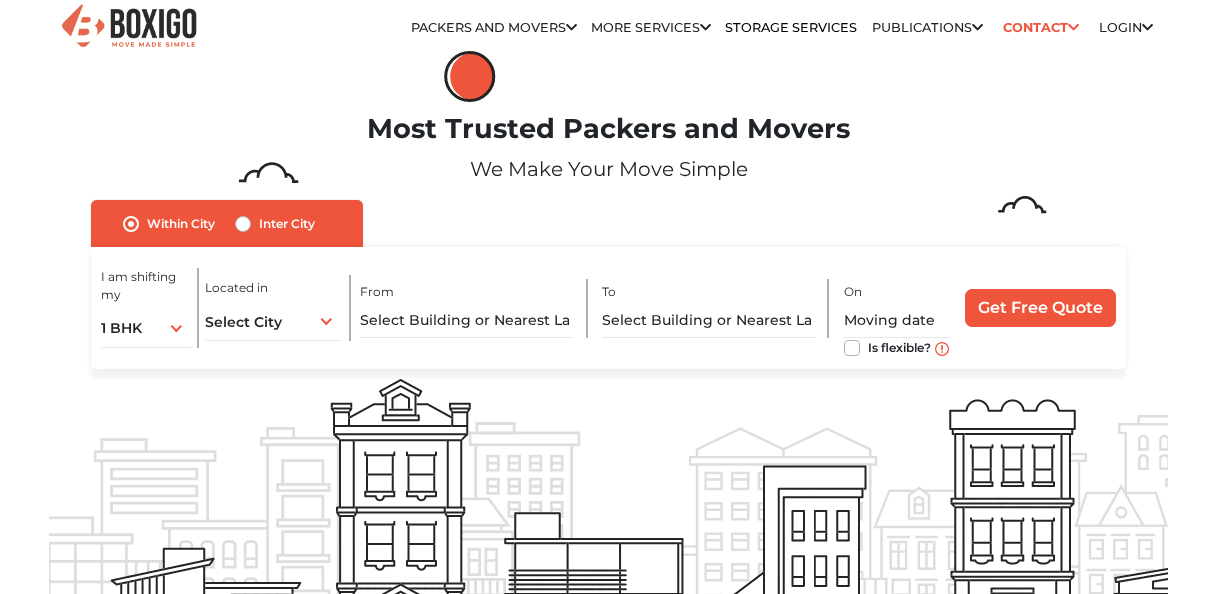 scroll, scrollTop: 0, scrollLeft: 0, axis: both 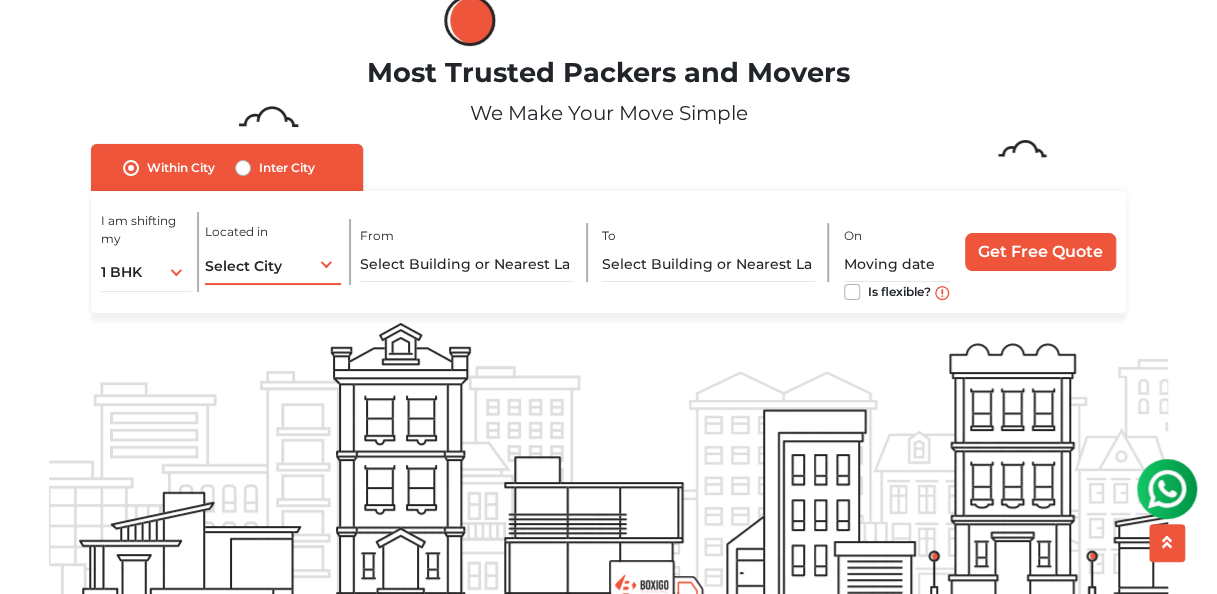 click on "Select City   Select City  Bangalore Bengaluru Bhopal Bhubaneswar Chennai Coimbatore Cuttack Delhi Gulbarga Gurugram Guwahati Hyderabad Indore Jaipur Kalyan & Dombivali Kochi Kolkata Lucknow Madurai Mangalore Mumbai Mysore Navi Mumbai Noida Patna Pune Raipur Secunderabad Siliguri Srirangam Thane Thiruvananthapuram Vijayawada Visakhapatnam Warangal" at bounding box center (273, 264) 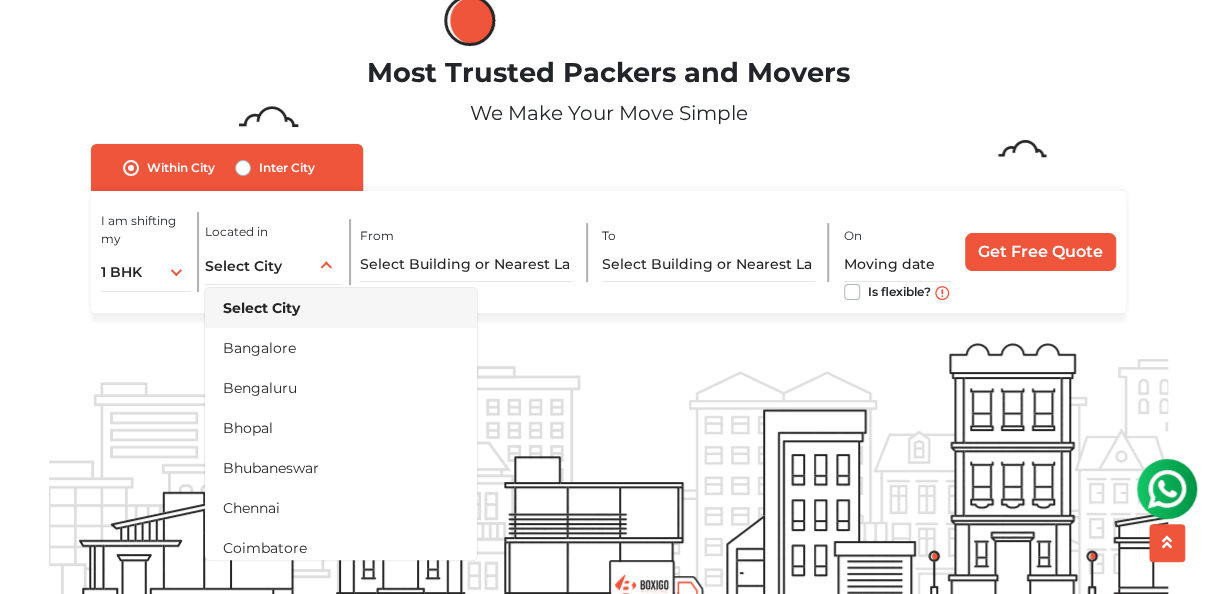 click on "Inter City" at bounding box center (287, 168) 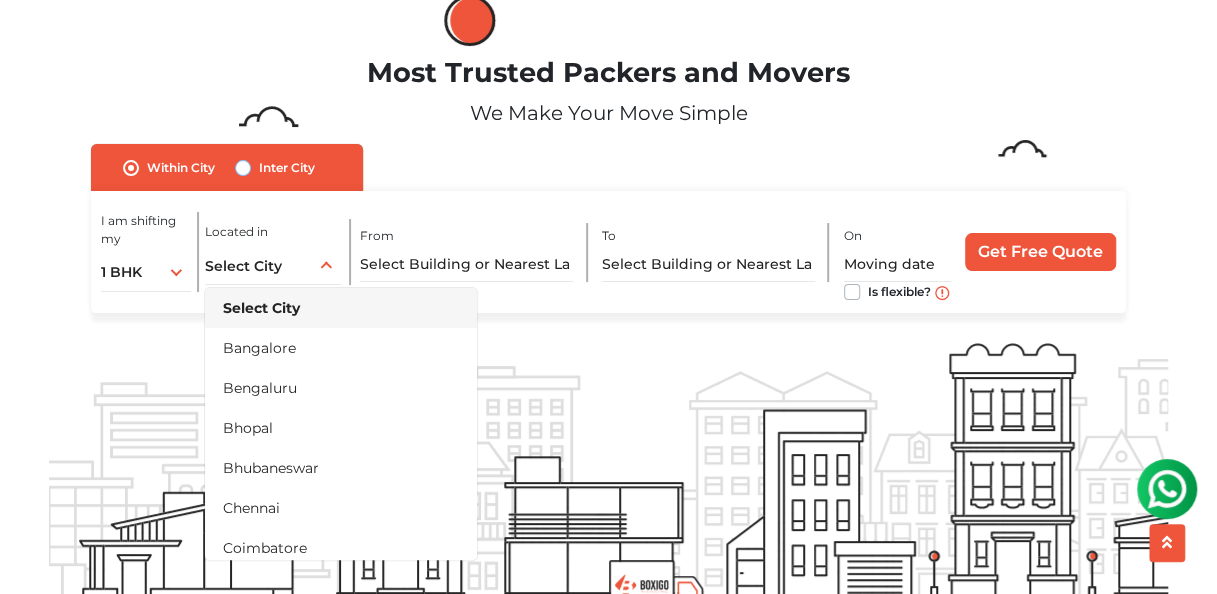 click on "Inter City" at bounding box center (243, 166) 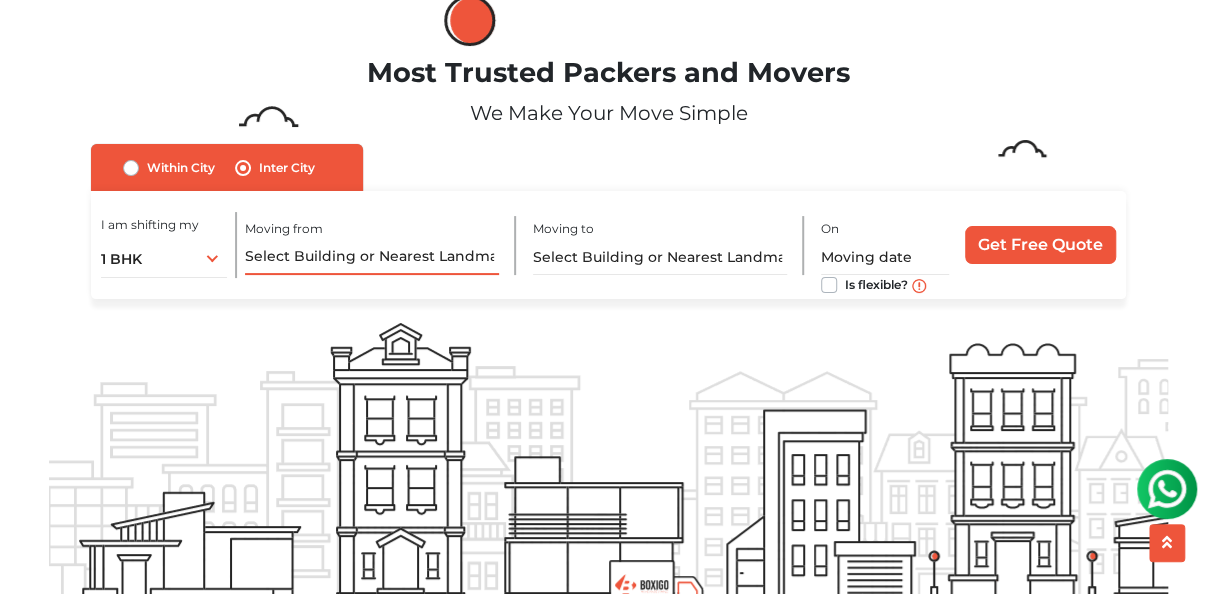 click at bounding box center [372, 257] 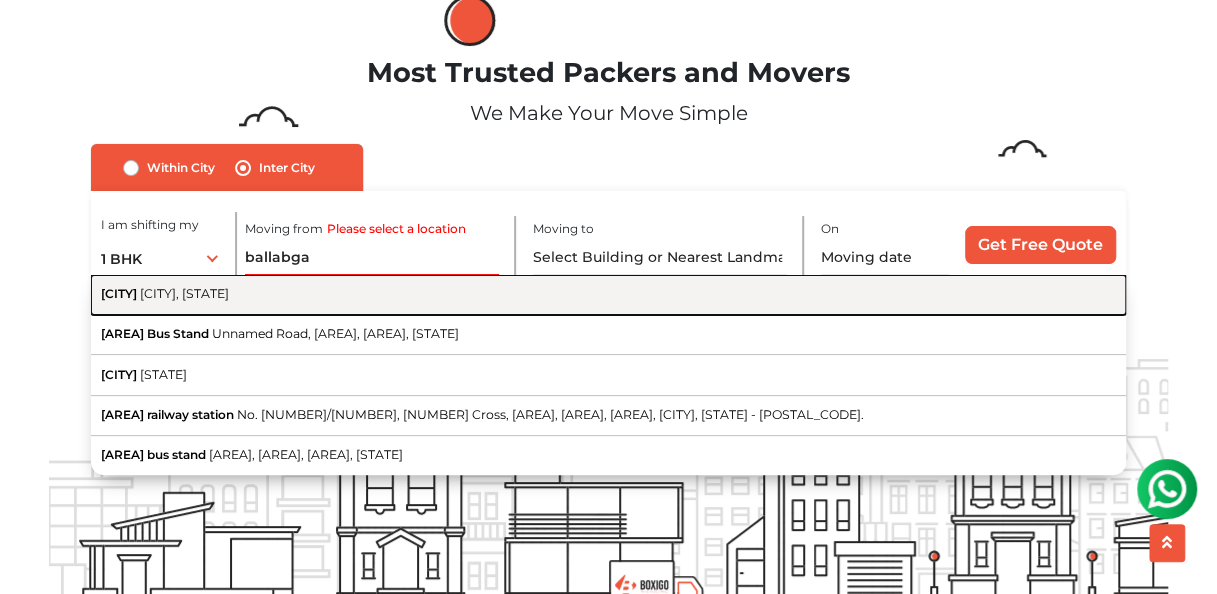 click on "Faridabad, Haryana" at bounding box center [184, 293] 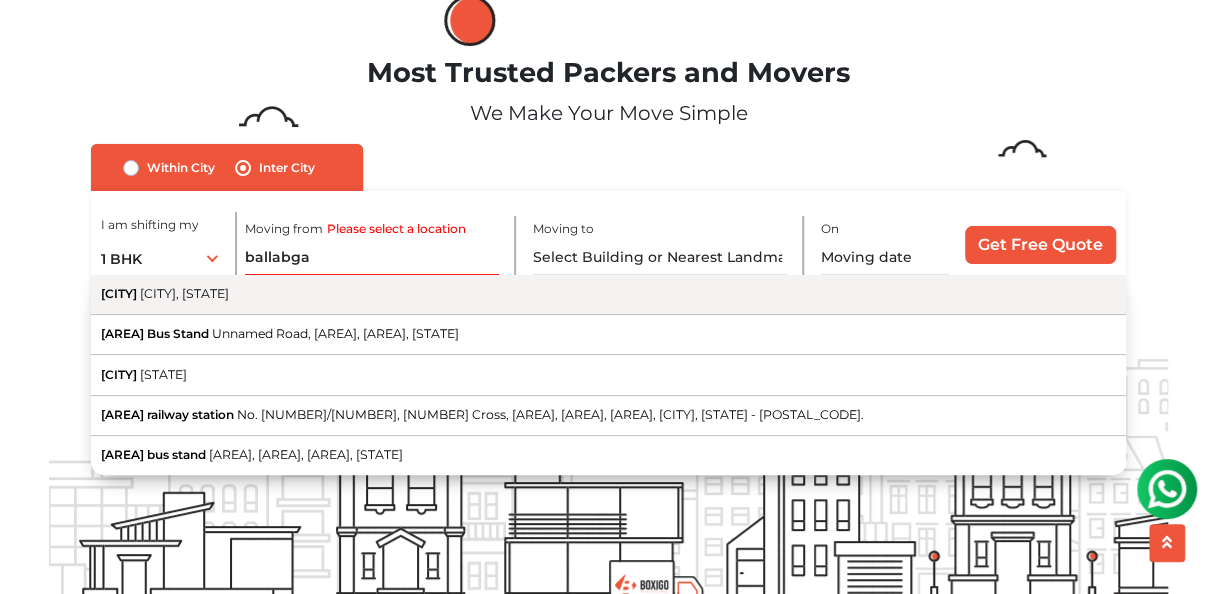 type on "Ballabgarh, Faridabad, Haryana" 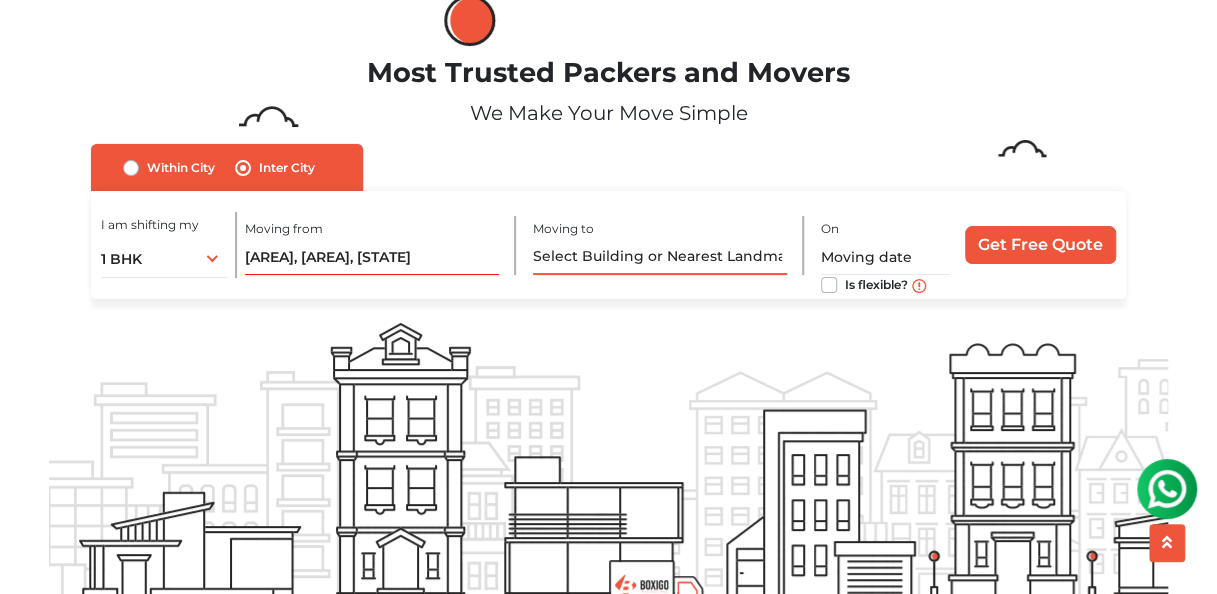 click at bounding box center [660, 257] 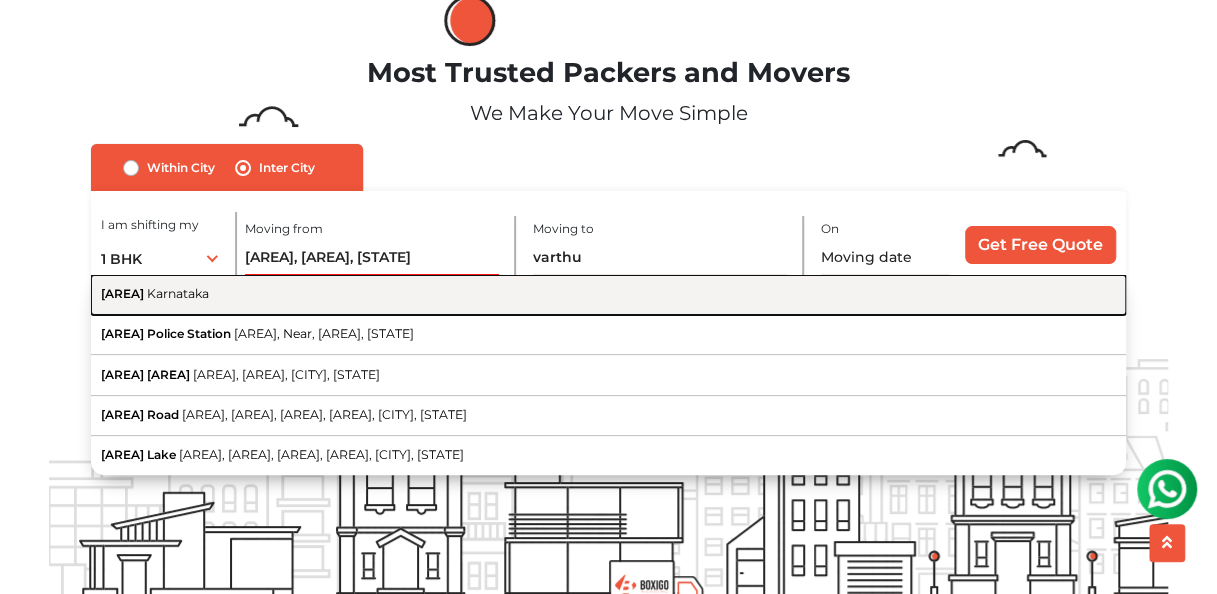 click on "Varthur
Karnataka" at bounding box center [608, 295] 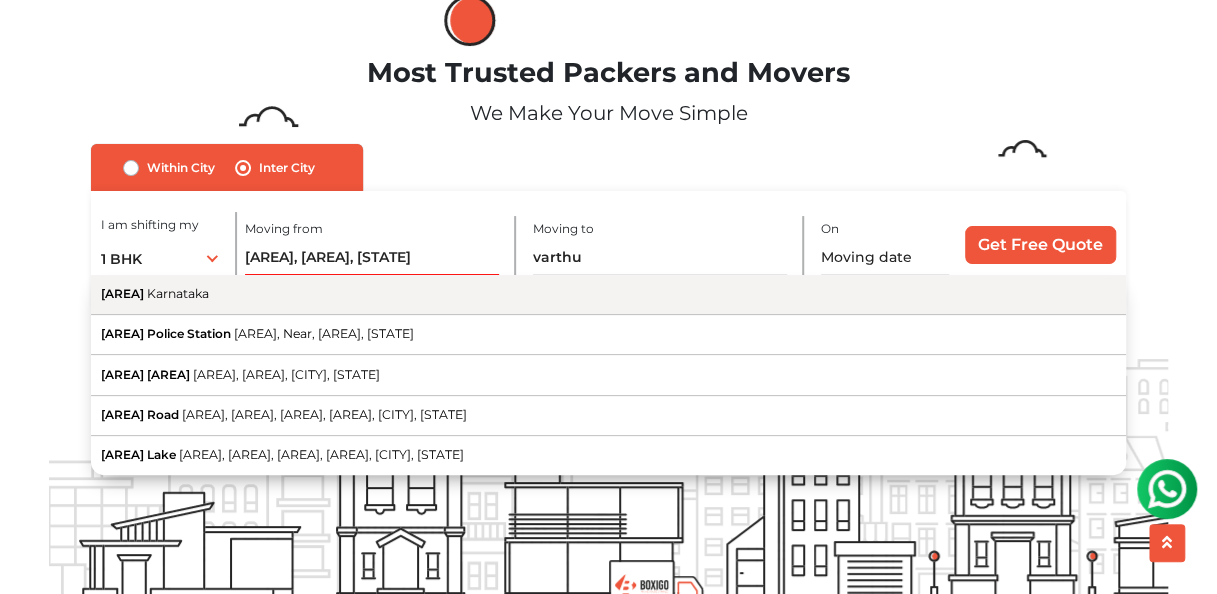 type on "Varthur, Karnataka" 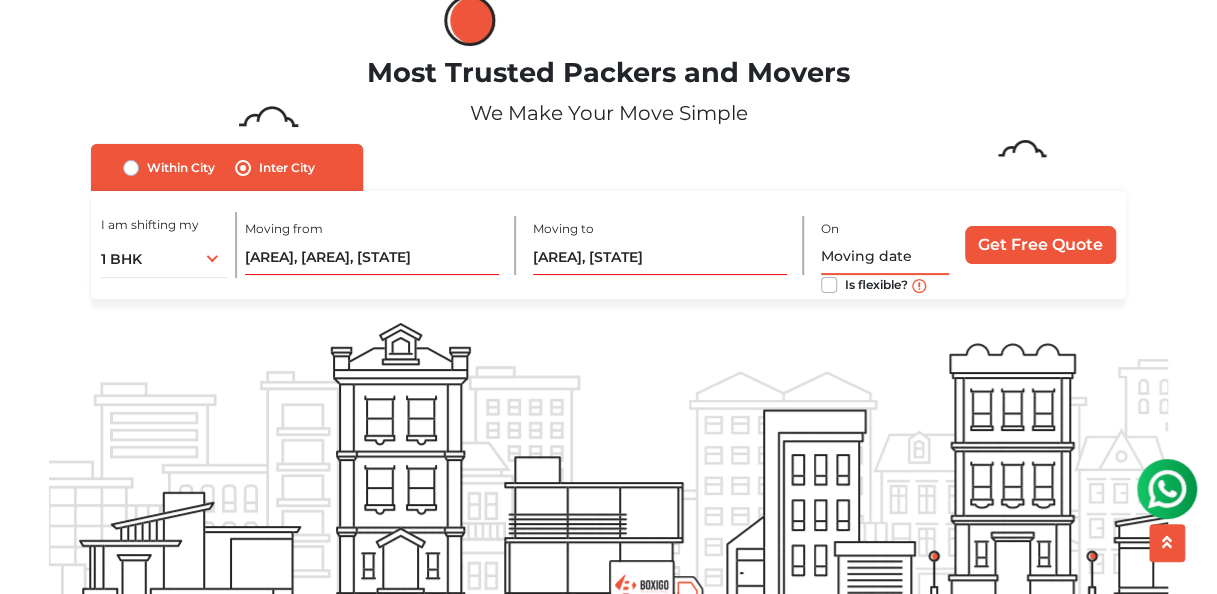click at bounding box center [885, 257] 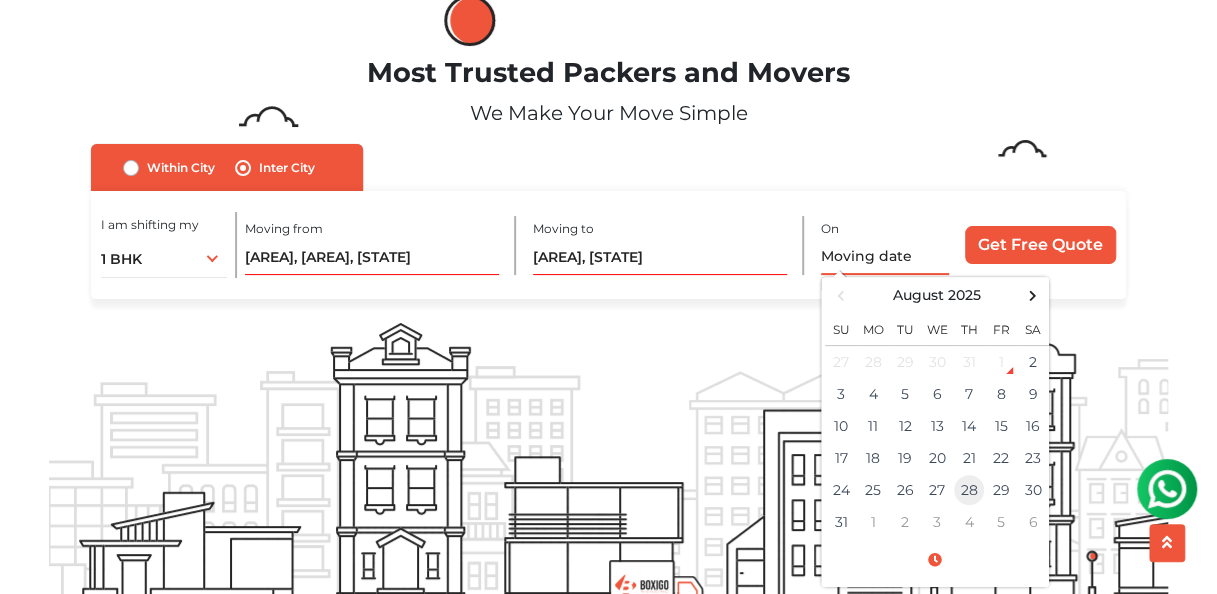 click on "28" at bounding box center (969, 490) 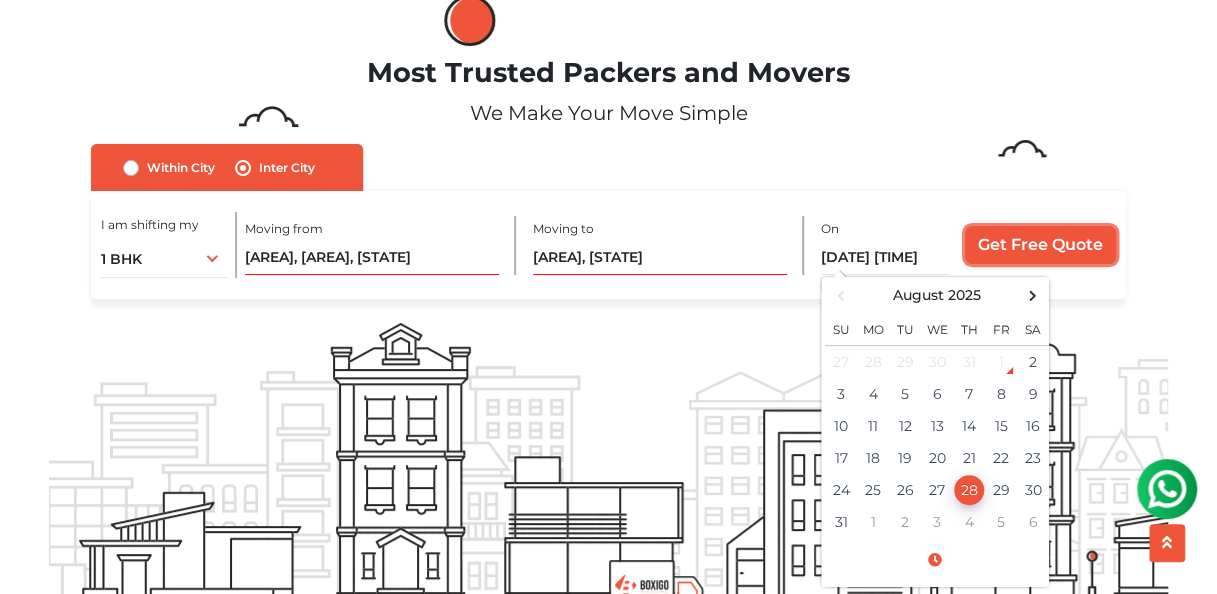 click on "Get Free Quote" at bounding box center (1040, 245) 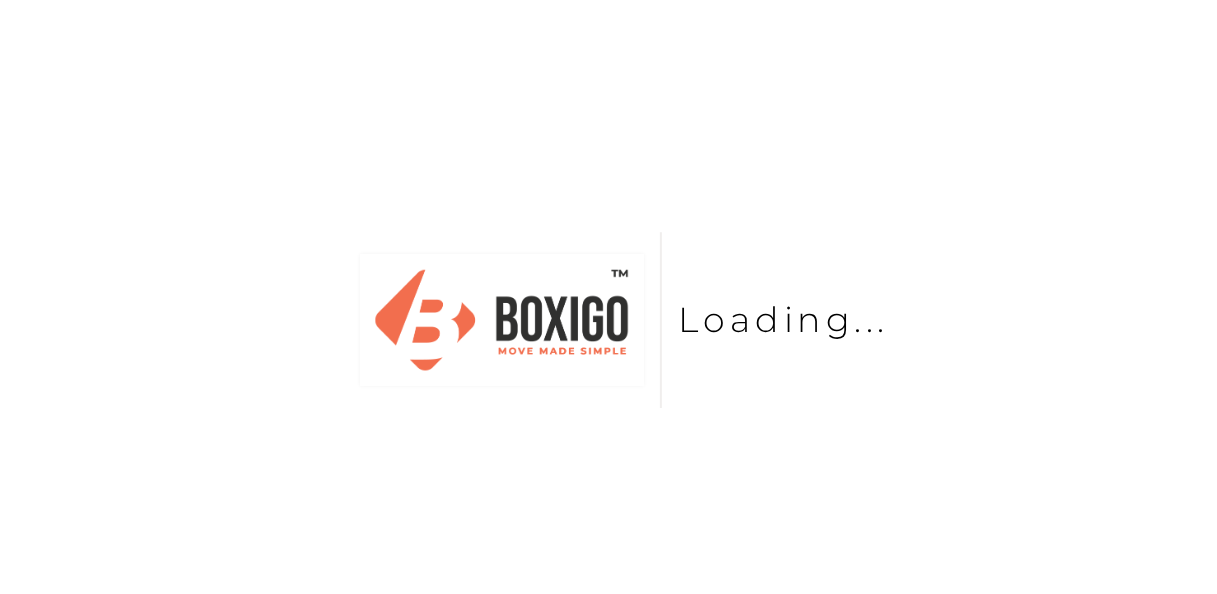scroll, scrollTop: 0, scrollLeft: 0, axis: both 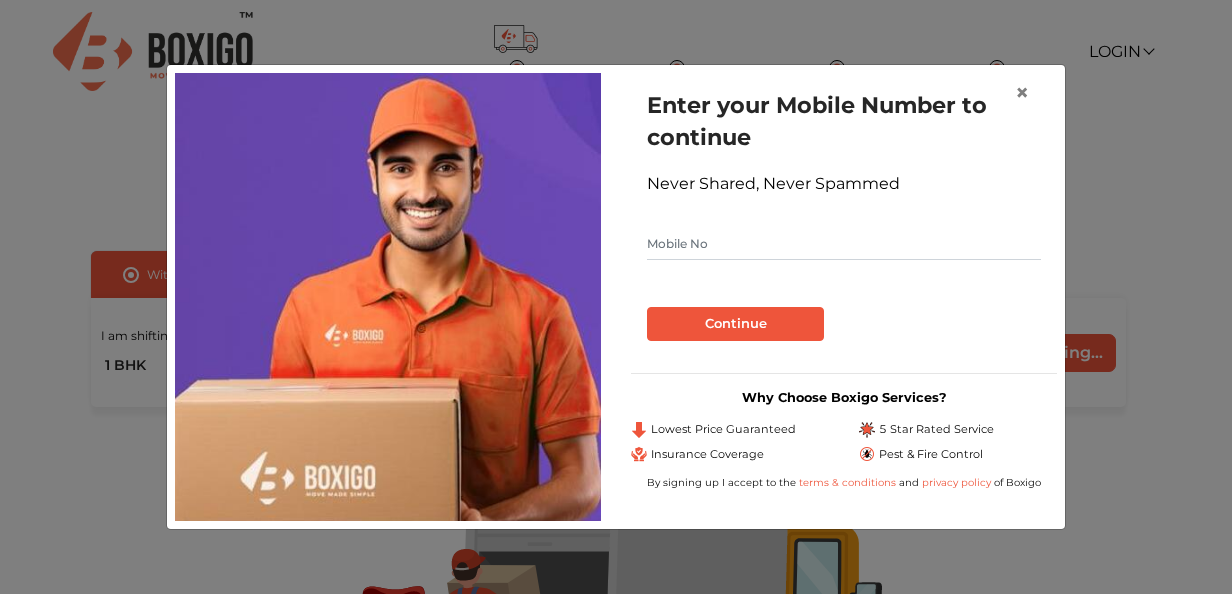 click at bounding box center (844, 244) 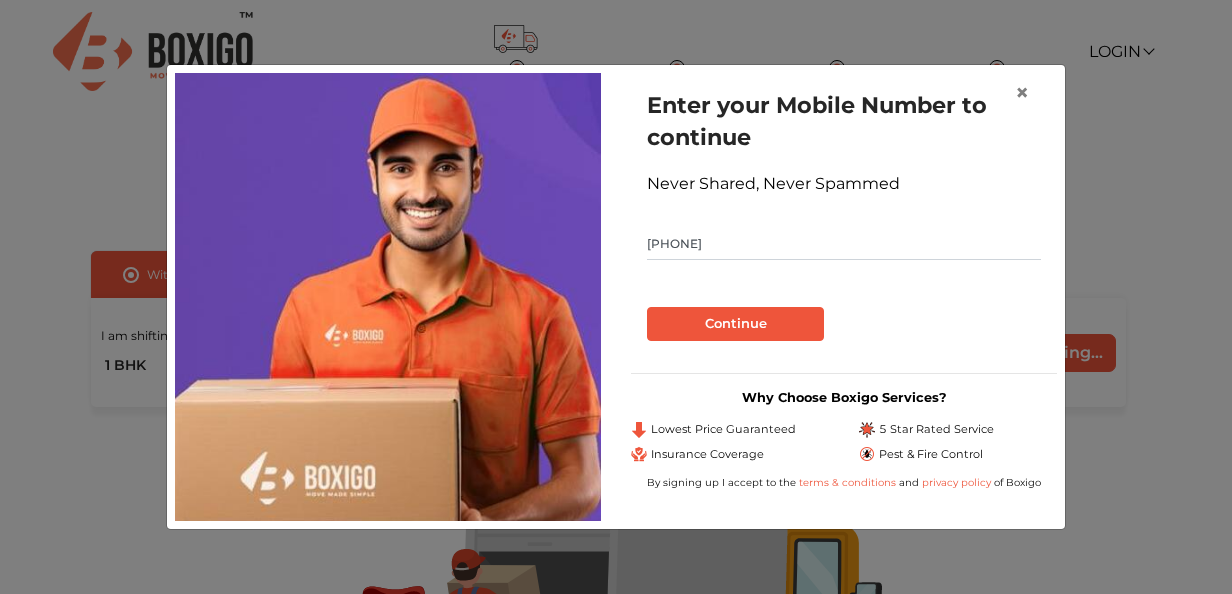 type on "[PHONE]" 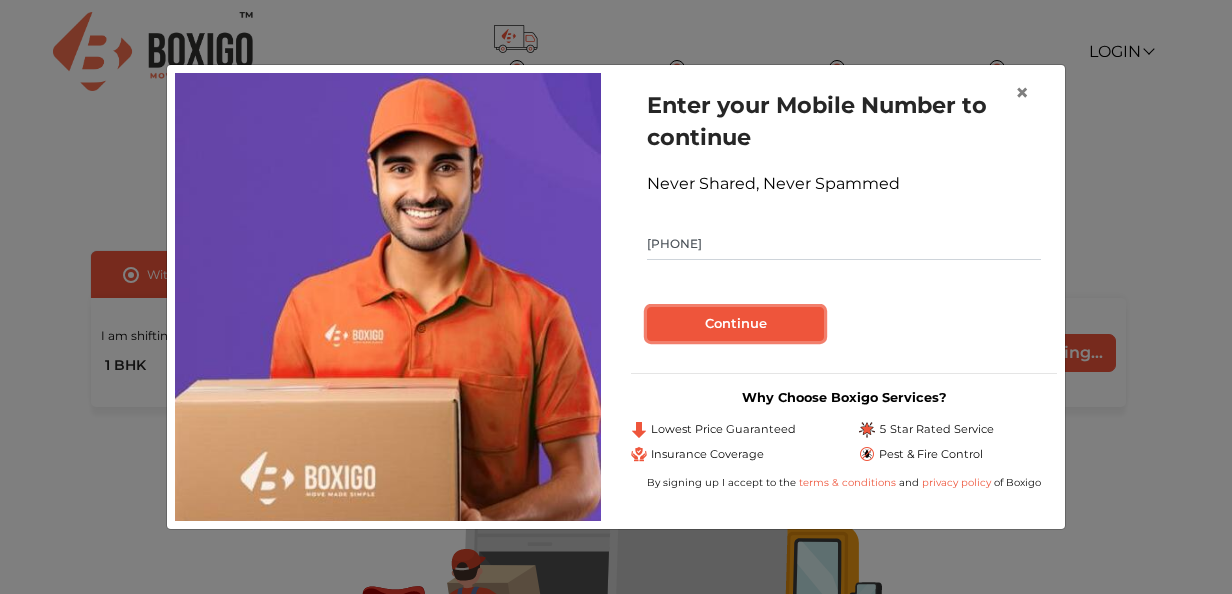 click on "Continue" at bounding box center (735, 324) 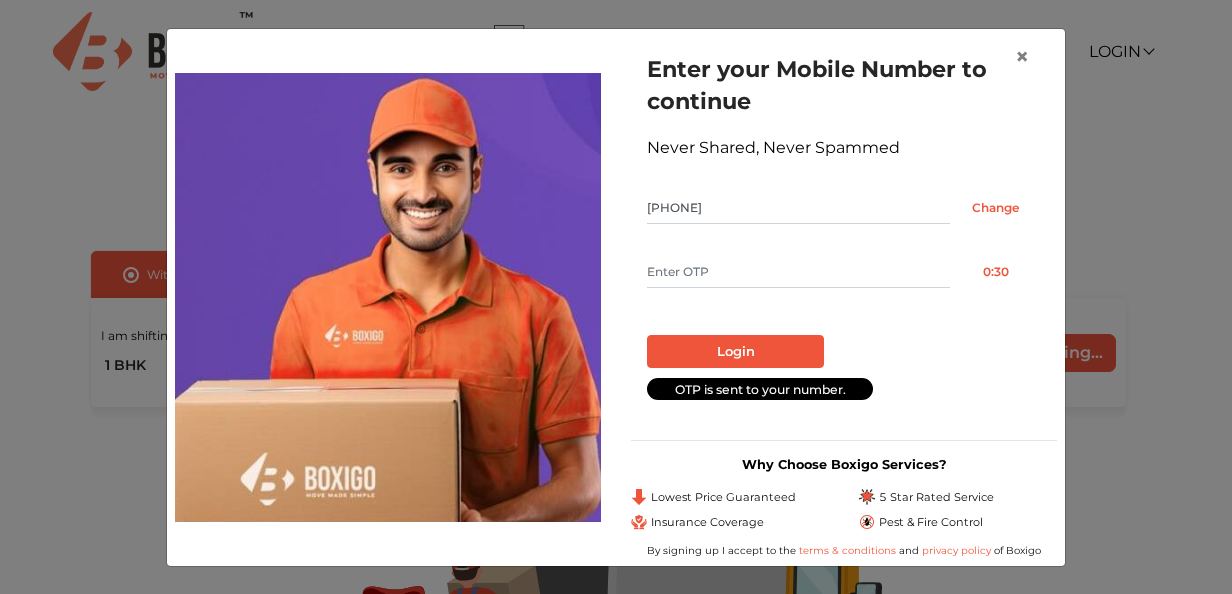 click at bounding box center [798, 272] 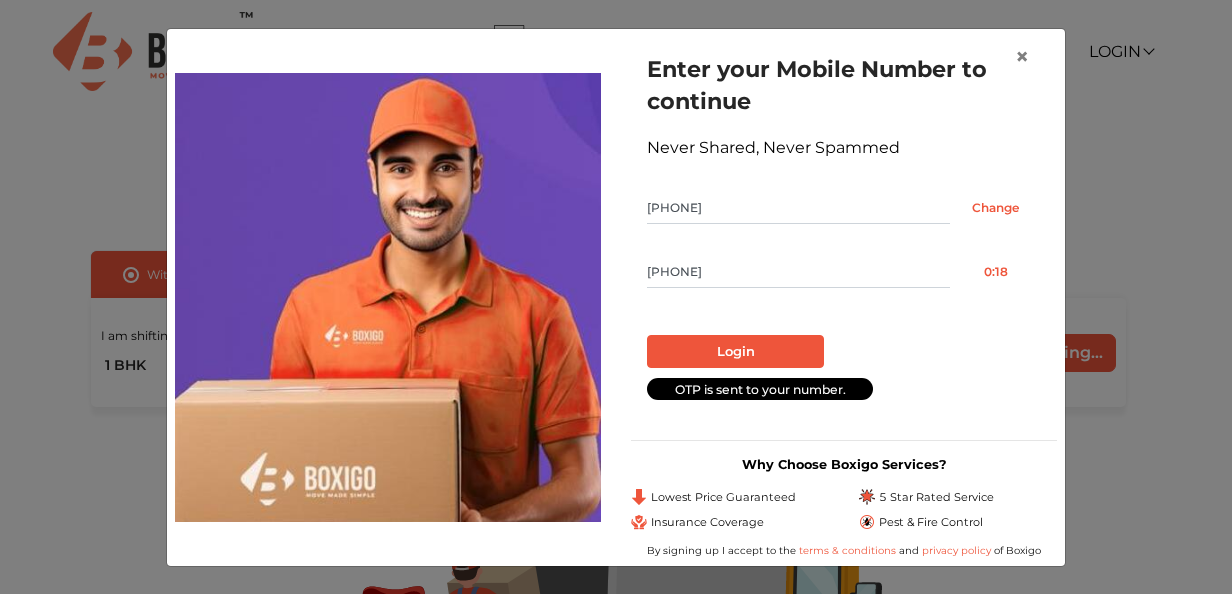 type on "[PHONE]" 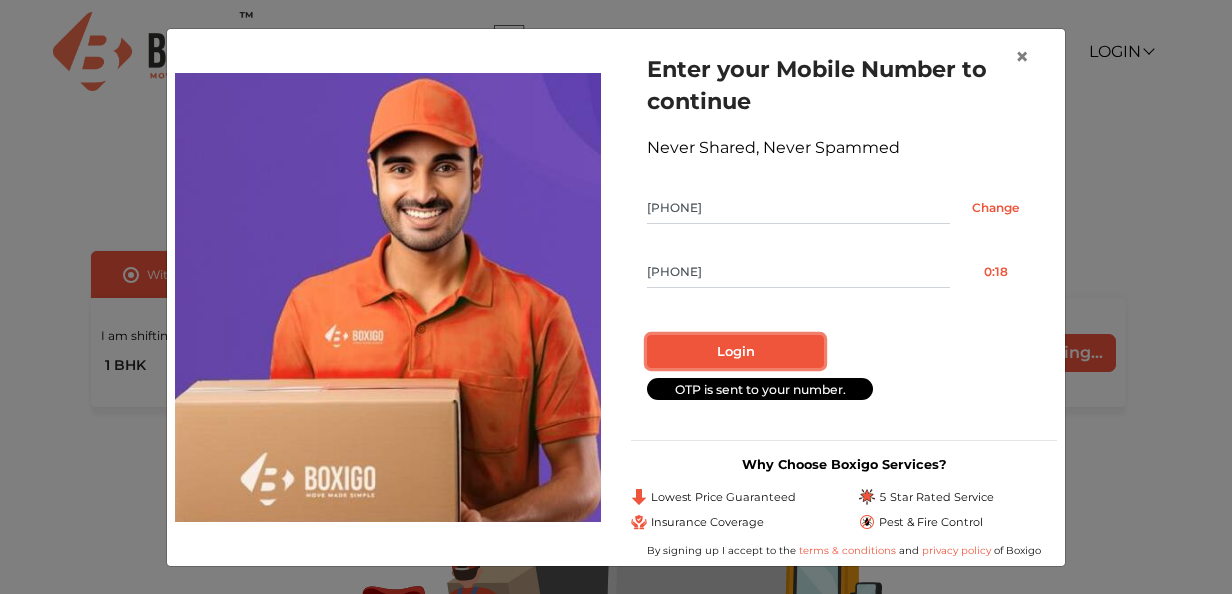 click on "Login" at bounding box center [735, 352] 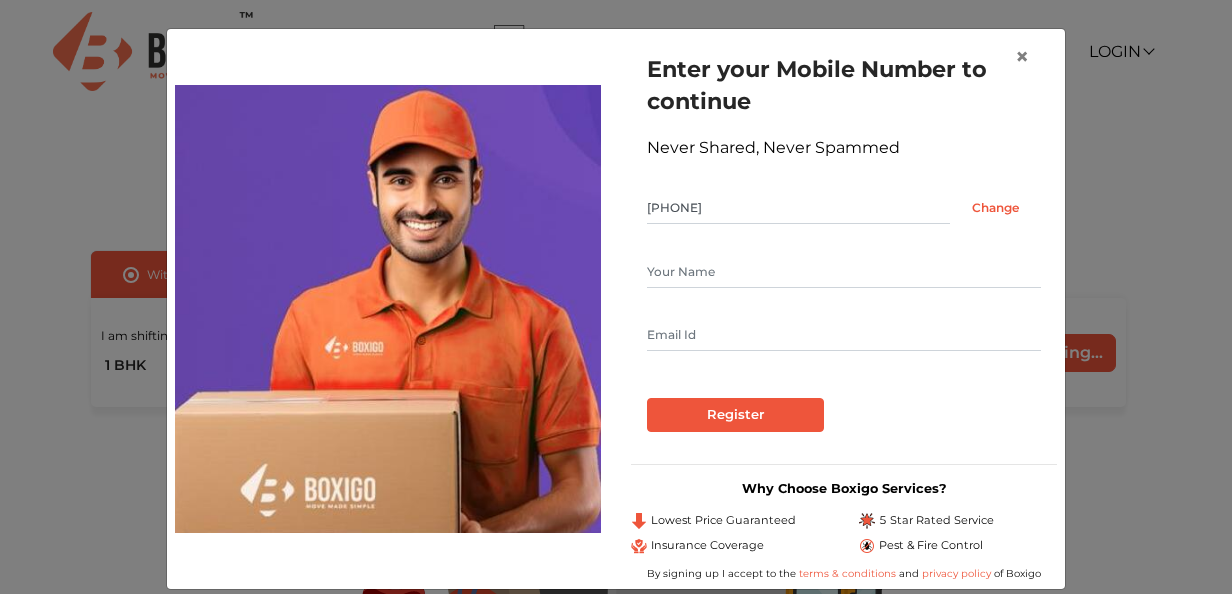 click at bounding box center (844, 272) 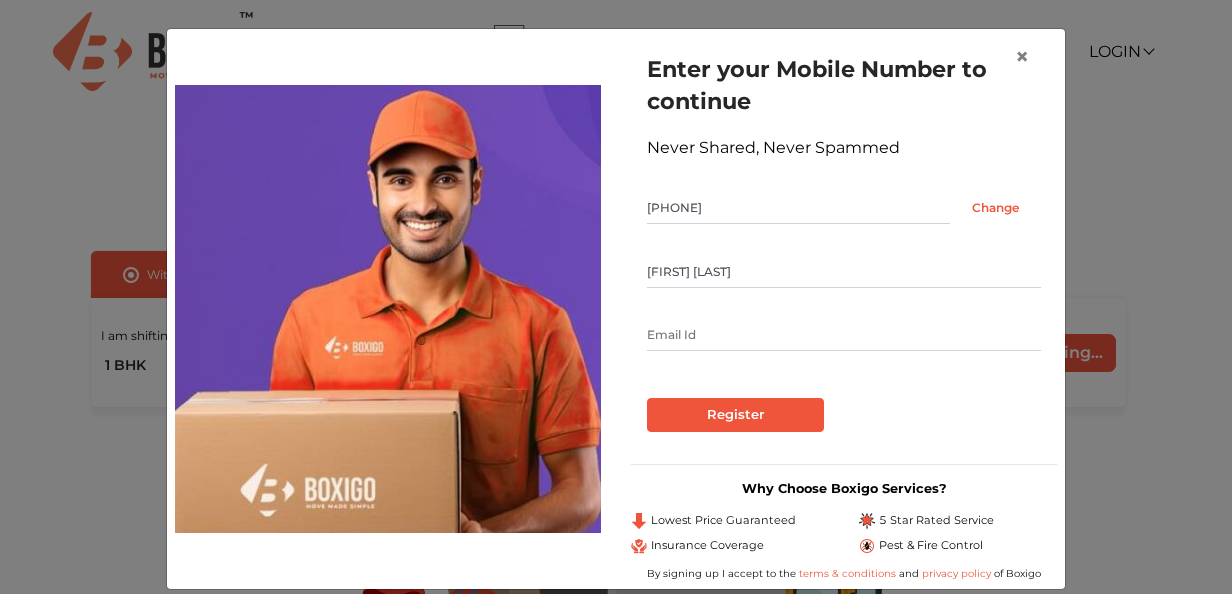 type on "[EMAIL]" 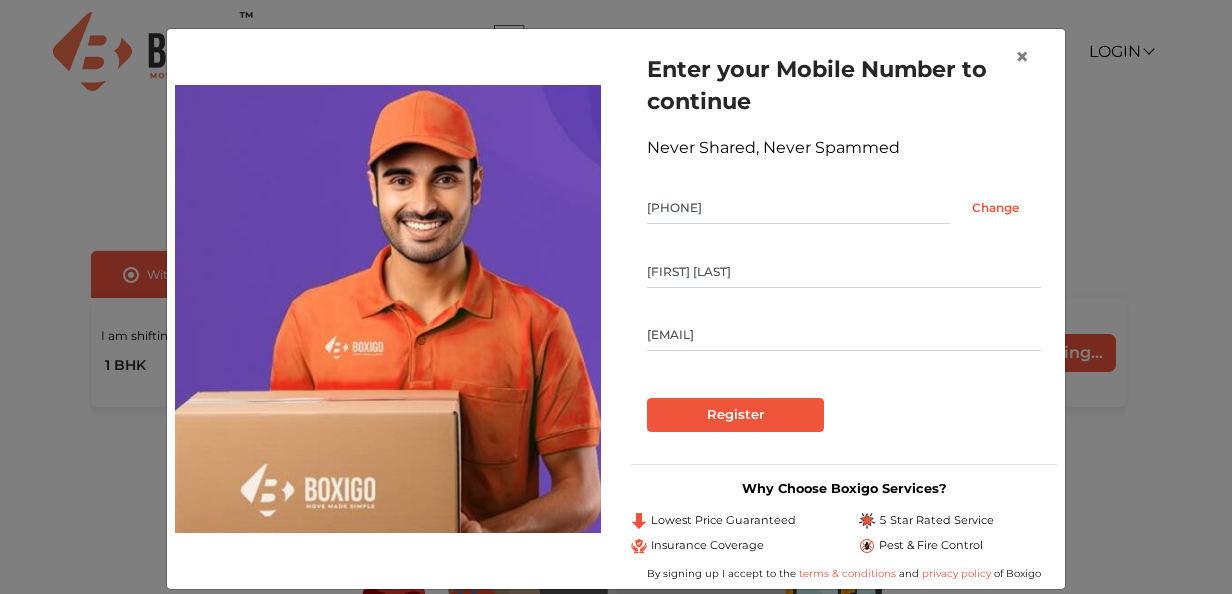 click at bounding box center [844, 391] 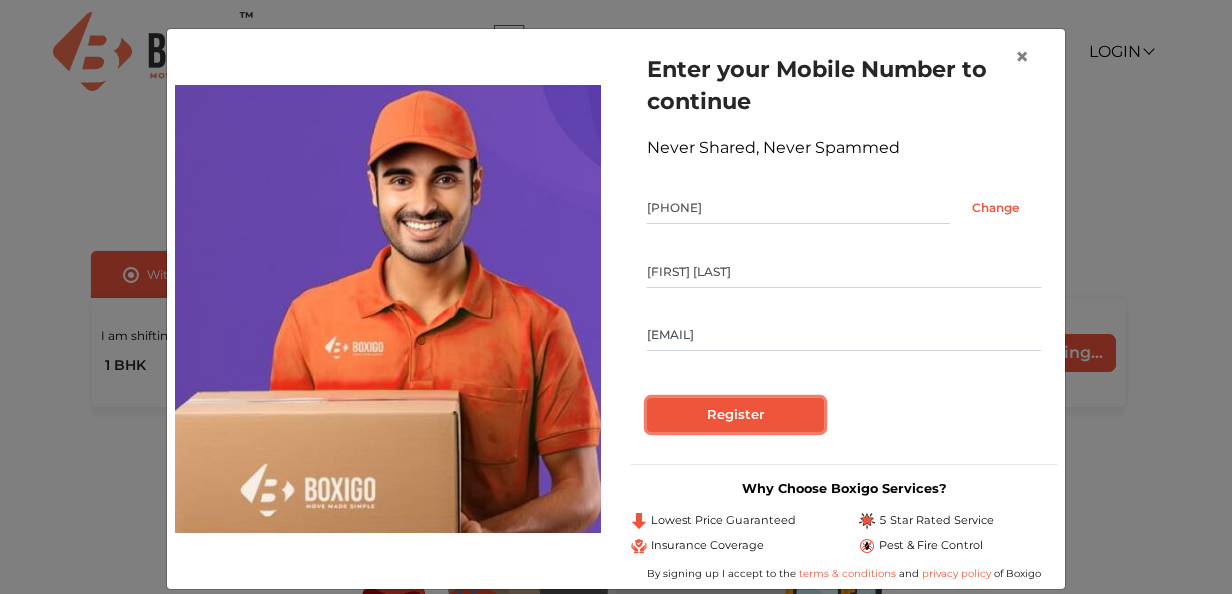 click on "Register" at bounding box center [735, 415] 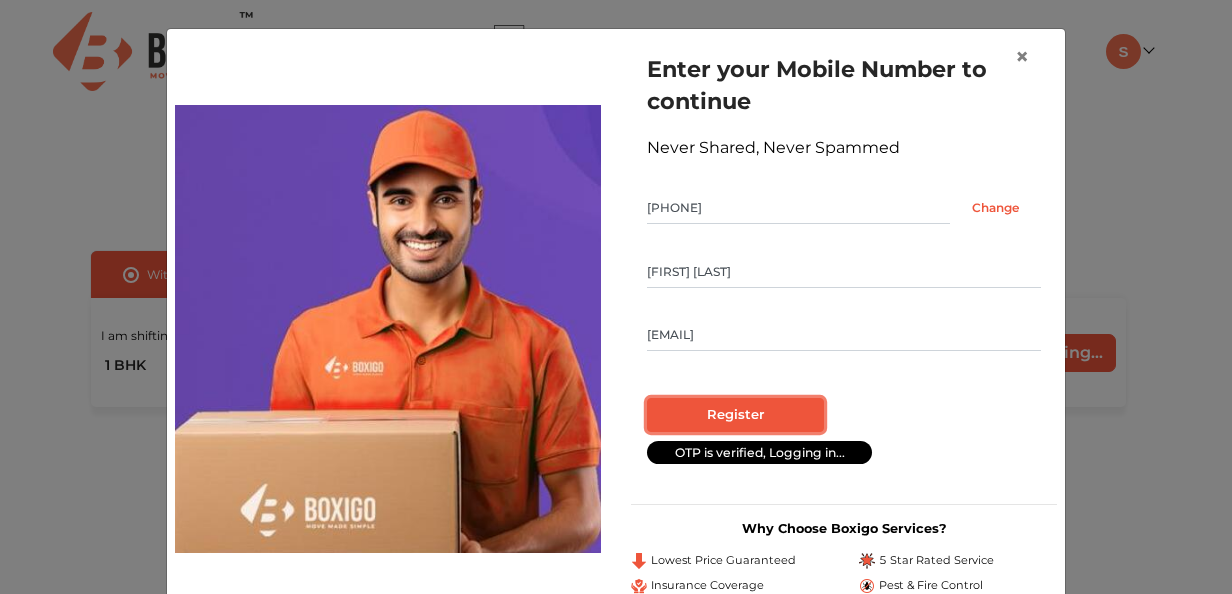 radio on "false" 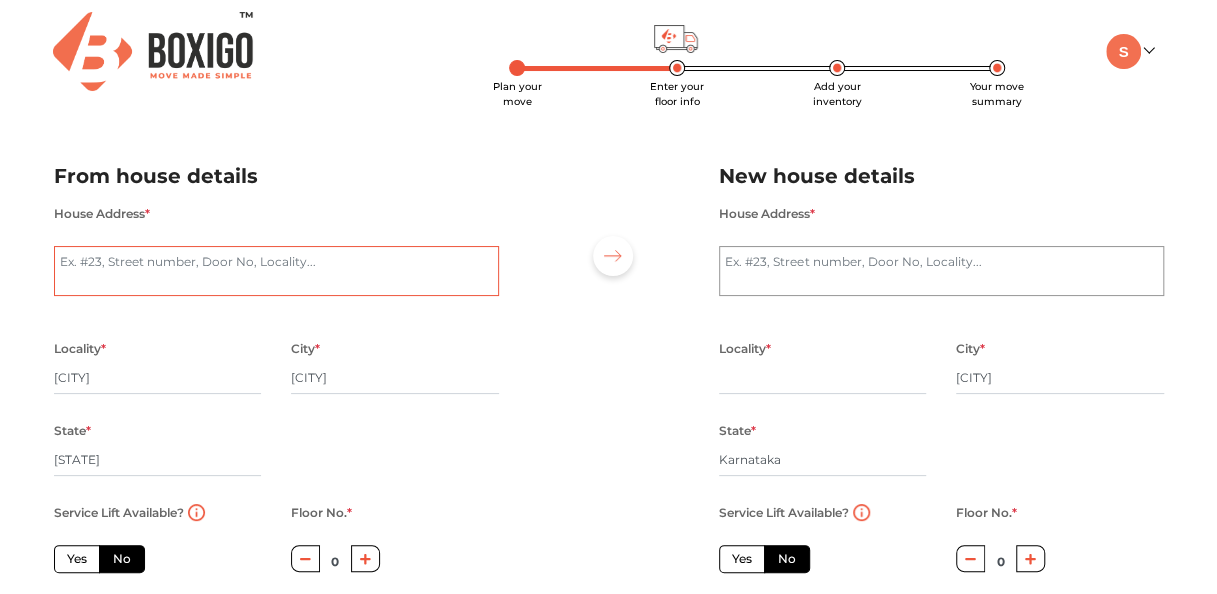 click on "House Address  *" at bounding box center (276, 271) 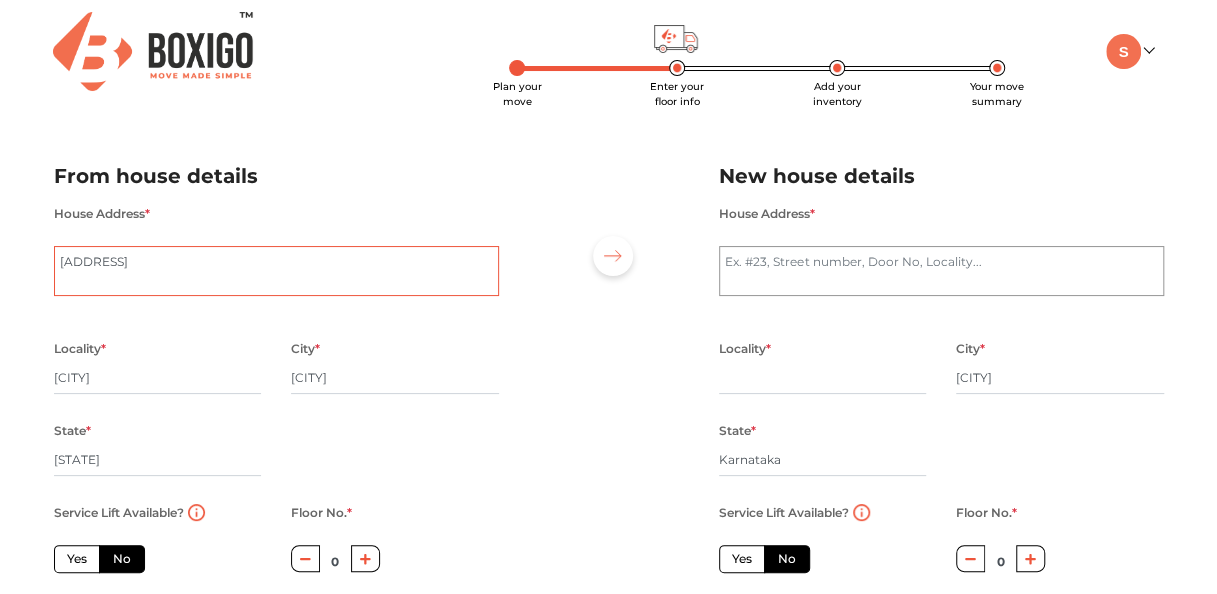 click on "[ADDRESS]" at bounding box center [276, 271] 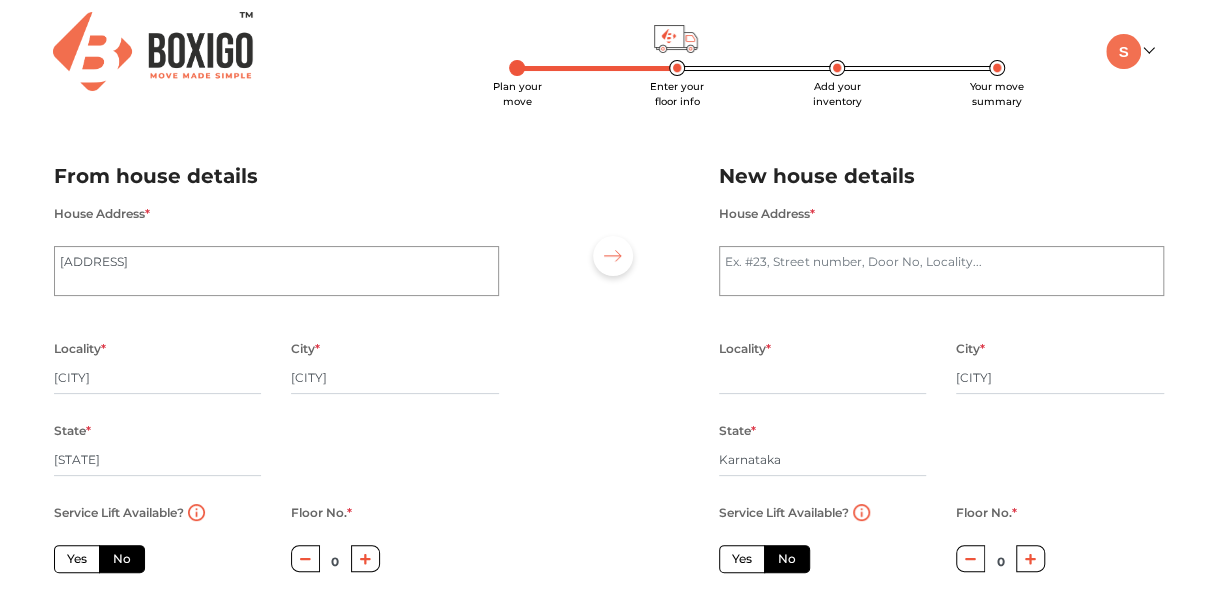 click on "0" at bounding box center (336, 561) 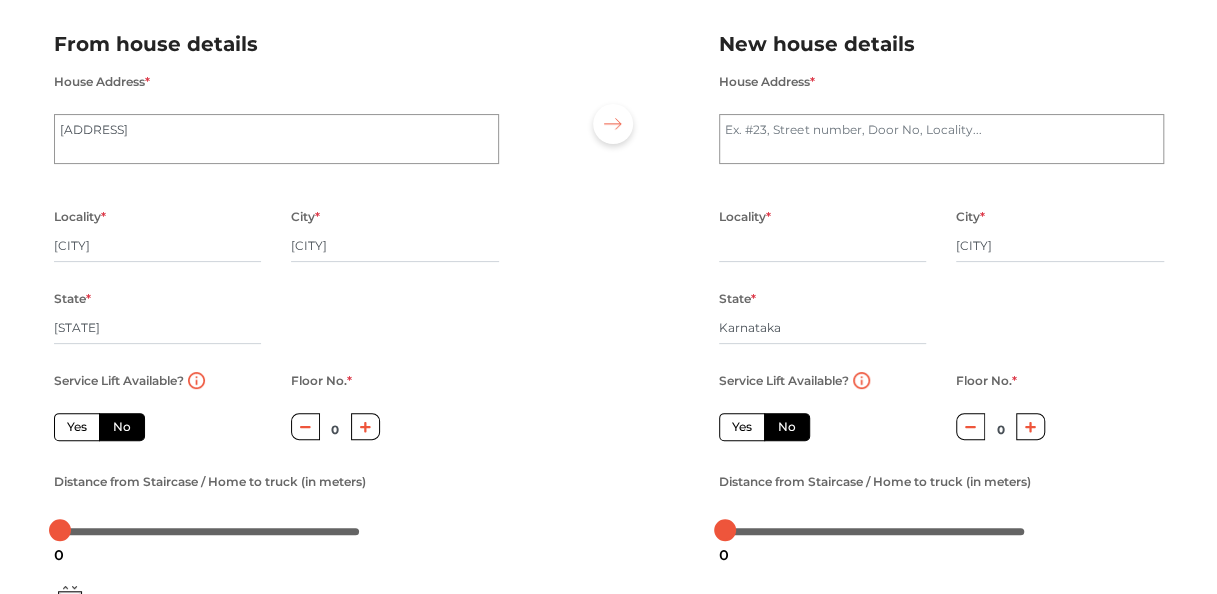 scroll, scrollTop: 134, scrollLeft: 0, axis: vertical 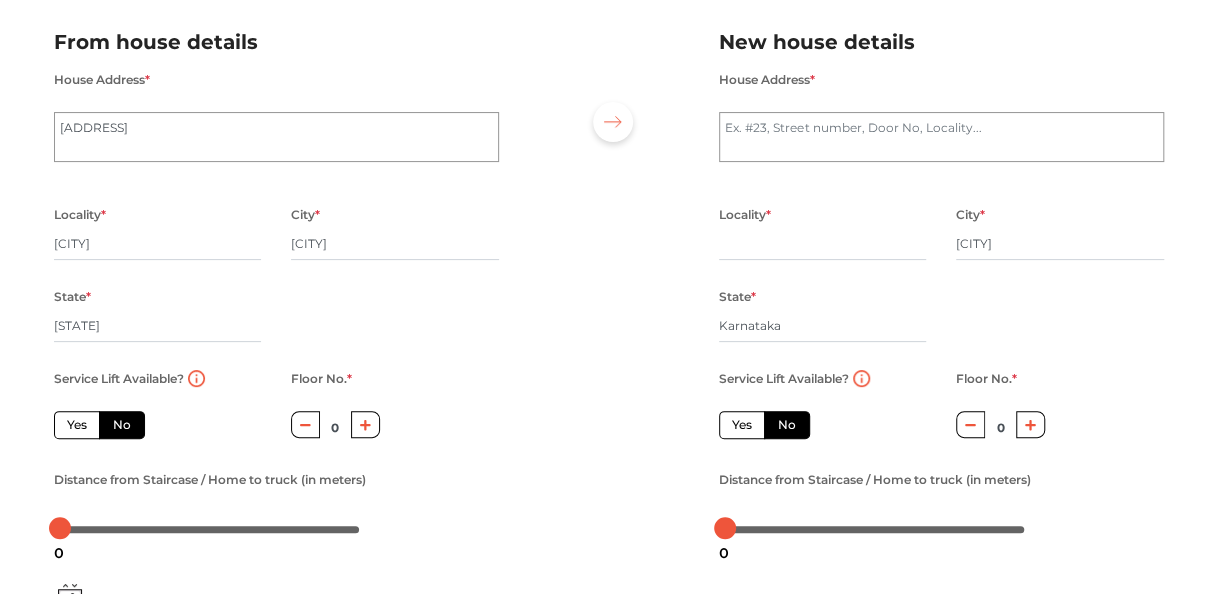 type on "[PHONE]" 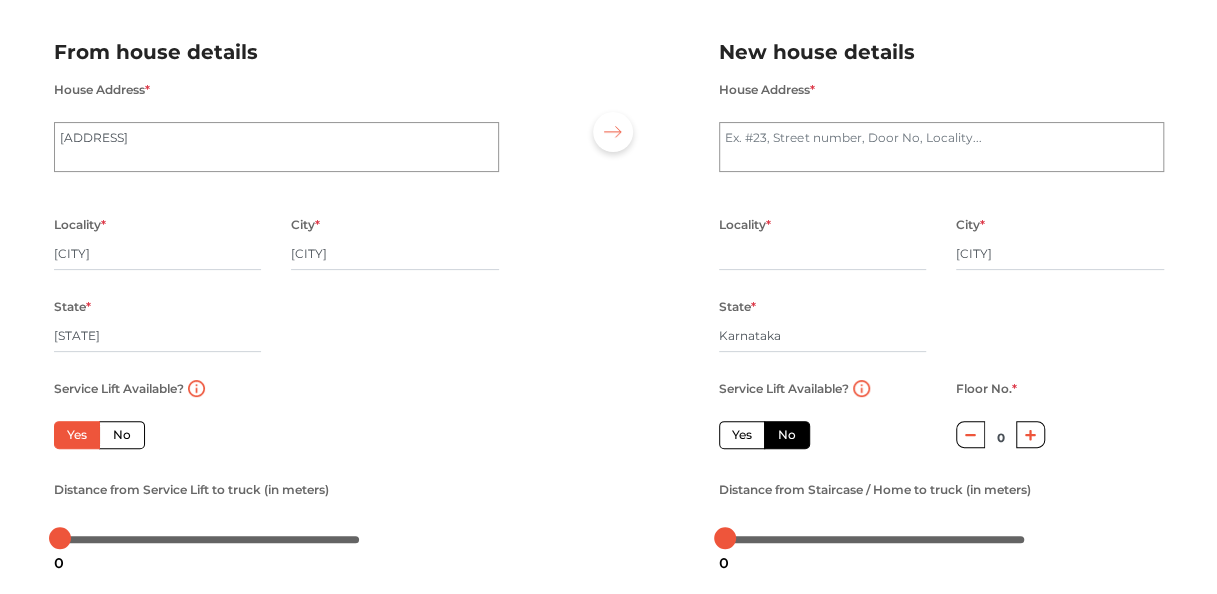 scroll, scrollTop: 118, scrollLeft: 0, axis: vertical 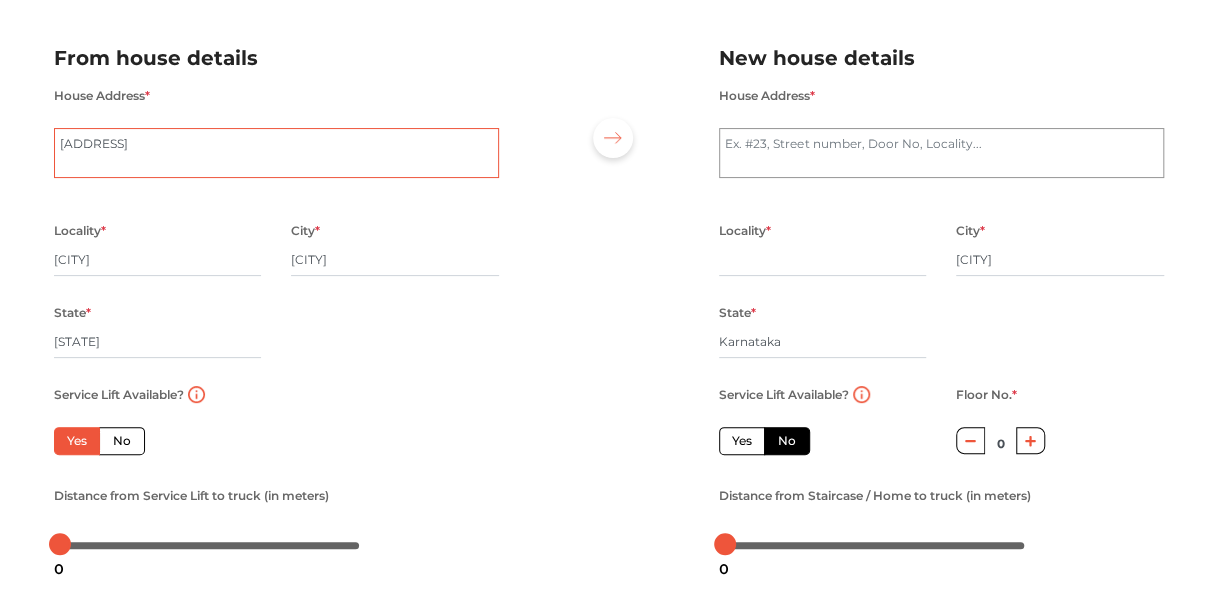drag, startPoint x: 224, startPoint y: 148, endPoint x: 275, endPoint y: 144, distance: 51.156624 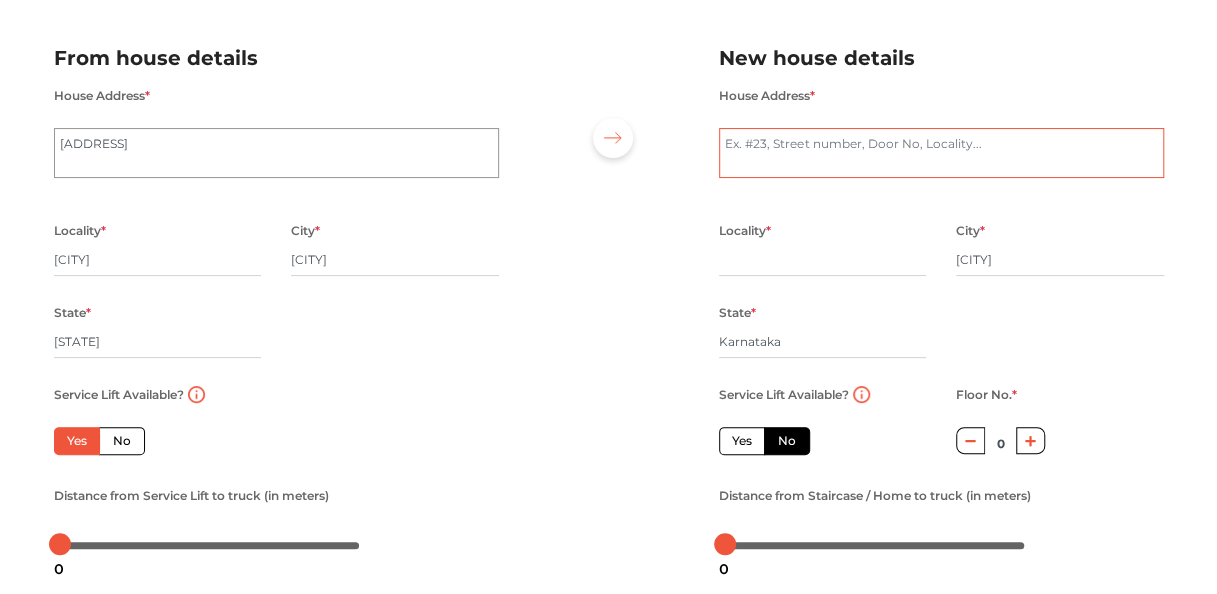 click on "House Address  *" at bounding box center (941, 153) 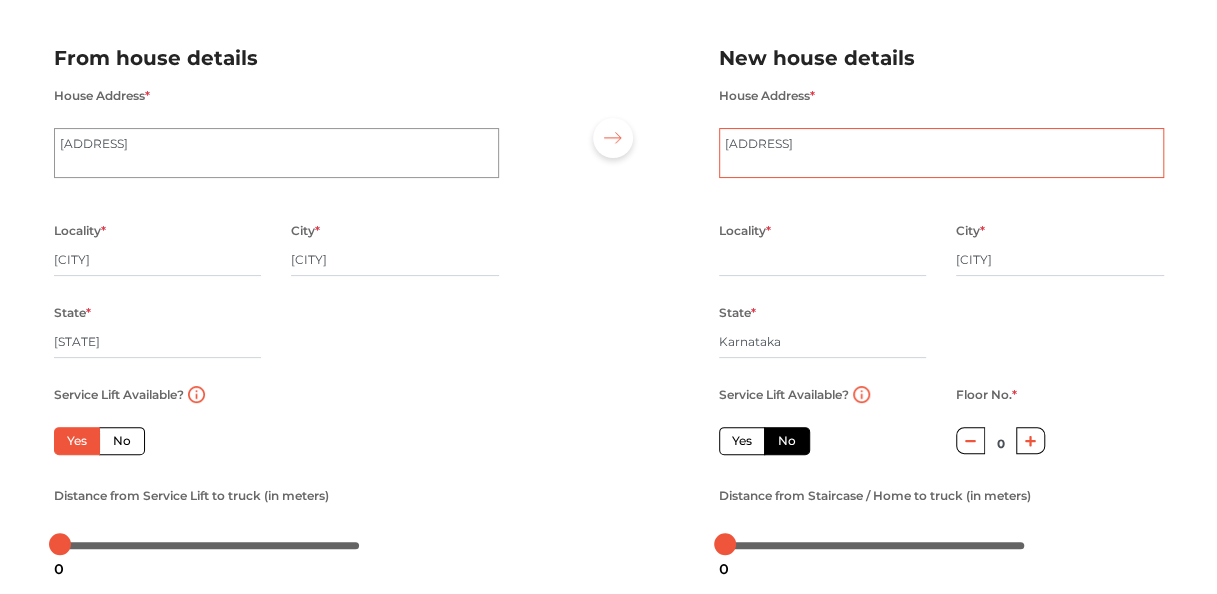 type on "[ADDRESS]" 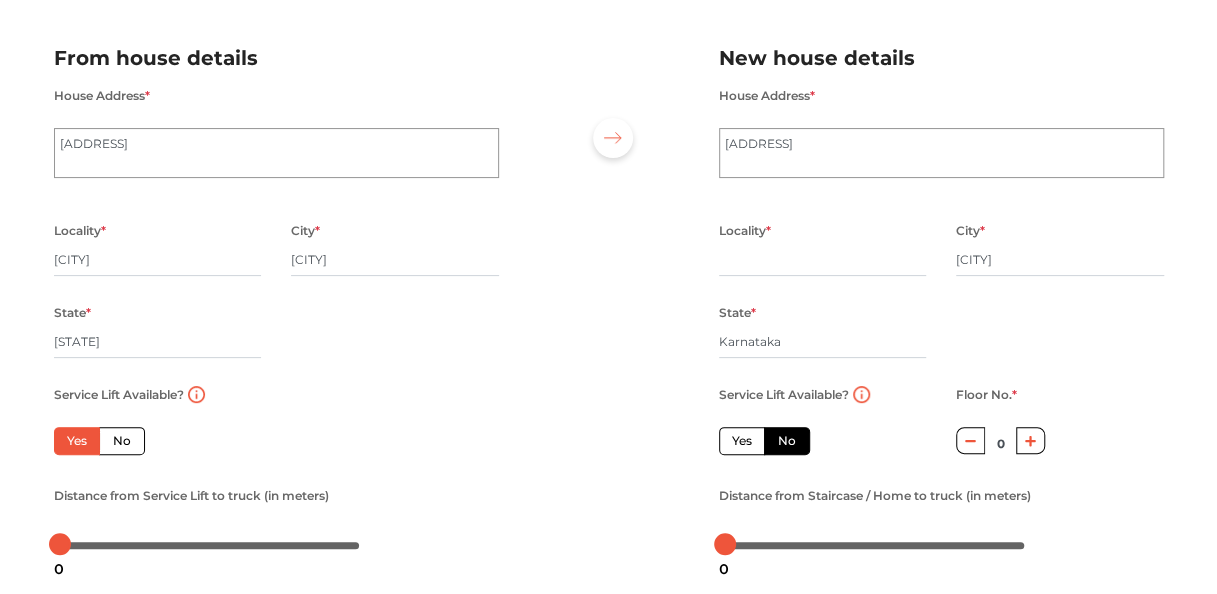 click on "House Address  * [ADDRESS]" at bounding box center [941, 150] 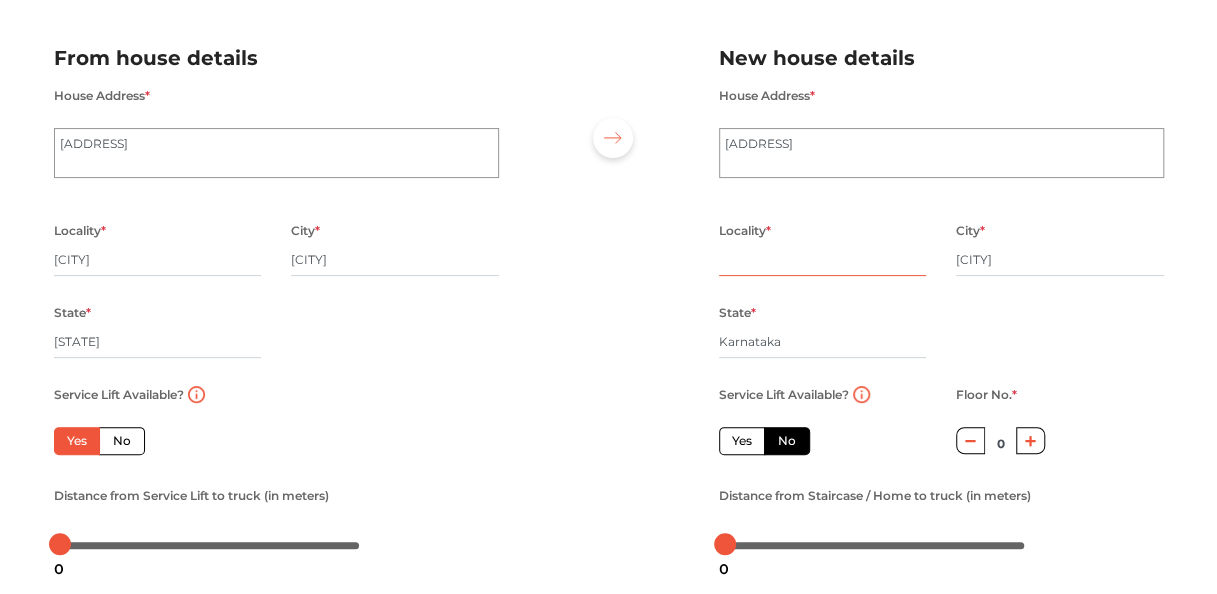 click at bounding box center (823, 260) 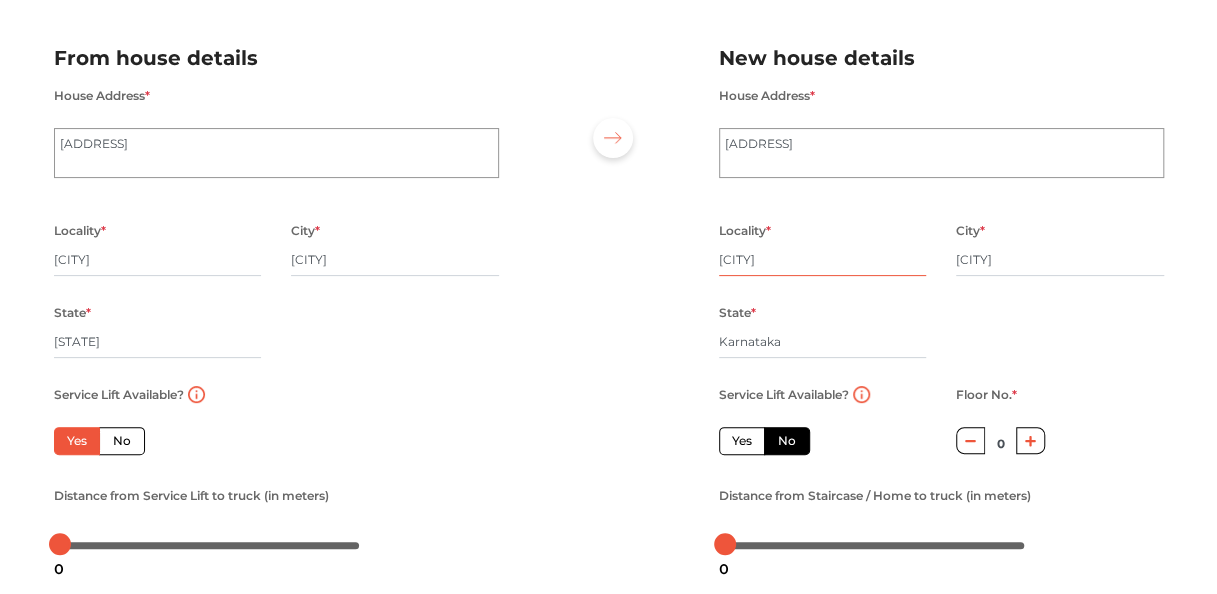type on "[CITY]" 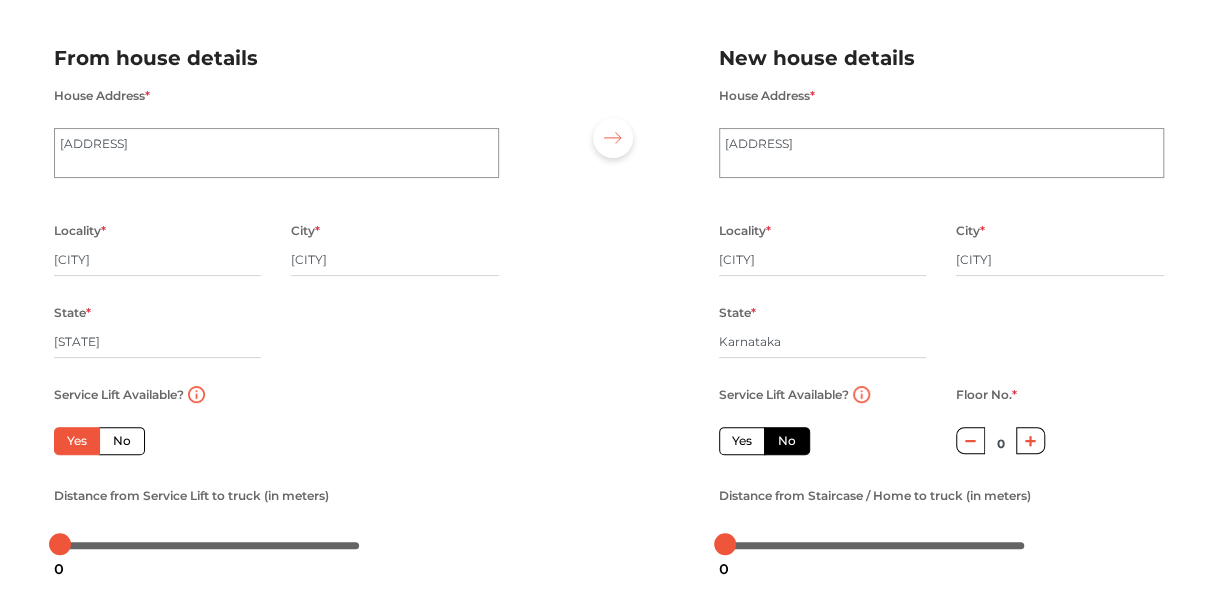 click at bounding box center (1030, 440) 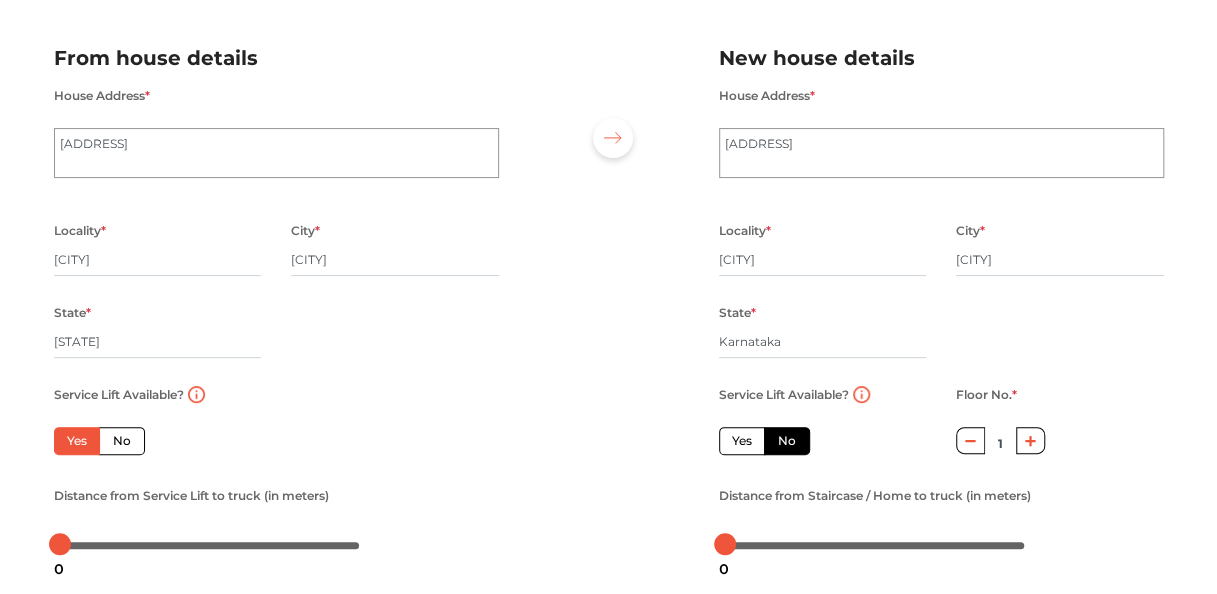 click at bounding box center [1030, 440] 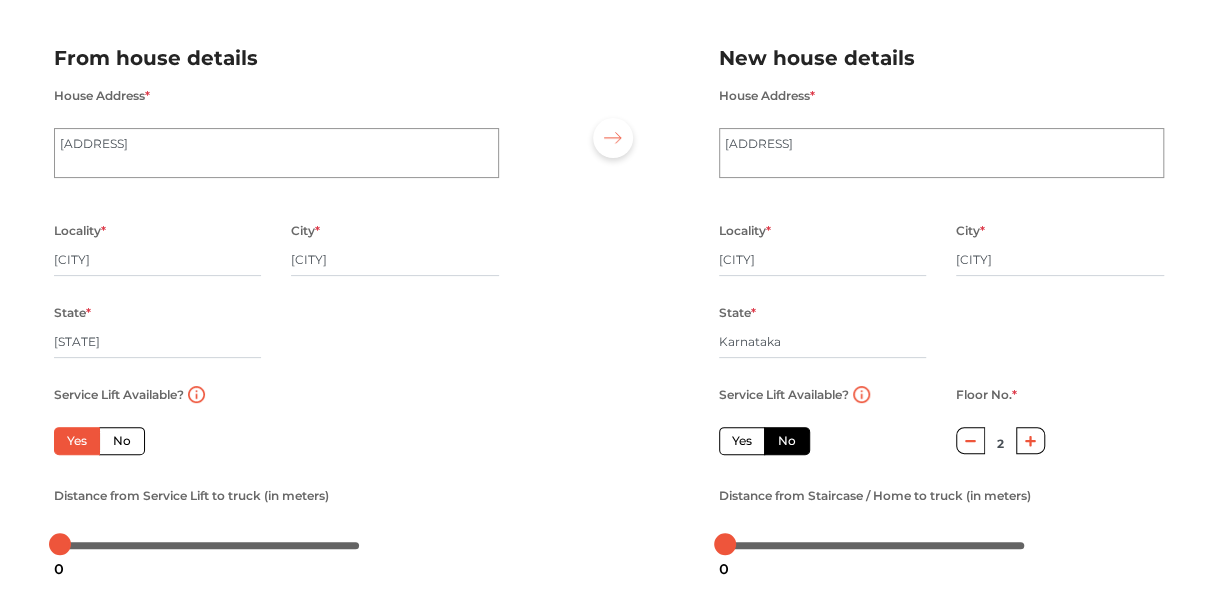 click at bounding box center (1030, 440) 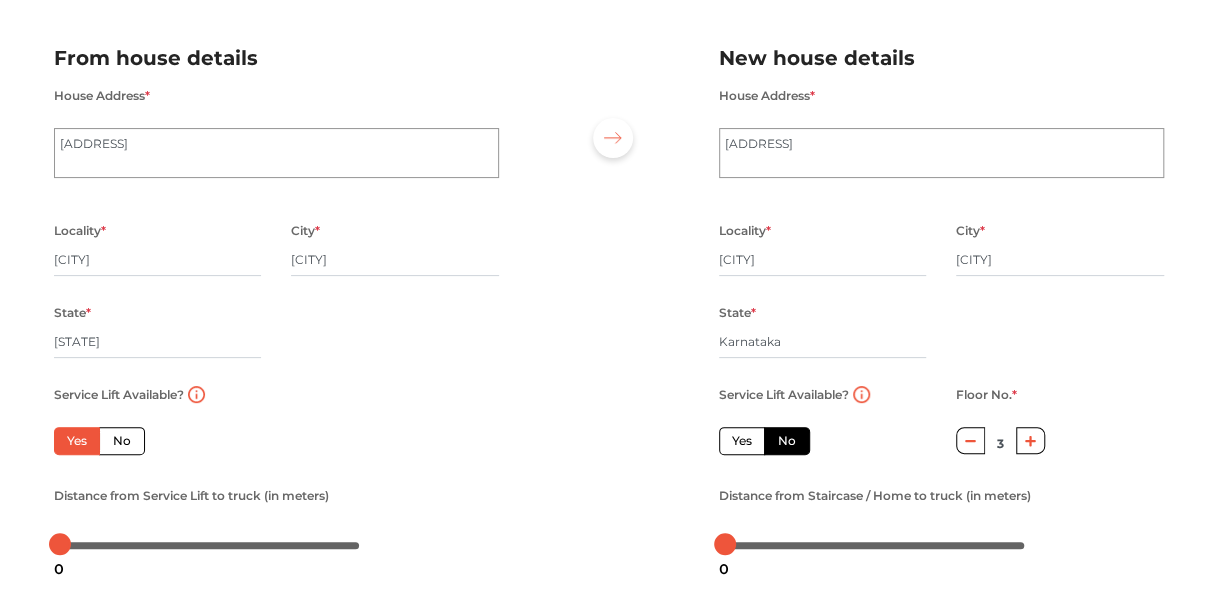click at bounding box center [1030, 440] 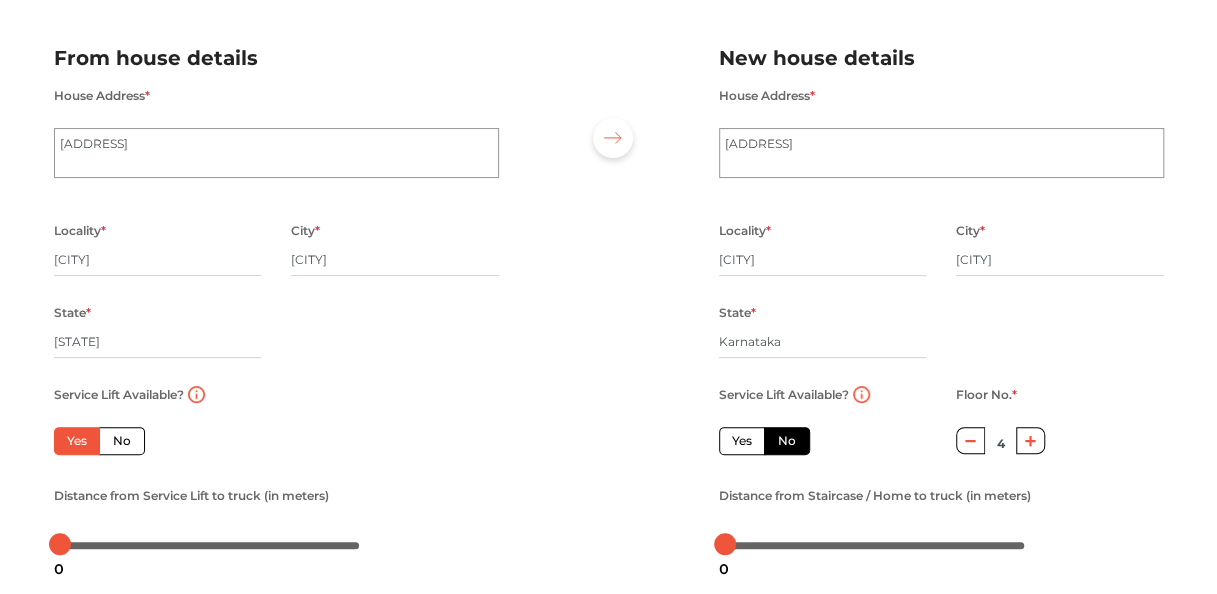 click 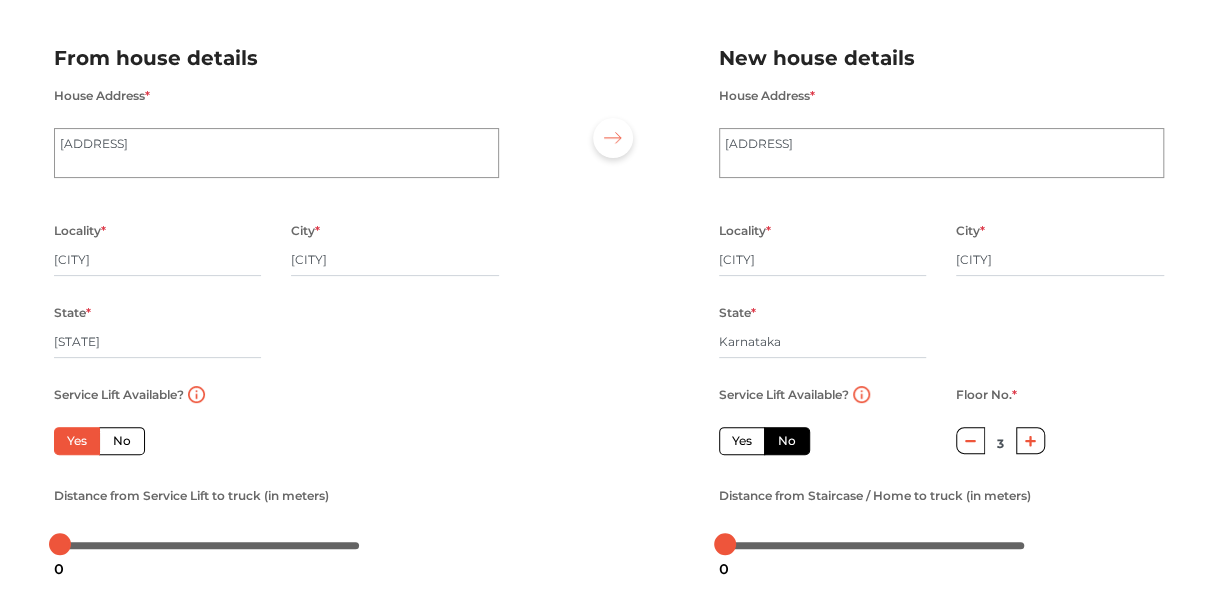 click 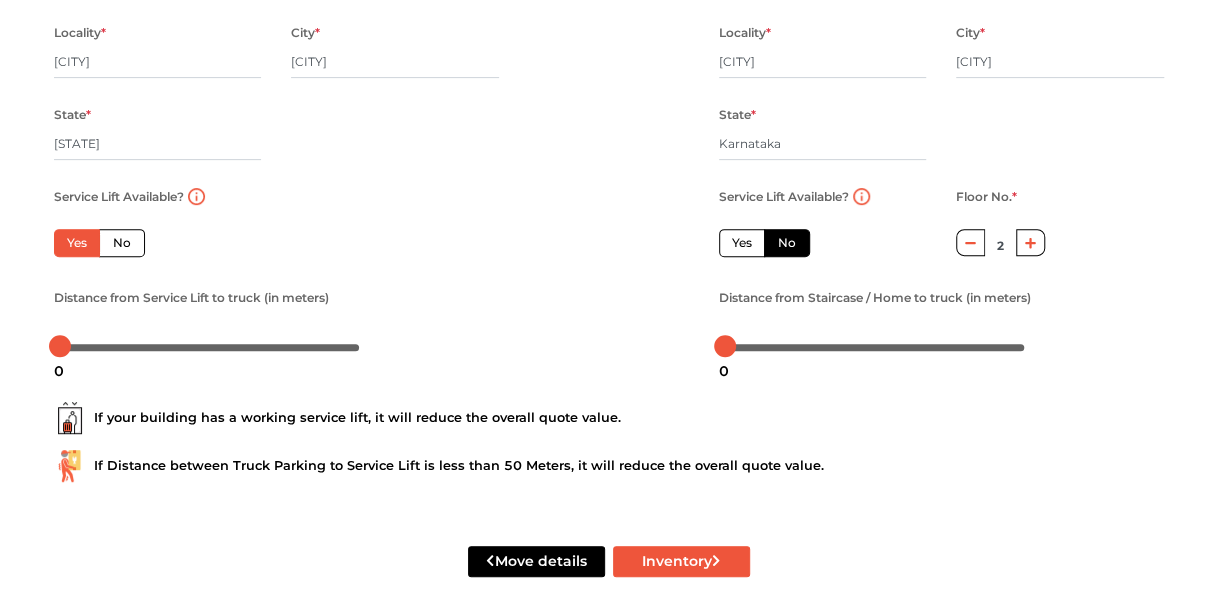 scroll, scrollTop: 350, scrollLeft: 0, axis: vertical 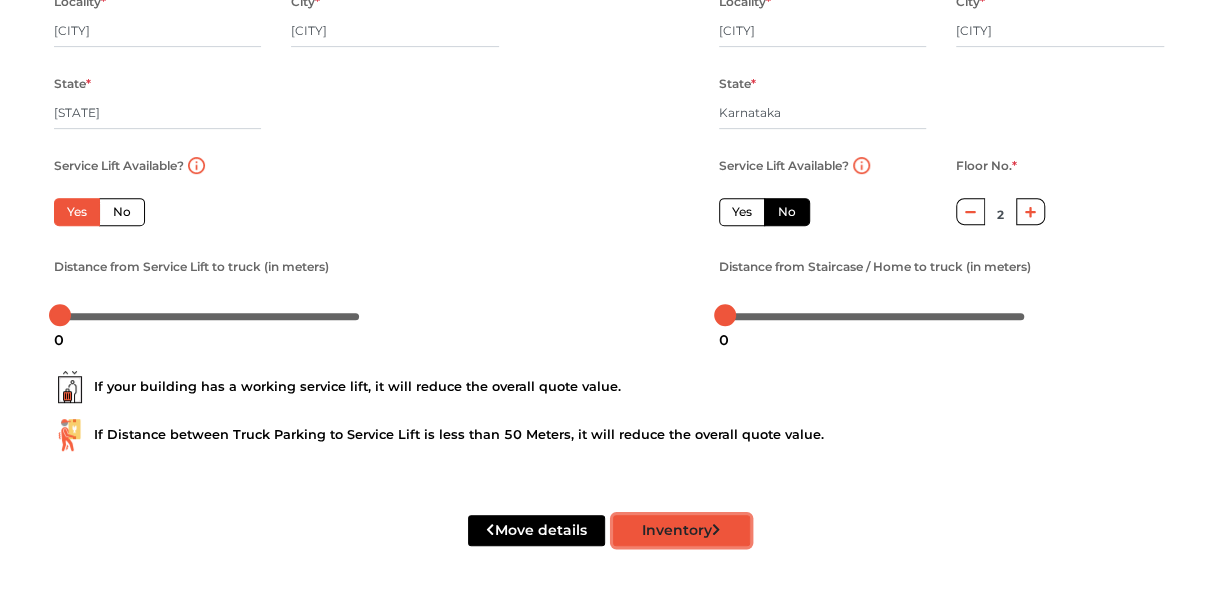 click on "Inventory" at bounding box center (681, 530) 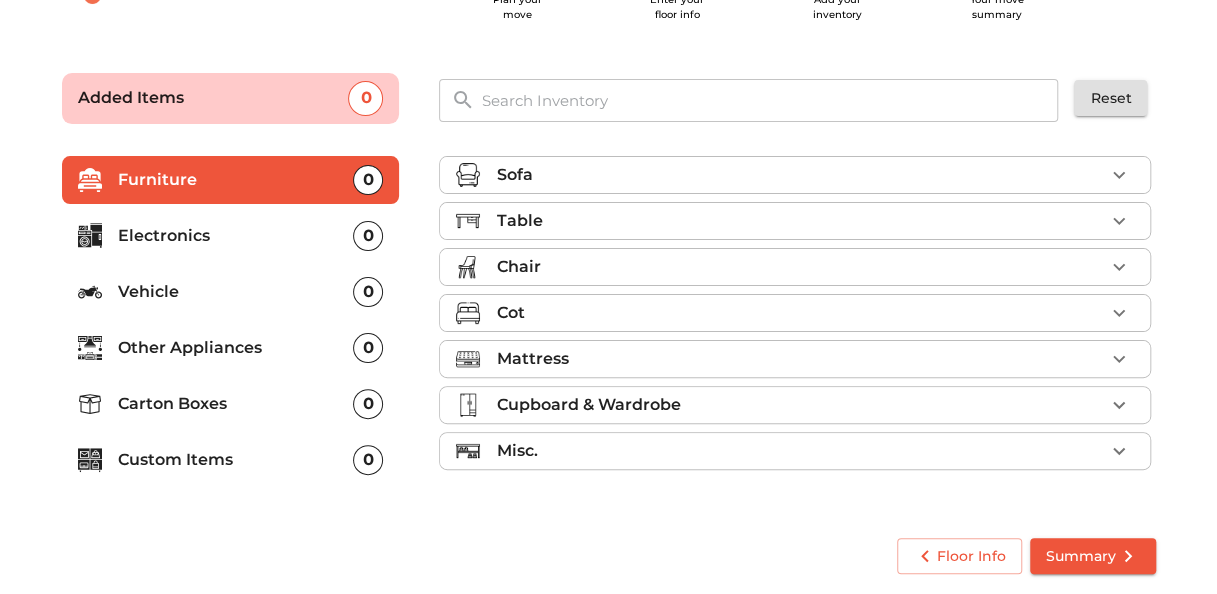 scroll, scrollTop: 87, scrollLeft: 0, axis: vertical 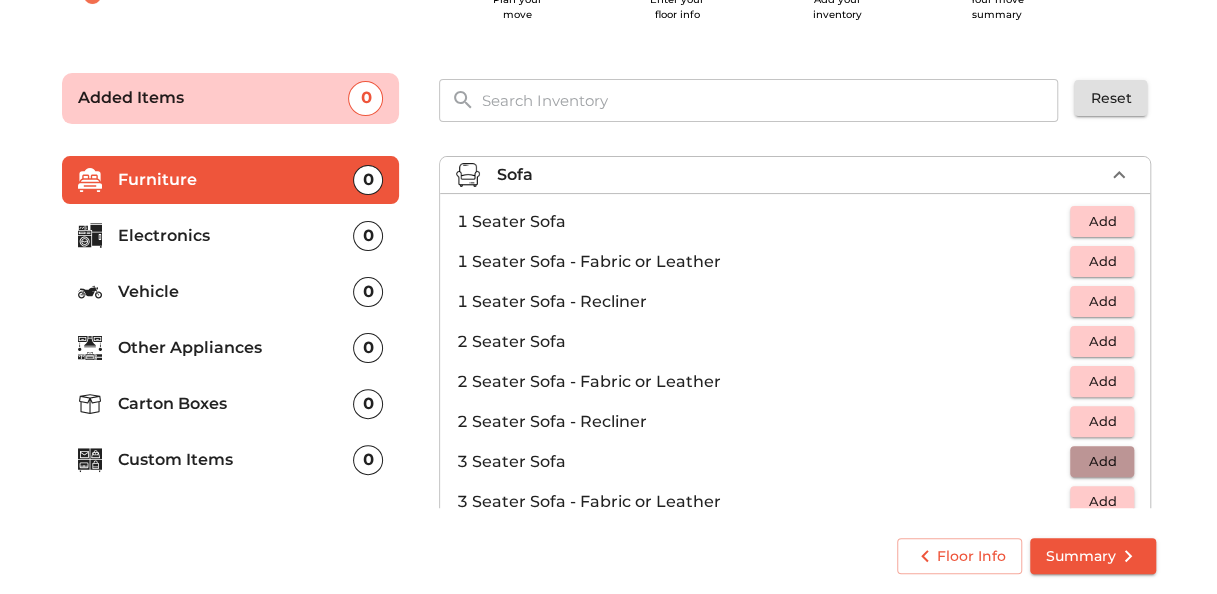 click on "Add" at bounding box center (1102, 461) 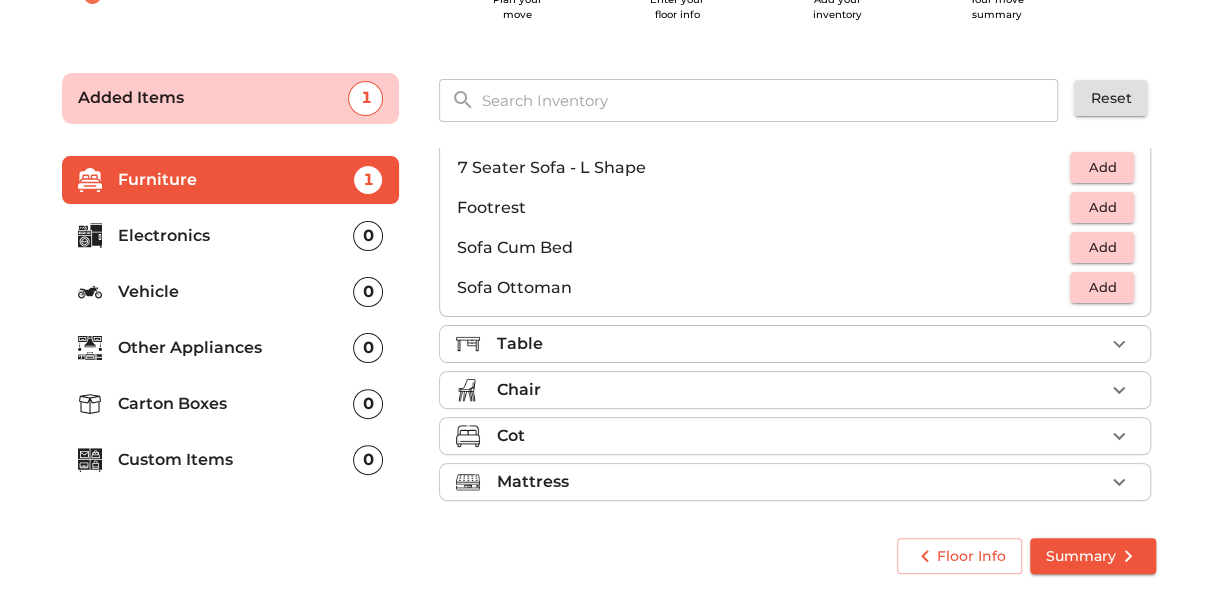 scroll, scrollTop: 496, scrollLeft: 0, axis: vertical 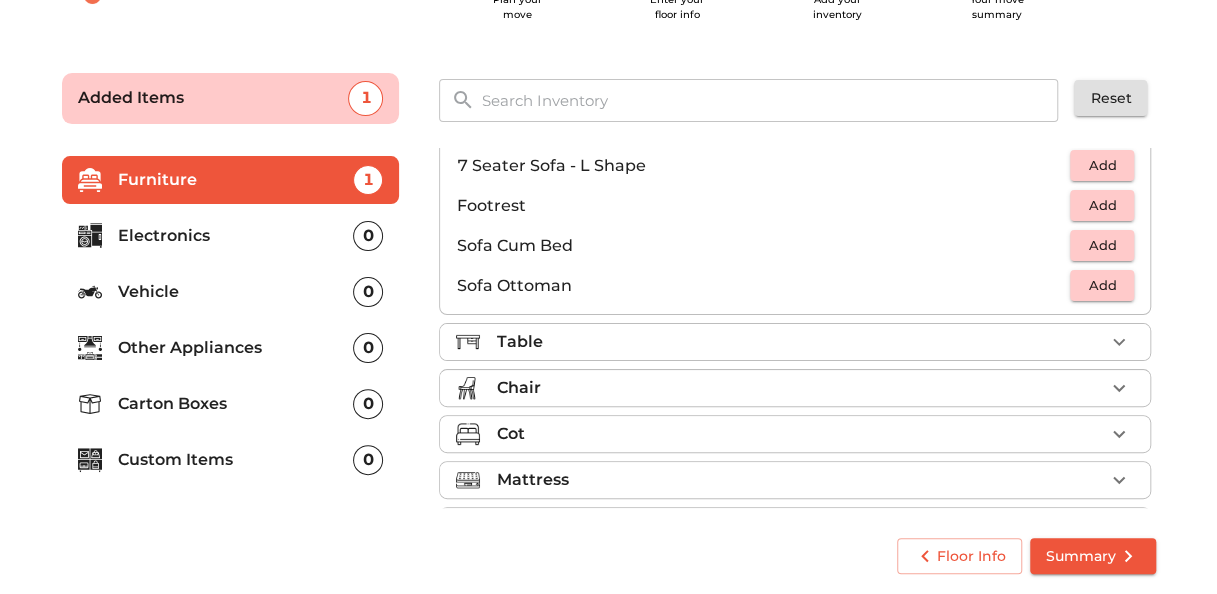 click 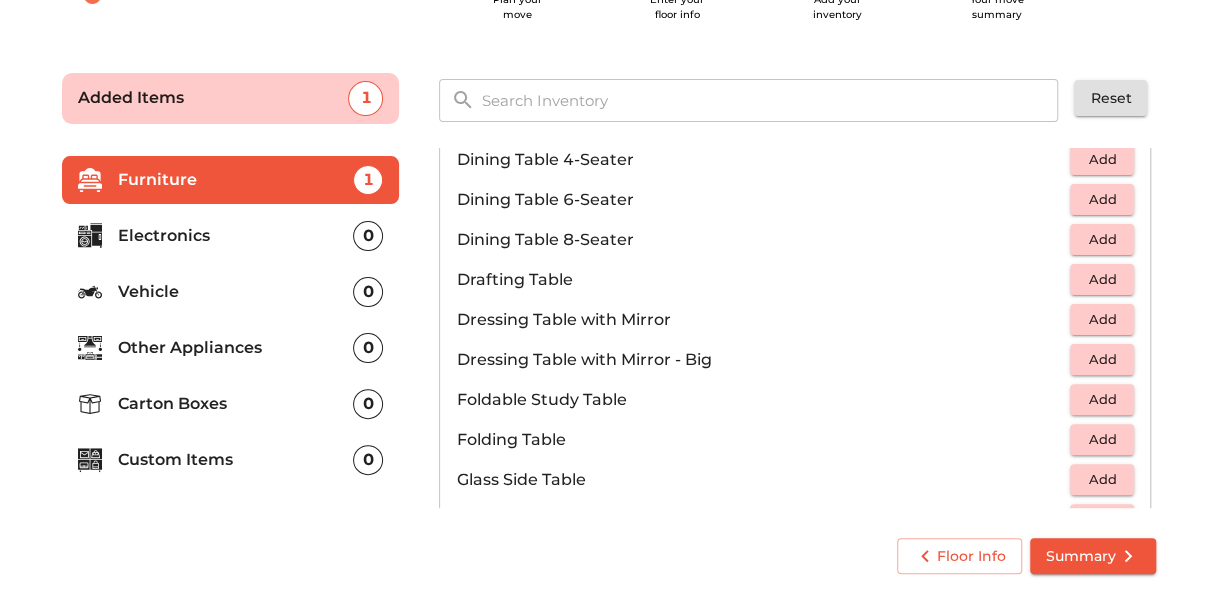 scroll, scrollTop: 424, scrollLeft: 0, axis: vertical 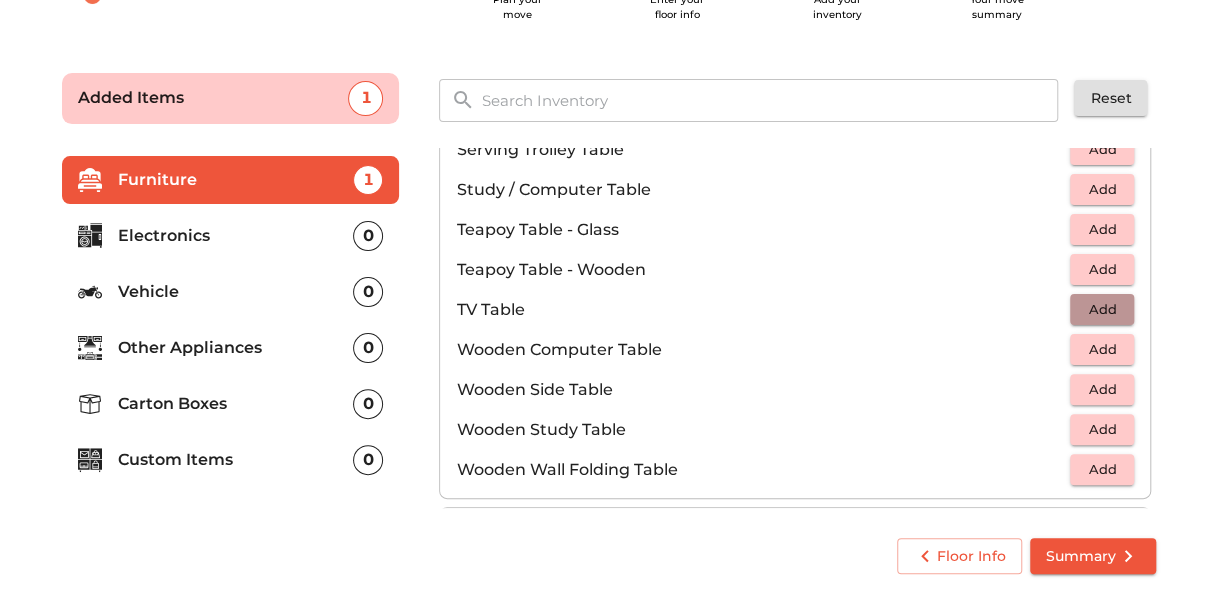 click on "Add" at bounding box center [1102, 309] 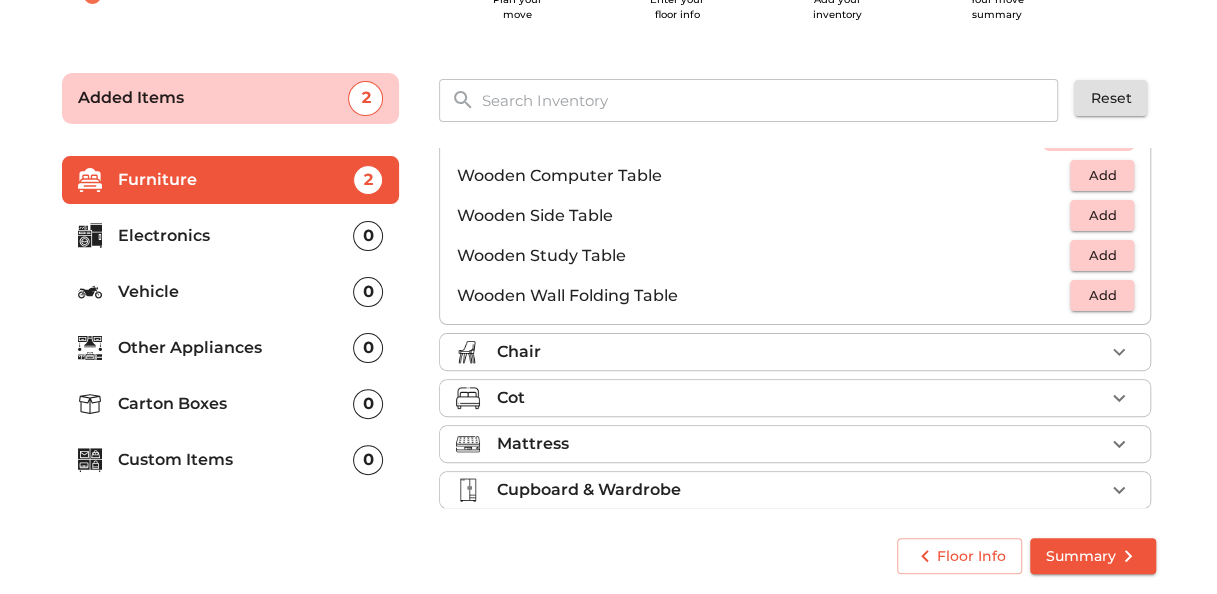 click on "Chair" at bounding box center [800, 352] 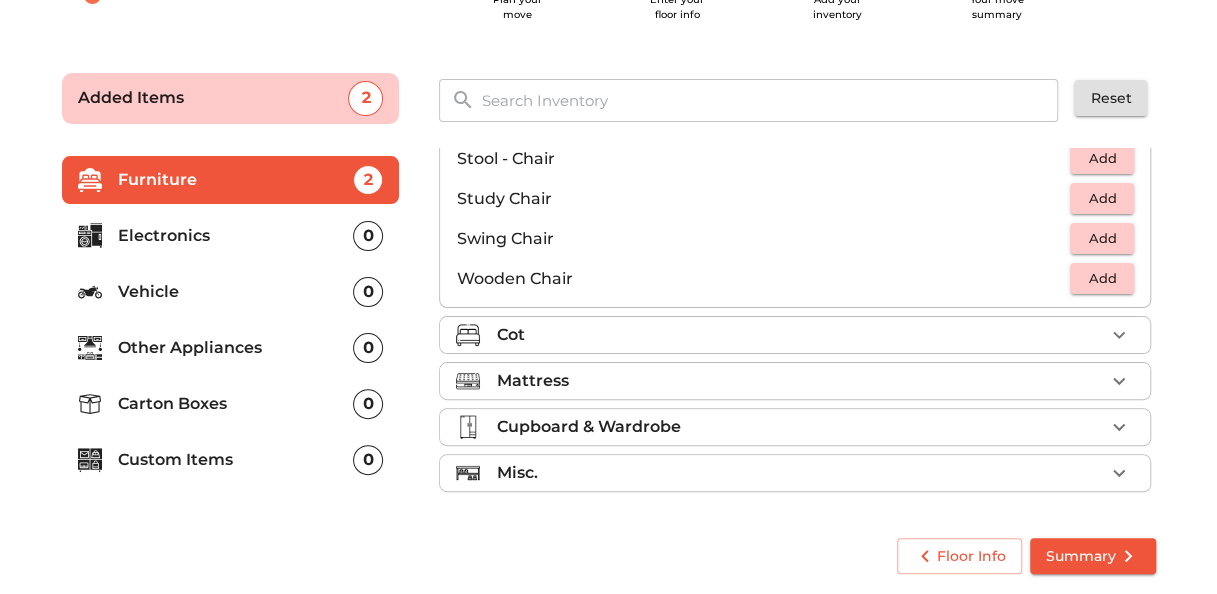 scroll, scrollTop: 830, scrollLeft: 0, axis: vertical 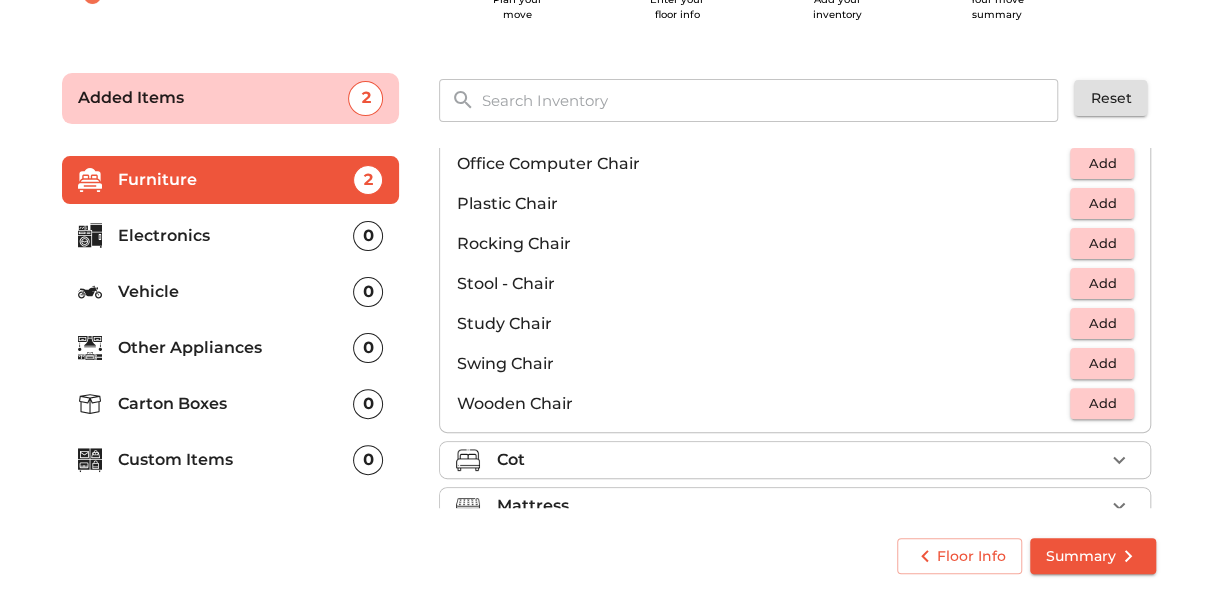 click on "Add" at bounding box center [1102, 203] 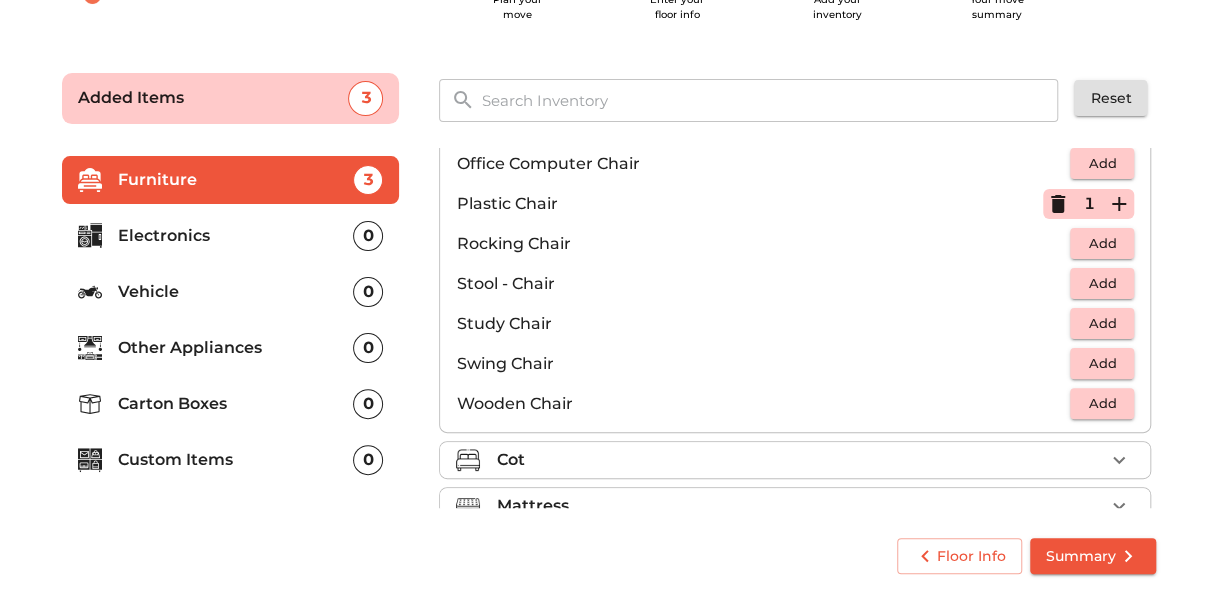 click 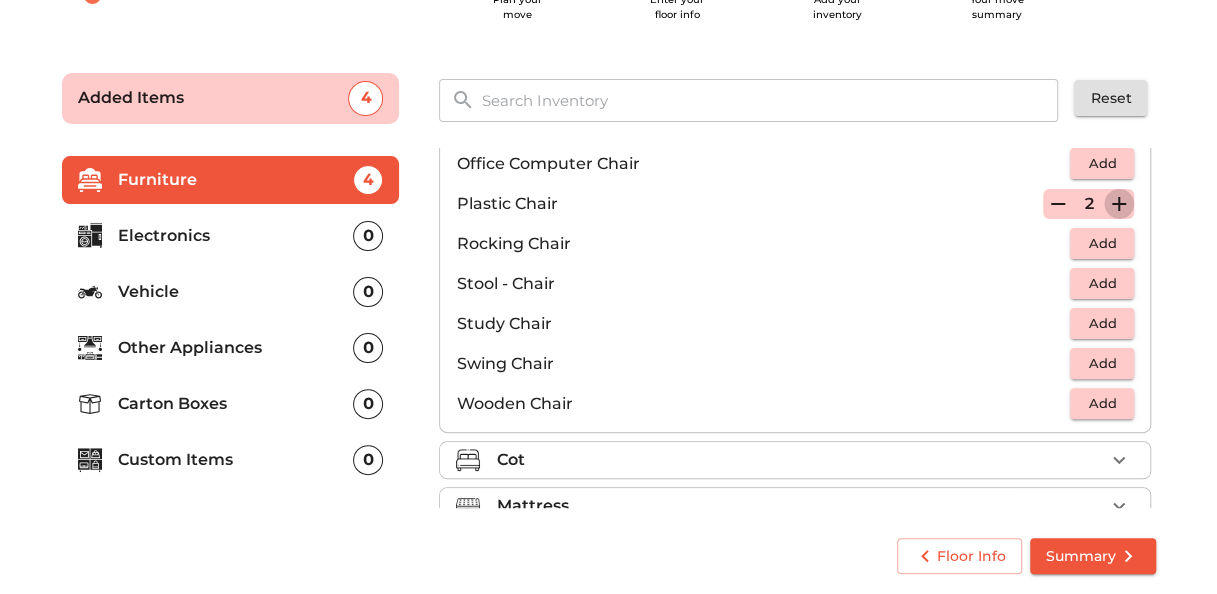 click 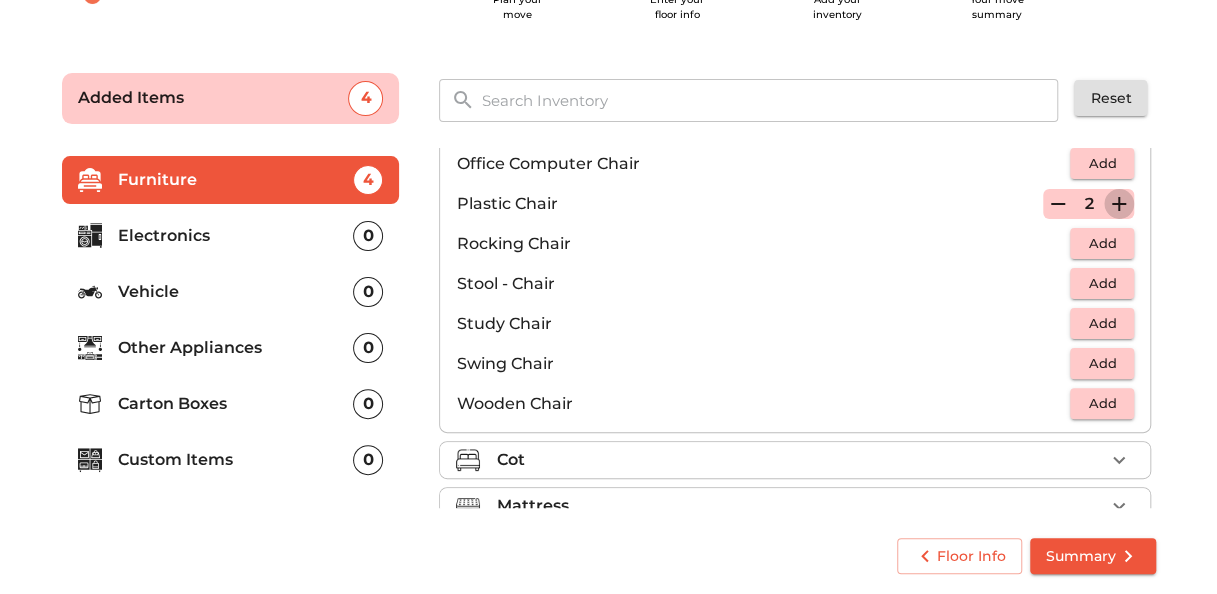 click 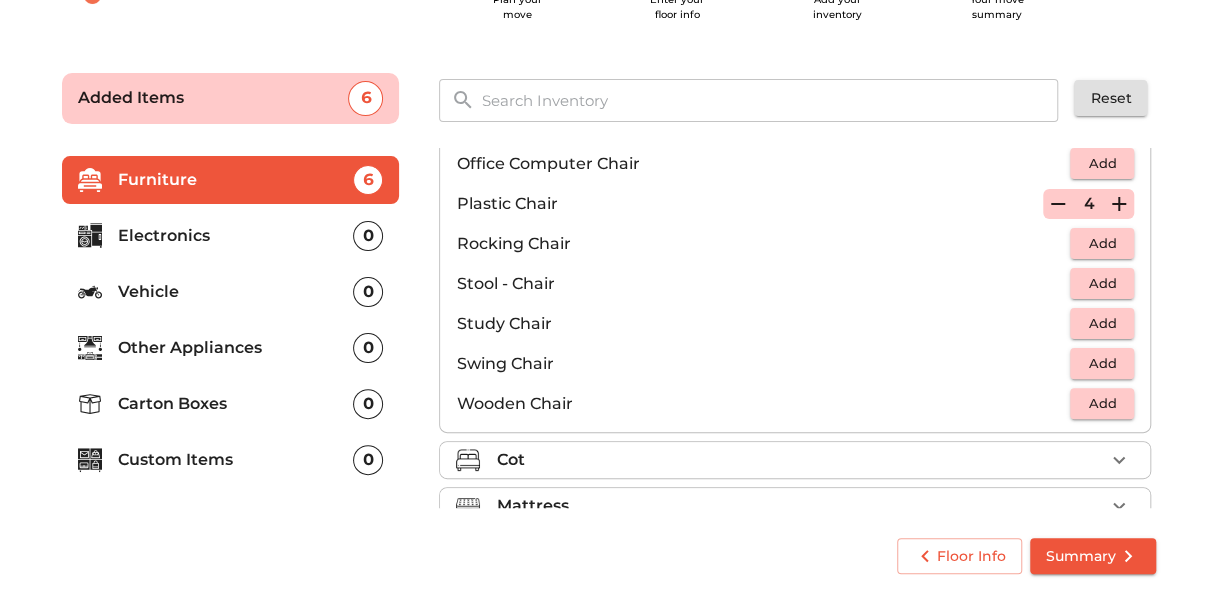 click 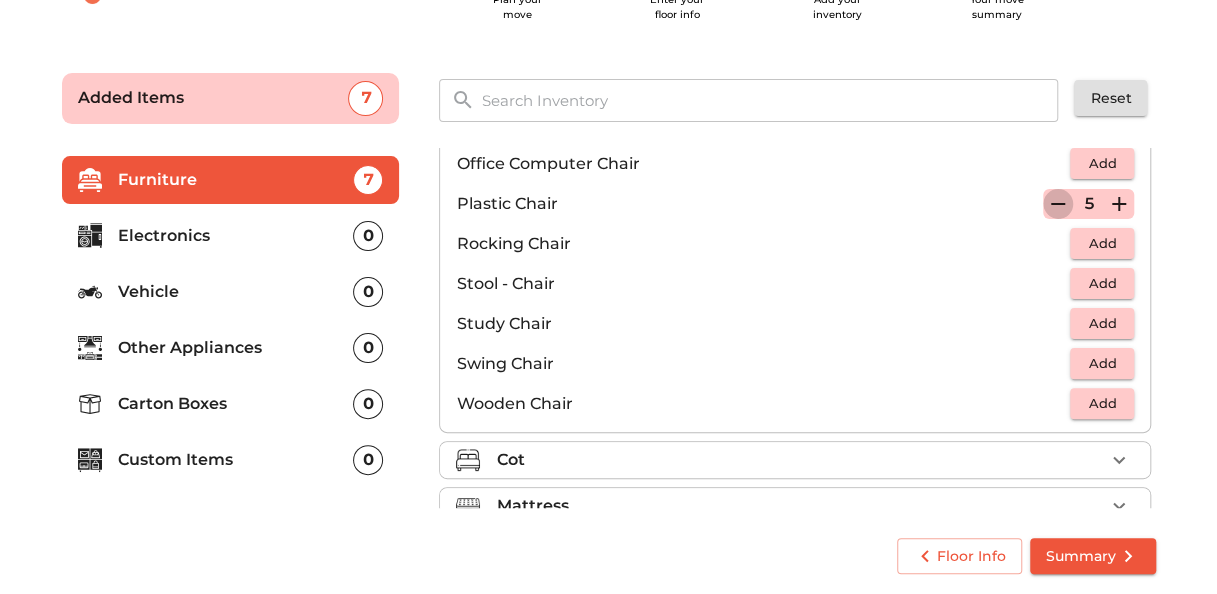 click 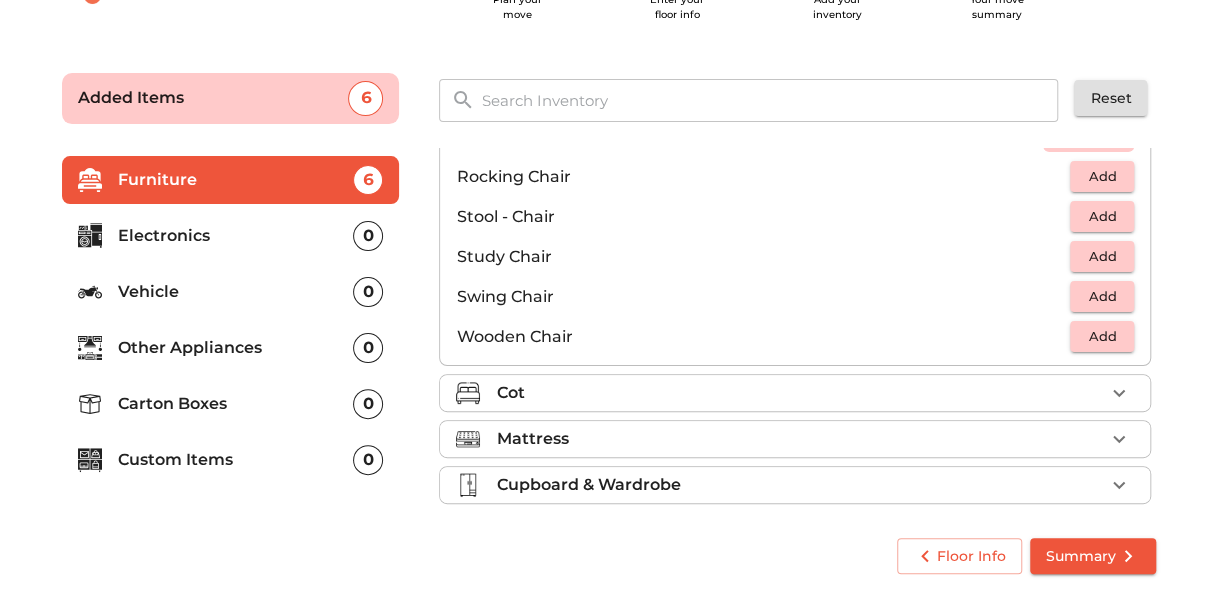 scroll, scrollTop: 830, scrollLeft: 0, axis: vertical 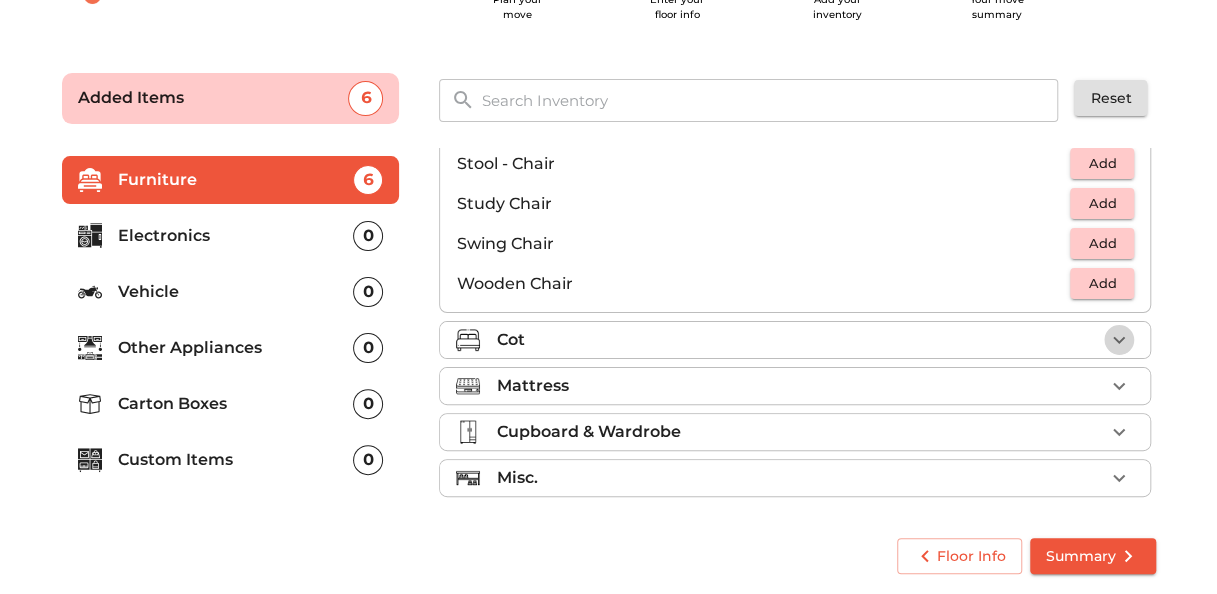 click 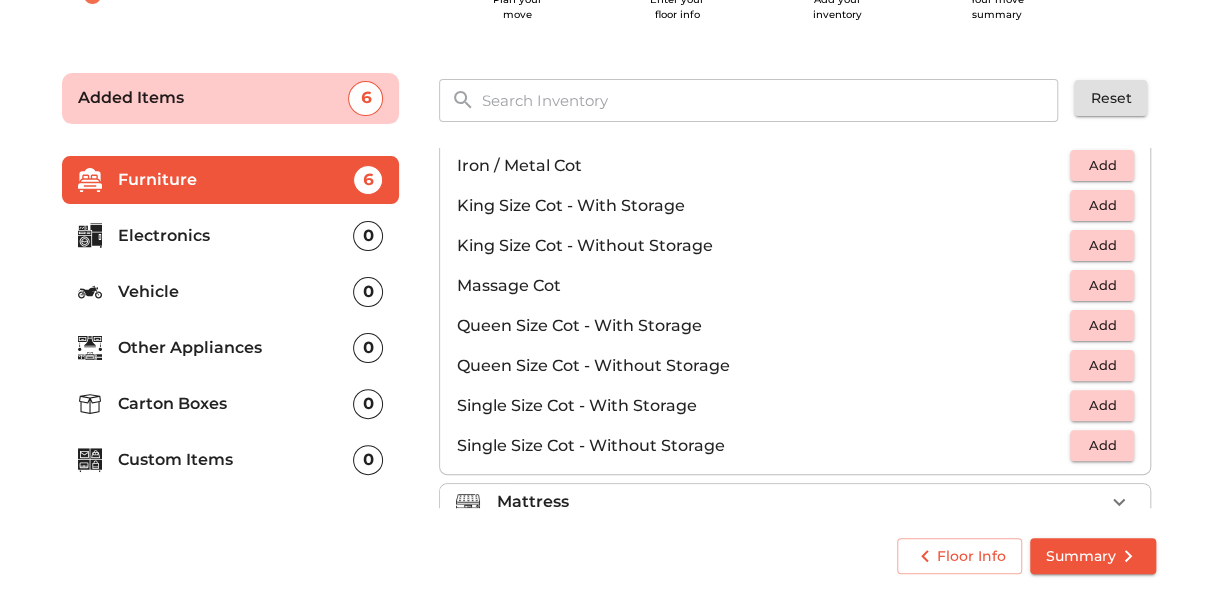 scroll, scrollTop: 530, scrollLeft: 0, axis: vertical 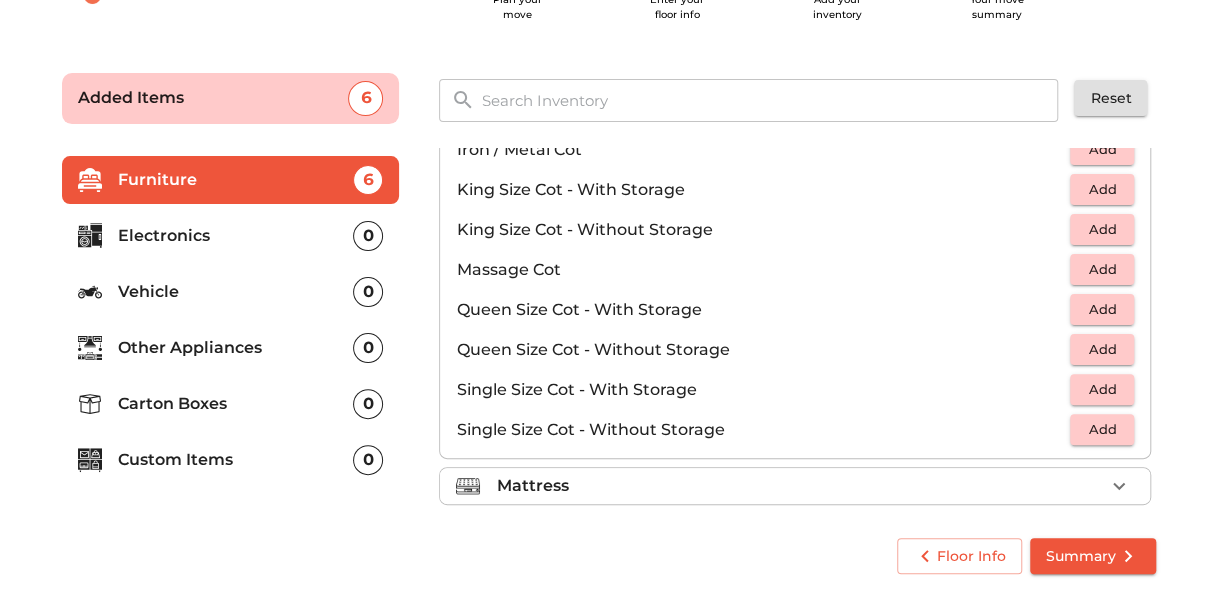 click on "Add" at bounding box center [1102, 229] 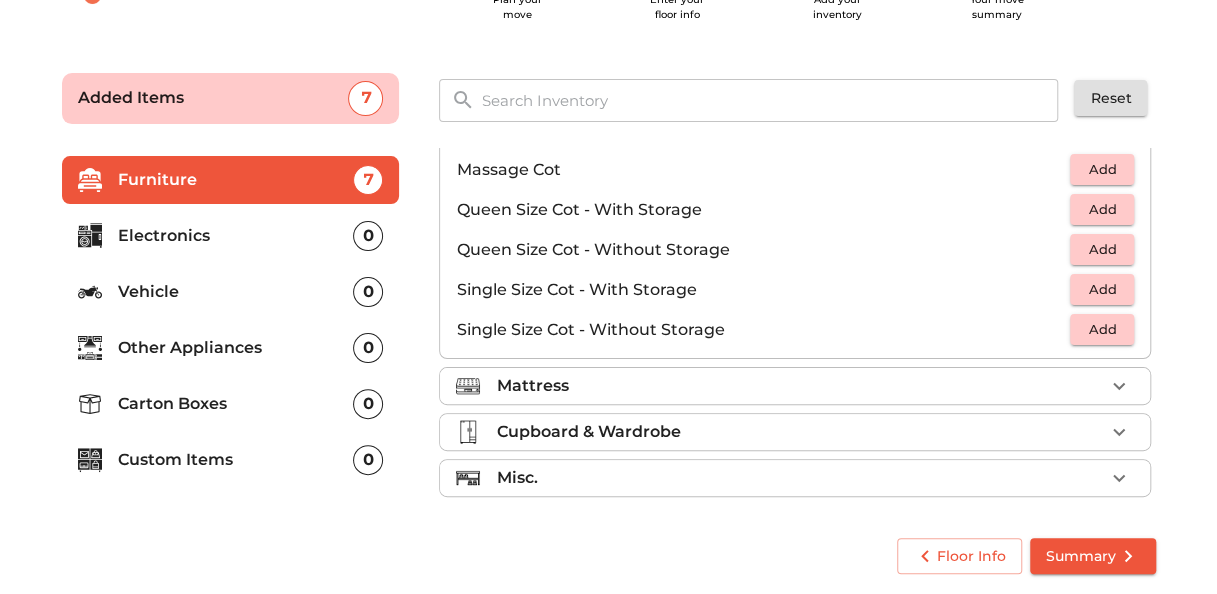 click 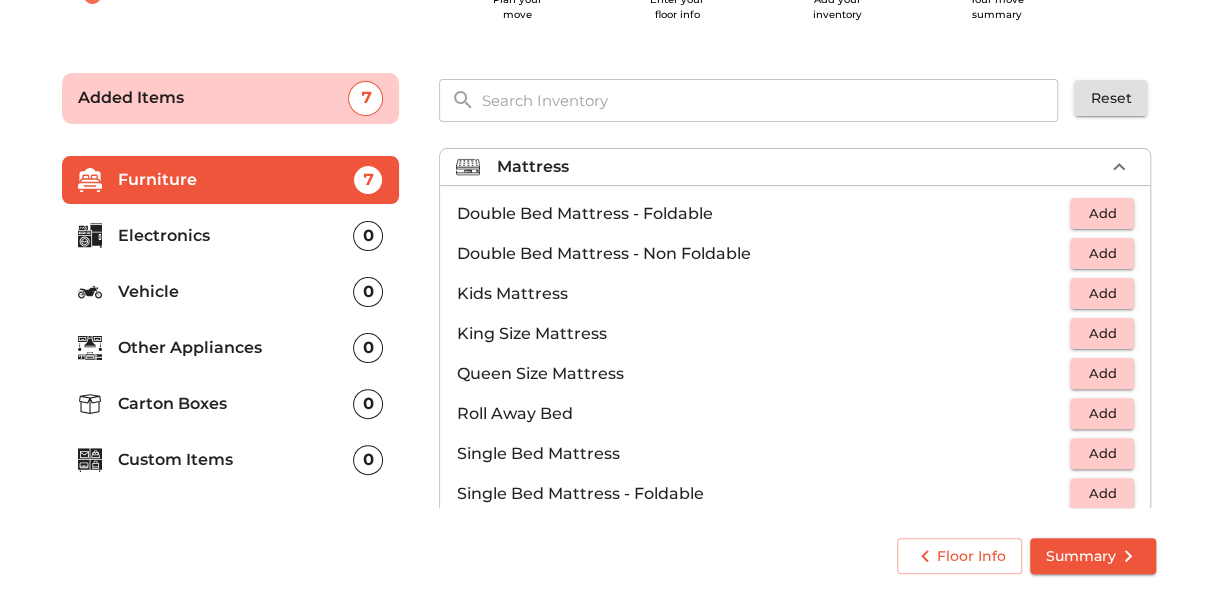 scroll, scrollTop: 190, scrollLeft: 0, axis: vertical 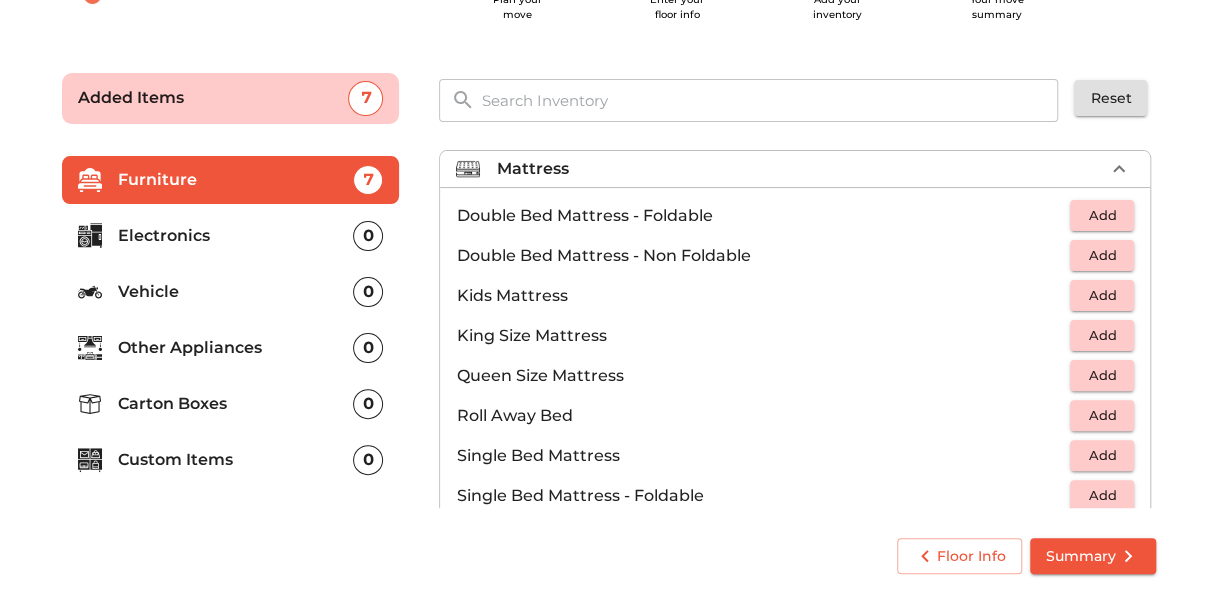 click on "Add" at bounding box center [1102, 215] 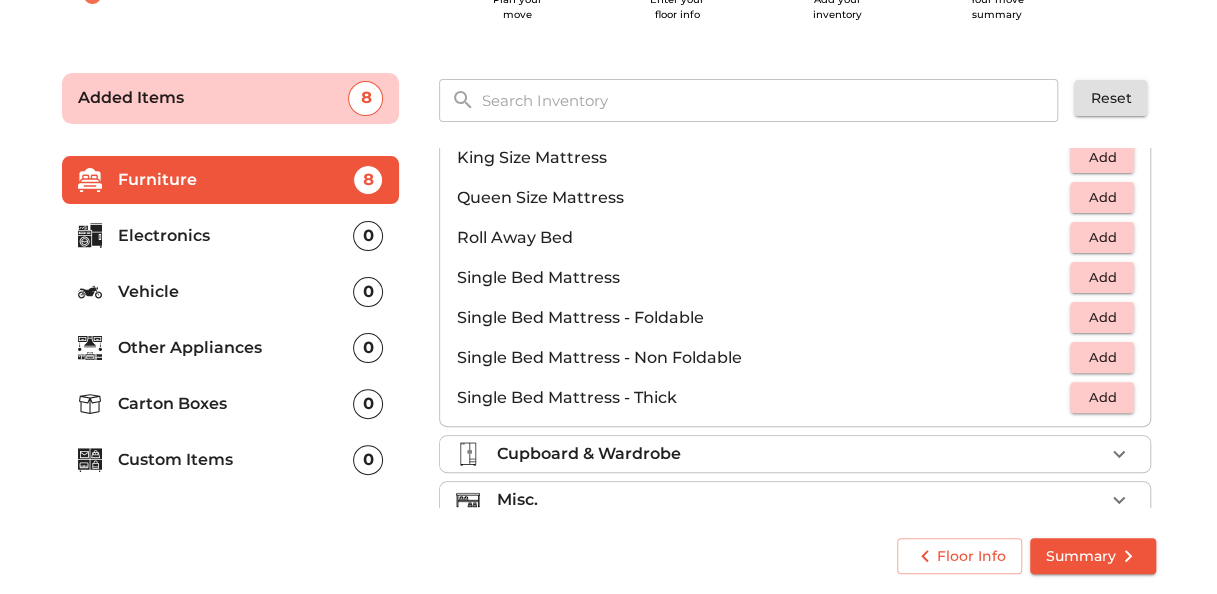 scroll, scrollTop: 390, scrollLeft: 0, axis: vertical 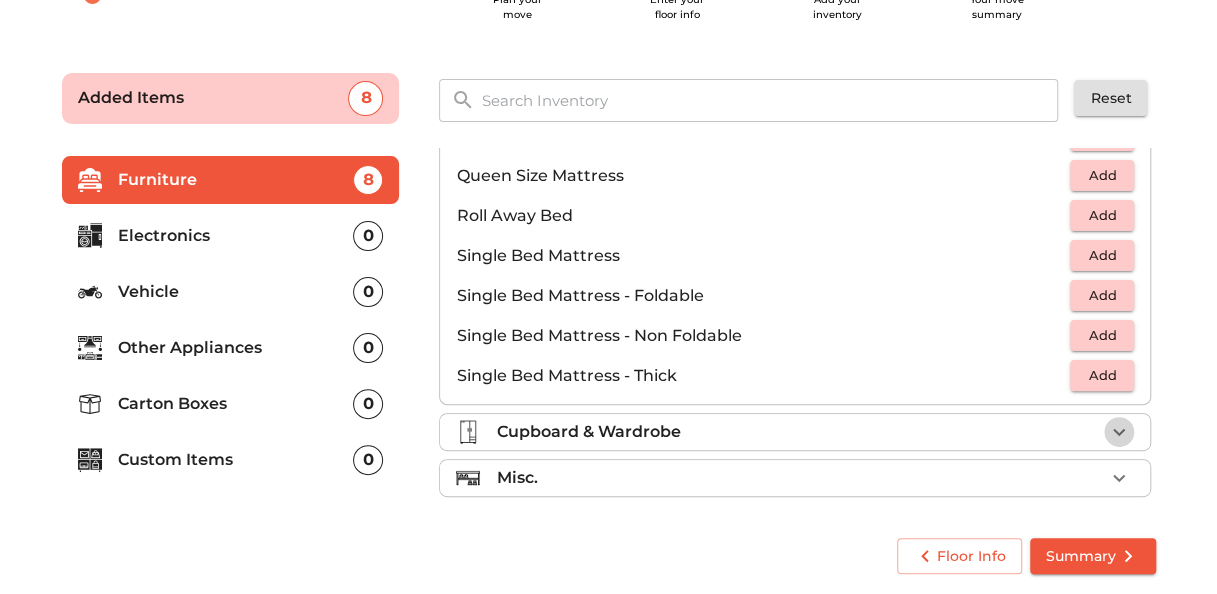 click at bounding box center (1119, 432) 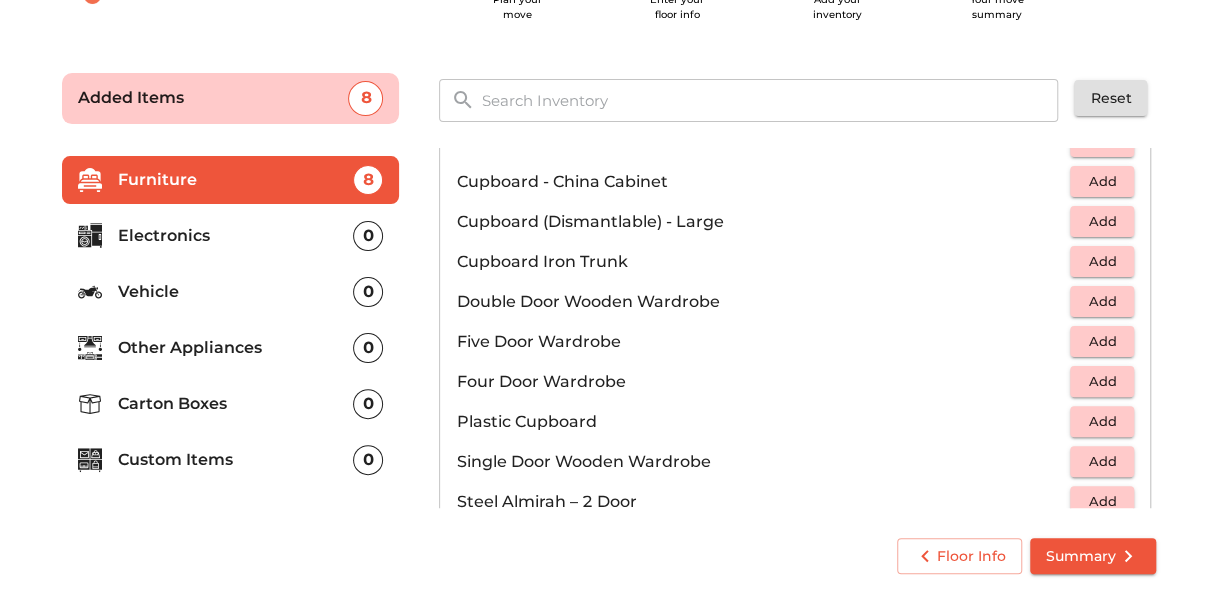 scroll, scrollTop: 308, scrollLeft: 0, axis: vertical 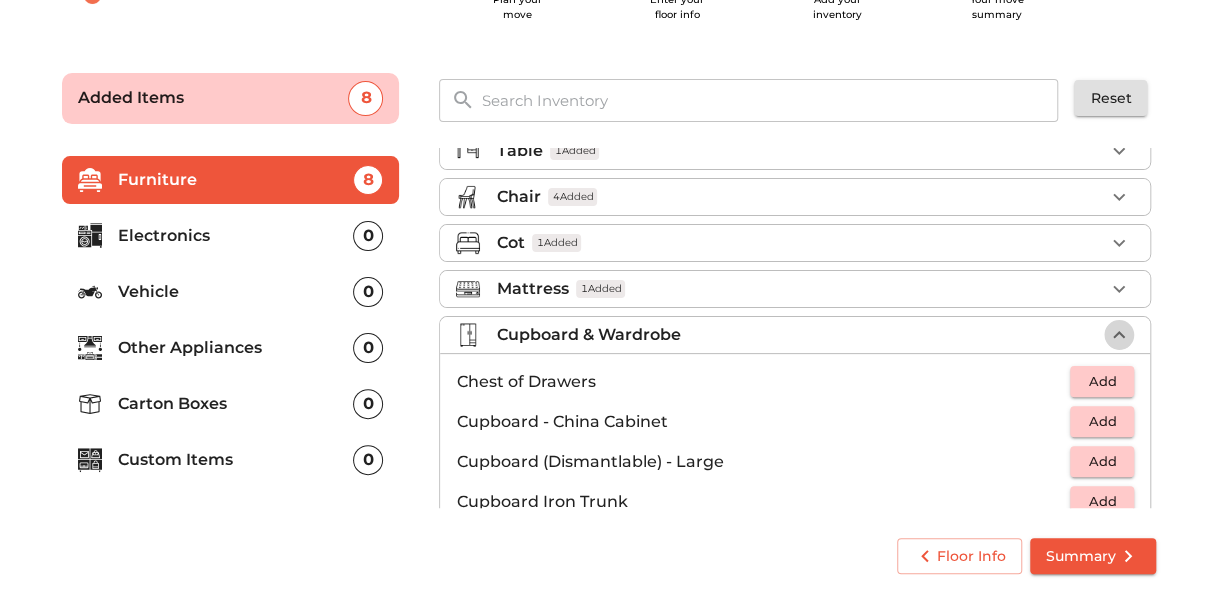 click 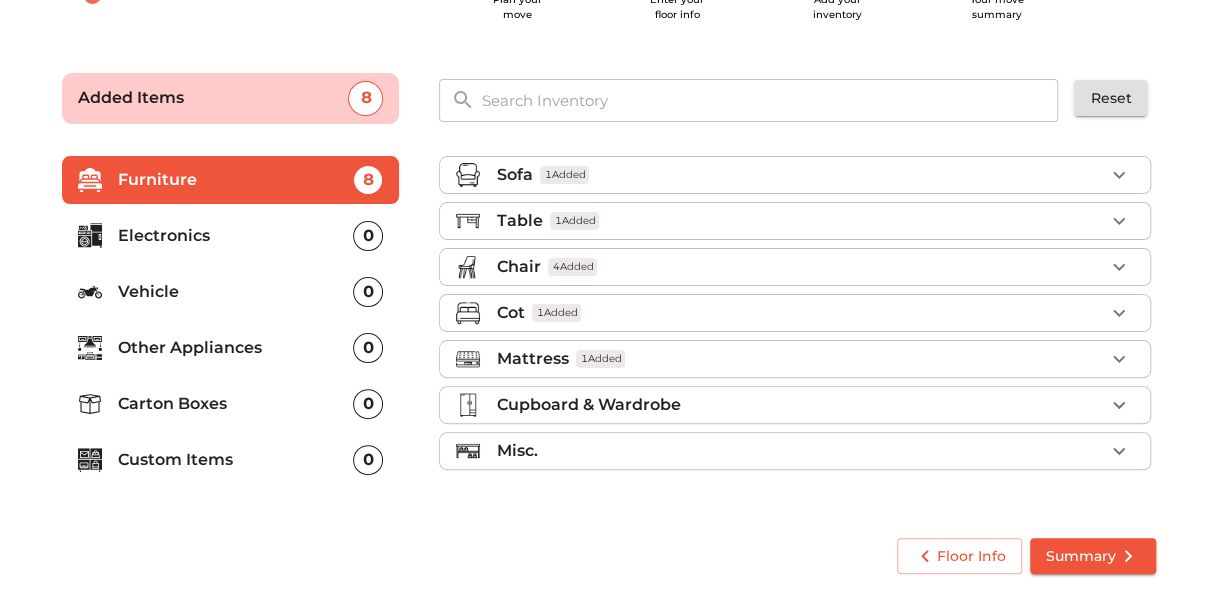scroll, scrollTop: 0, scrollLeft: 0, axis: both 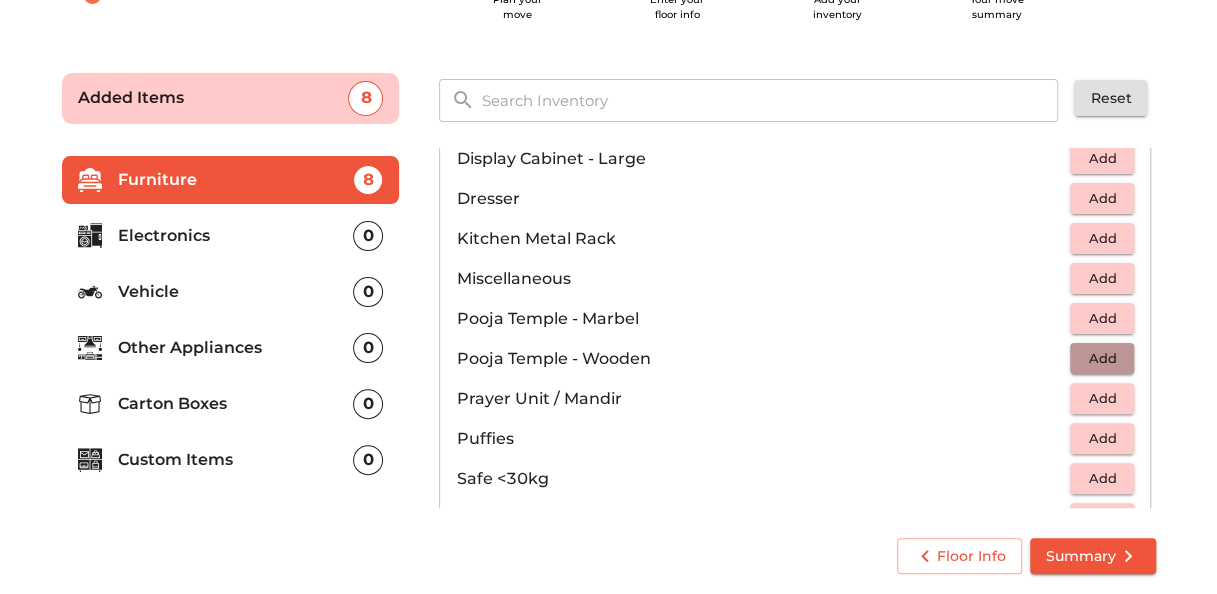 click on "Add" at bounding box center [1102, 358] 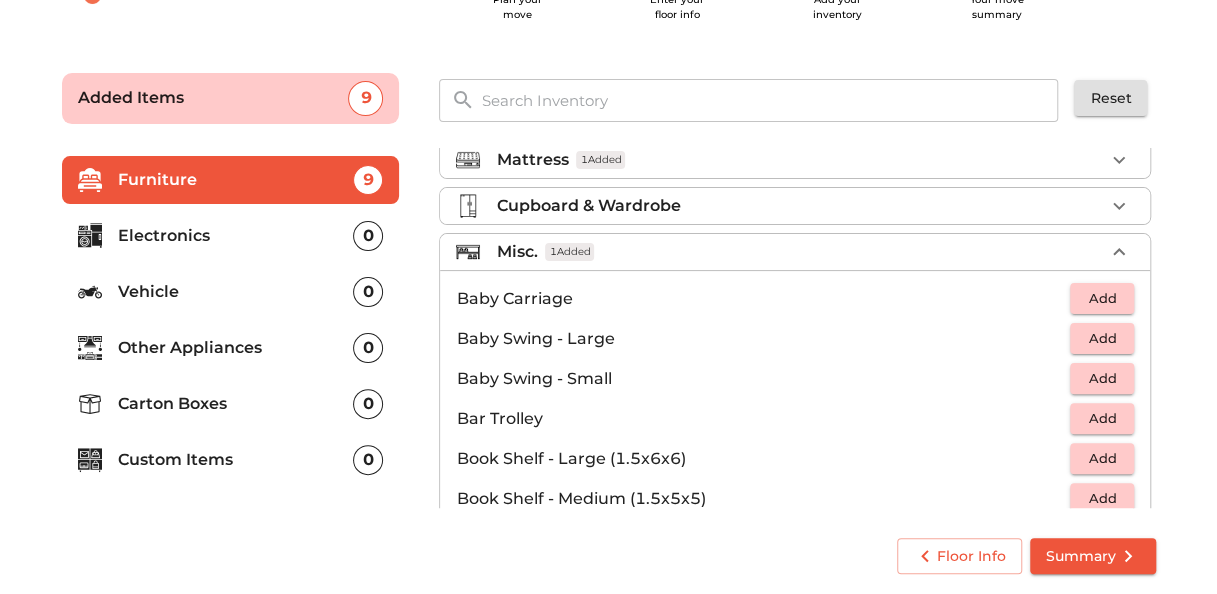 scroll, scrollTop: 194, scrollLeft: 0, axis: vertical 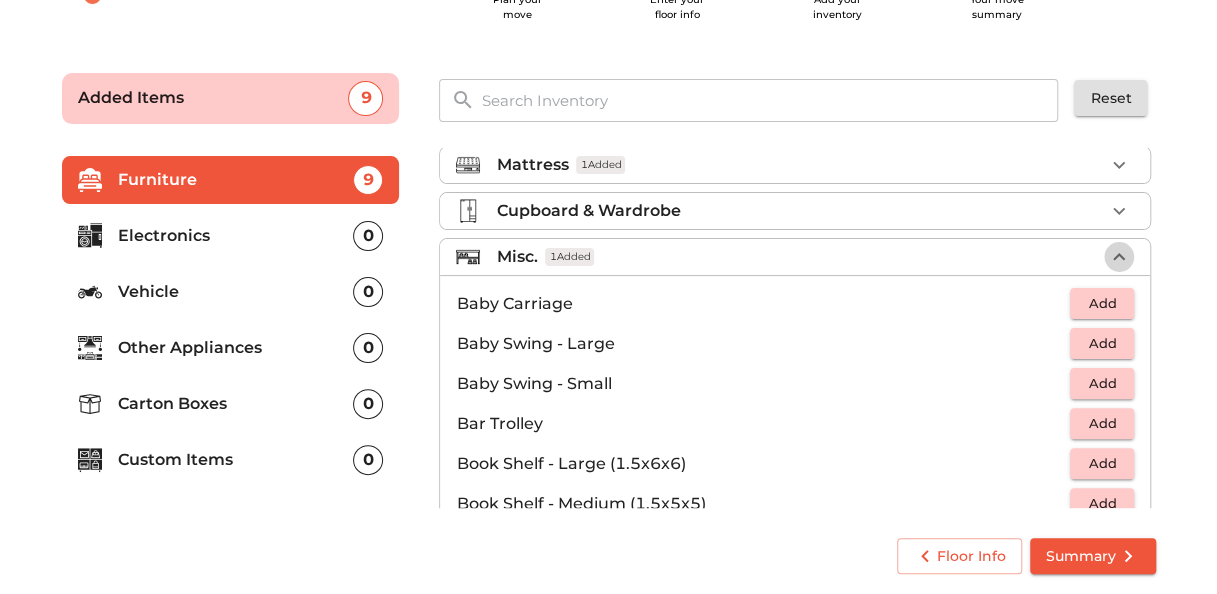 click 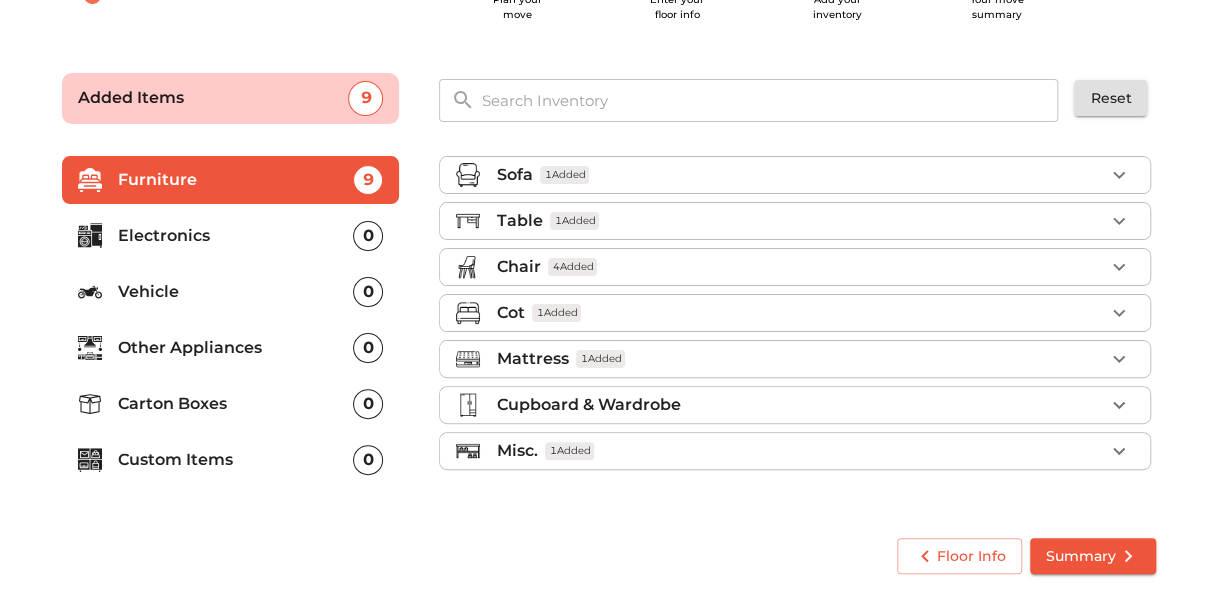 scroll, scrollTop: 0, scrollLeft: 0, axis: both 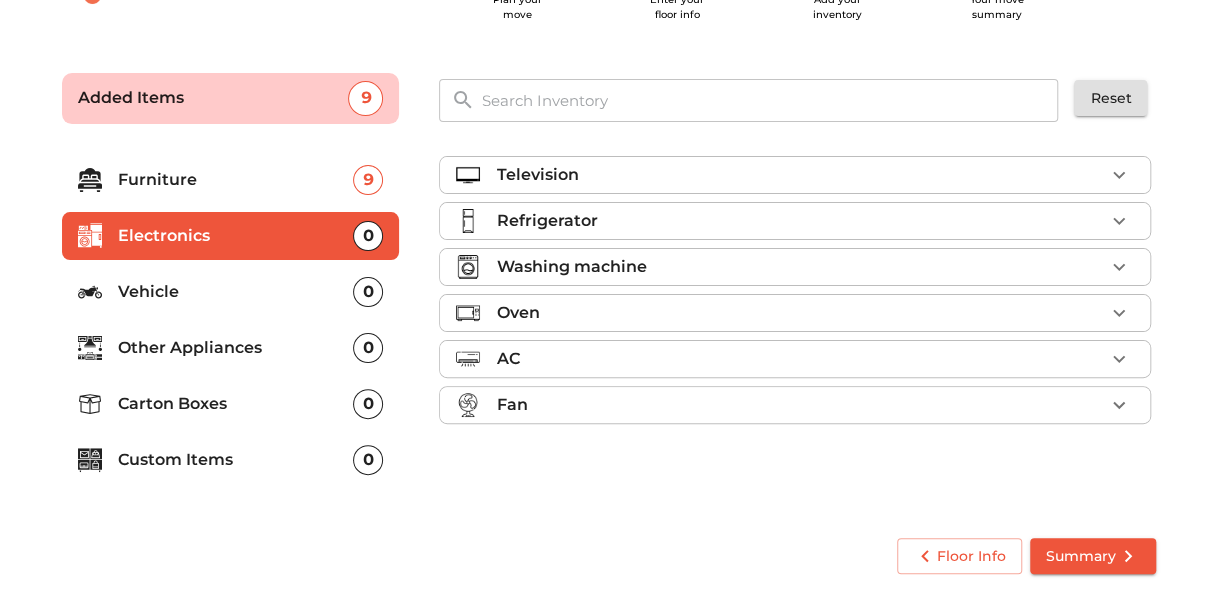 click on "Television" at bounding box center [800, 175] 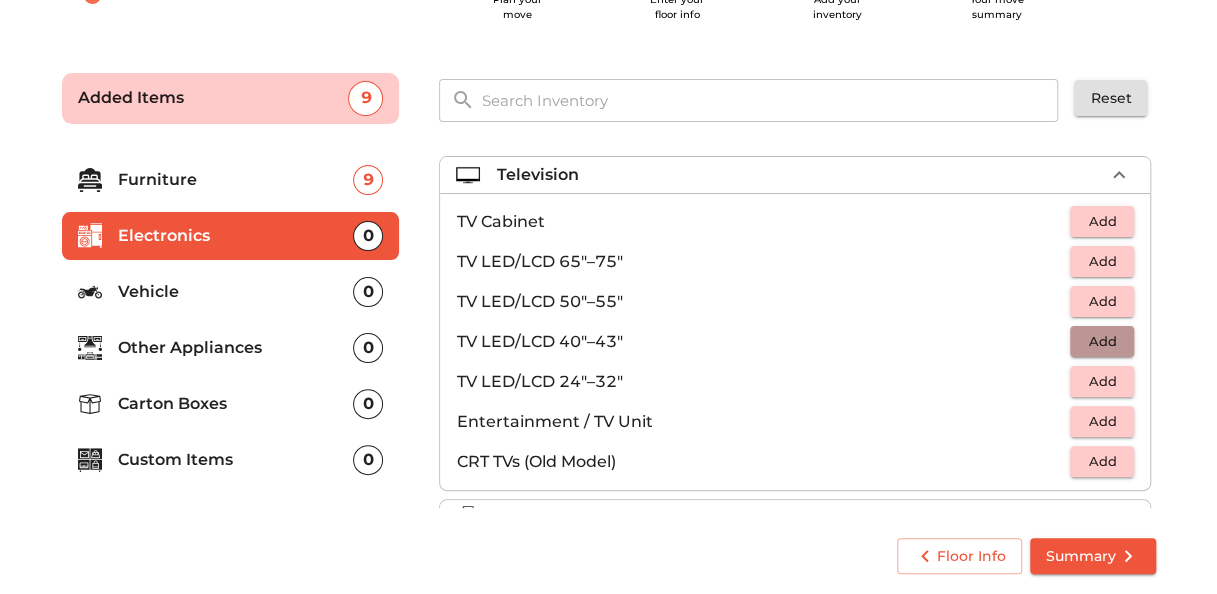 click on "Add" at bounding box center (1102, 341) 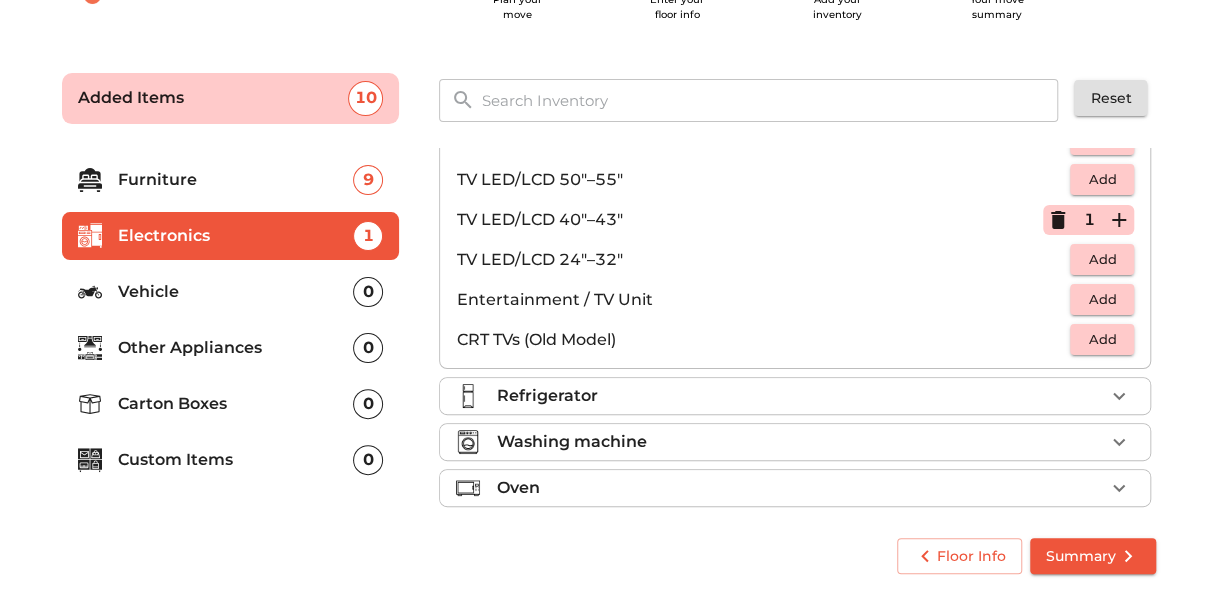 scroll, scrollTop: 128, scrollLeft: 0, axis: vertical 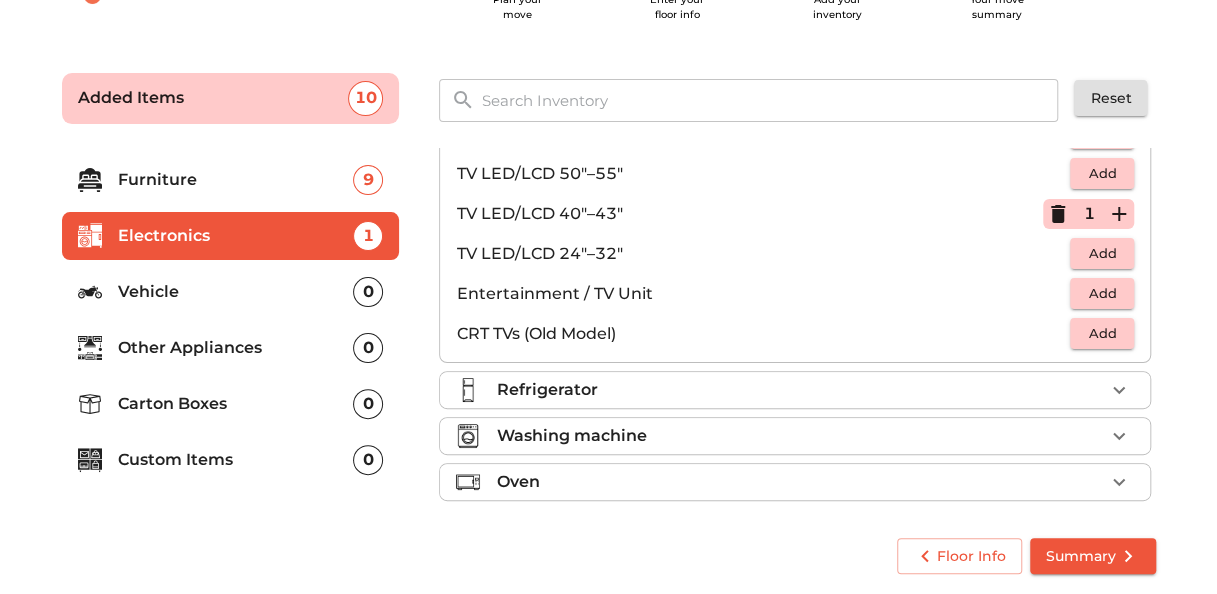 click on "Refrigerator" at bounding box center (800, 390) 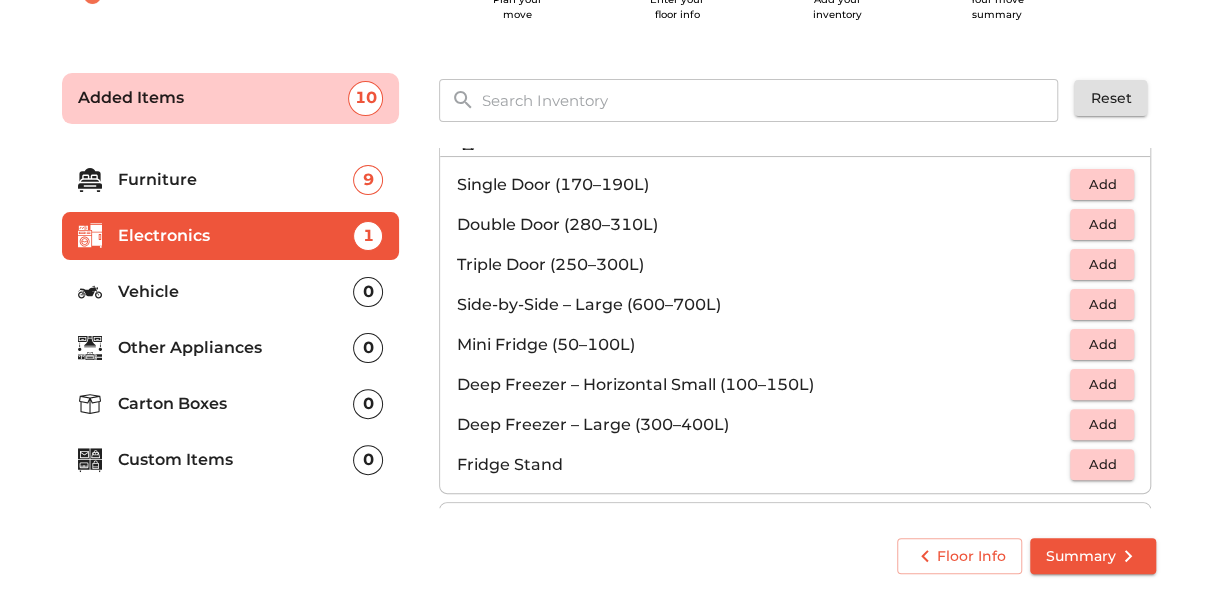 scroll, scrollTop: 59, scrollLeft: 0, axis: vertical 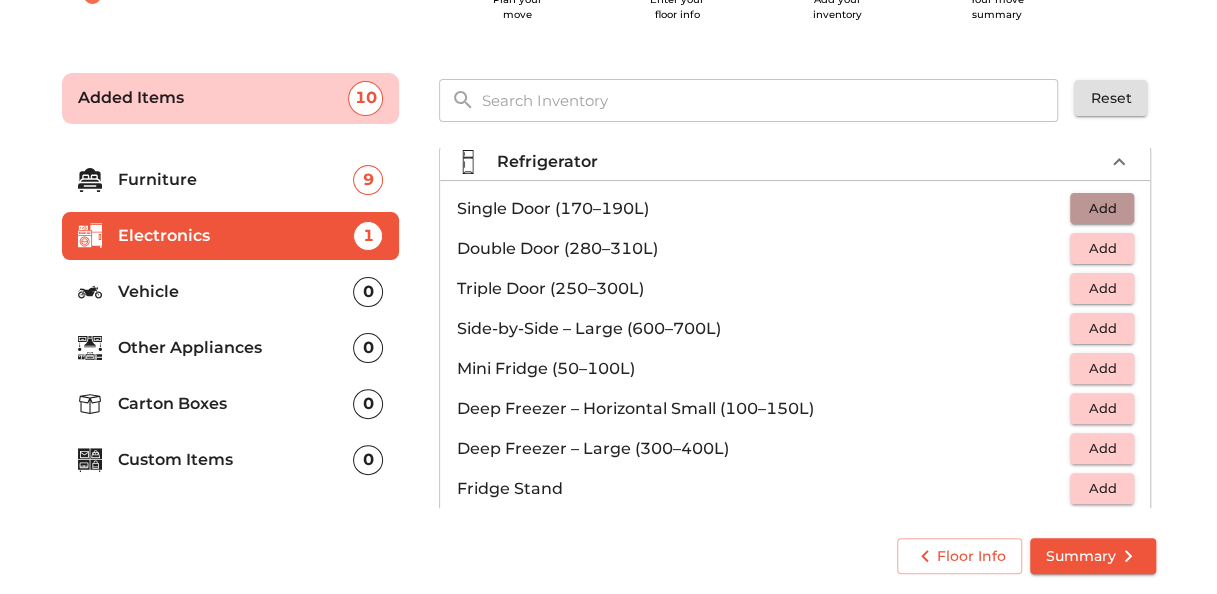 click on "Add" at bounding box center [1102, 208] 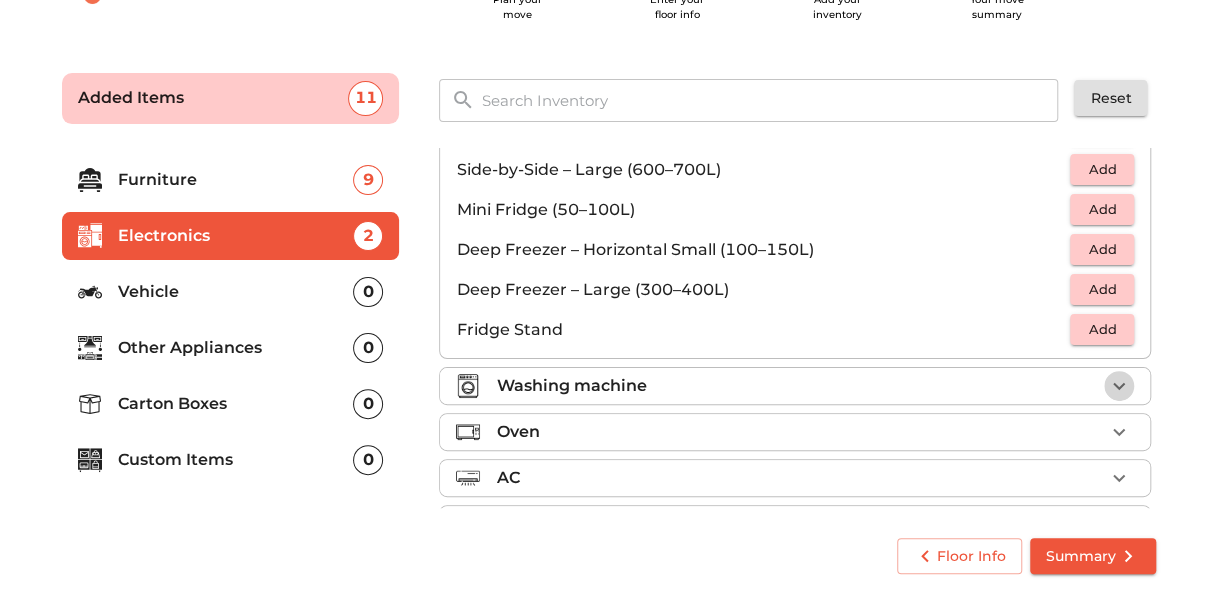click at bounding box center (1119, 386) 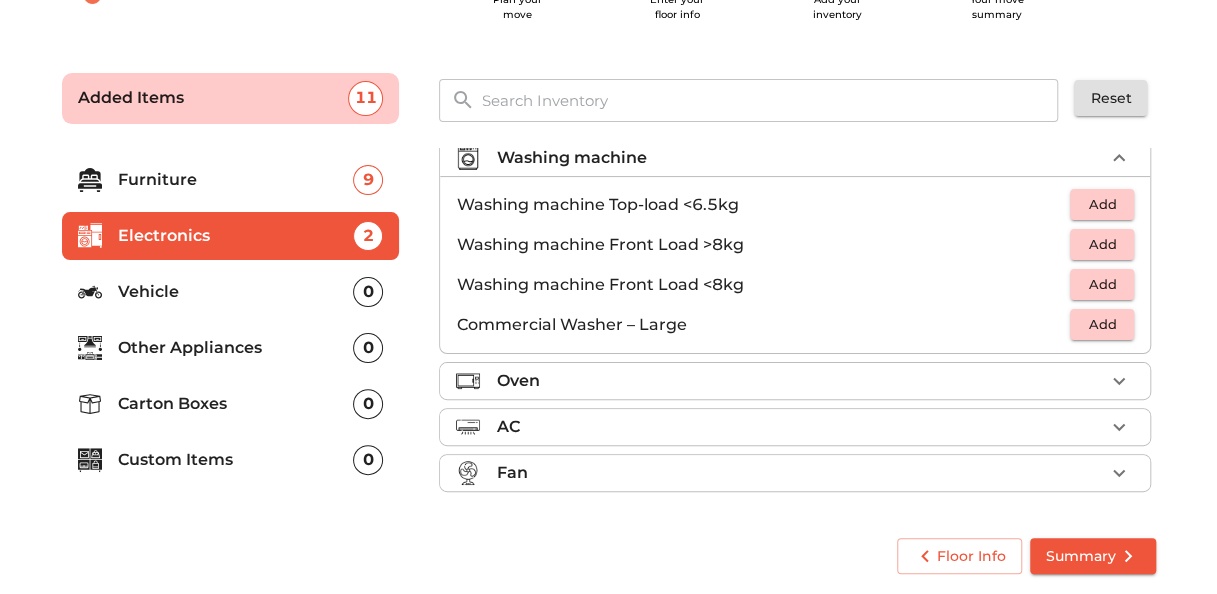 scroll, scrollTop: 91, scrollLeft: 0, axis: vertical 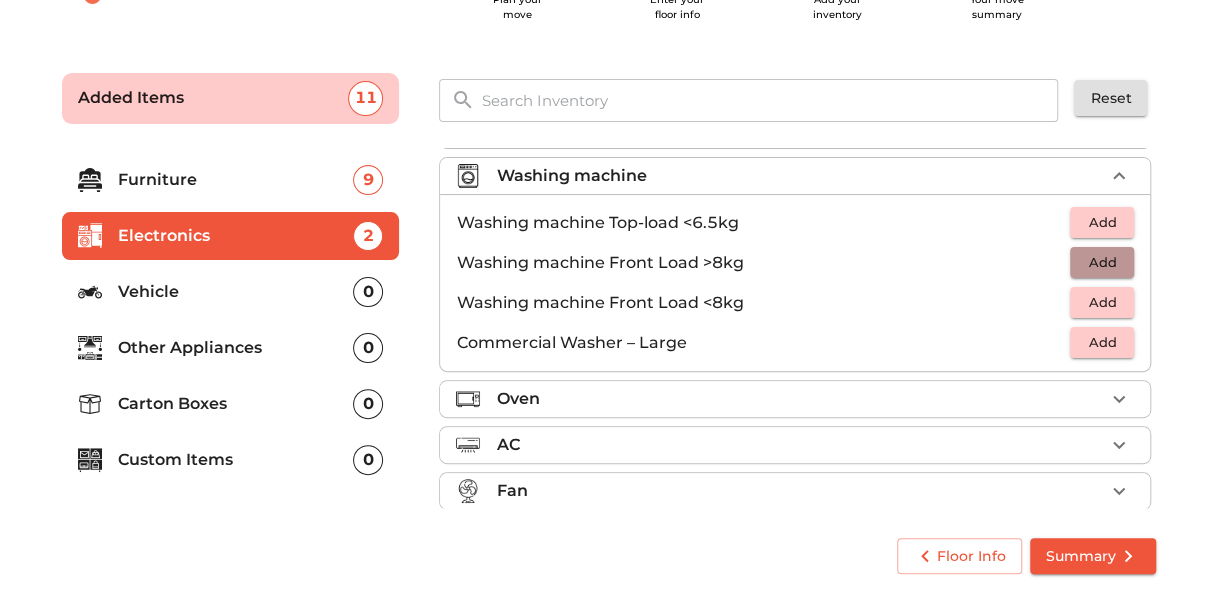 click on "Add" at bounding box center [1102, 262] 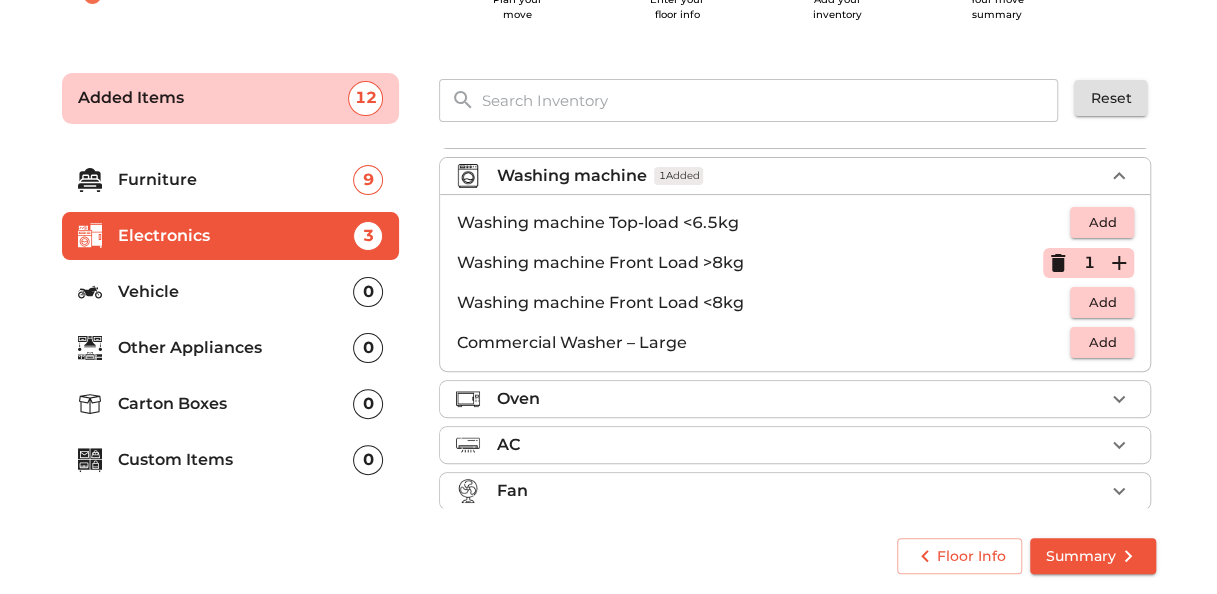 click on "1" at bounding box center (1088, 263) 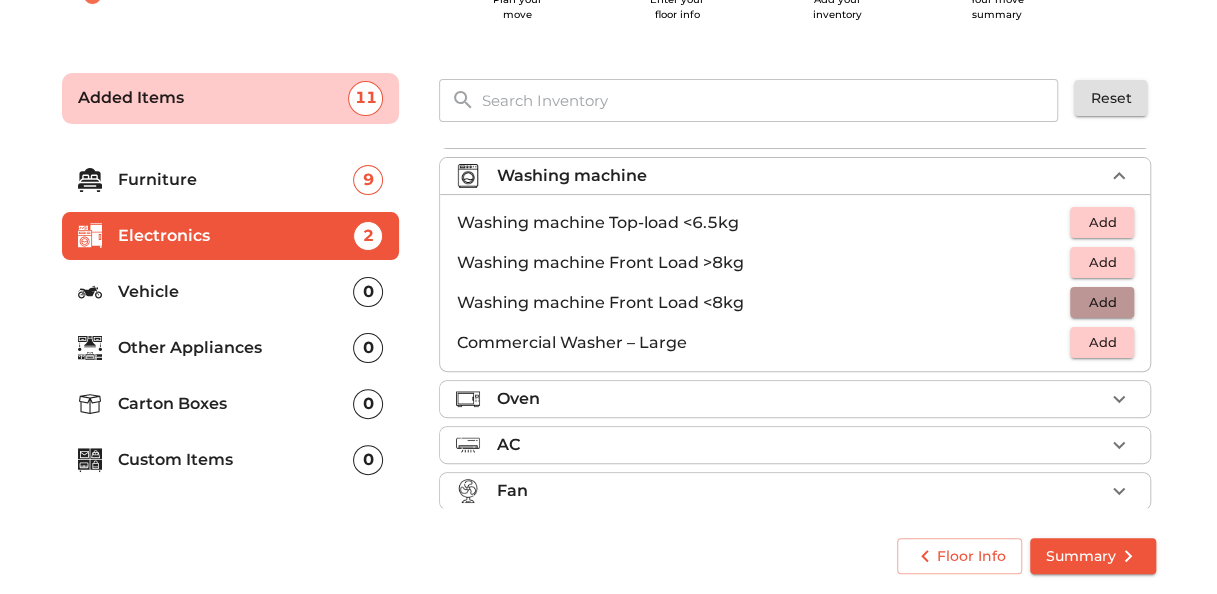 click on "Add" at bounding box center (1102, 302) 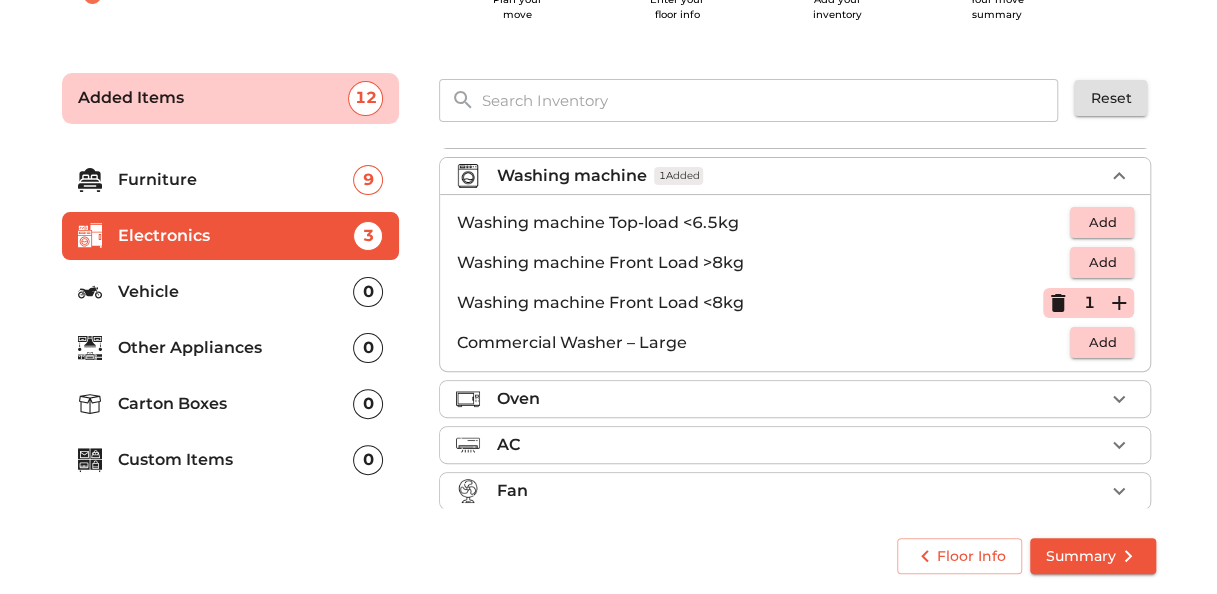 scroll, scrollTop: 104, scrollLeft: 0, axis: vertical 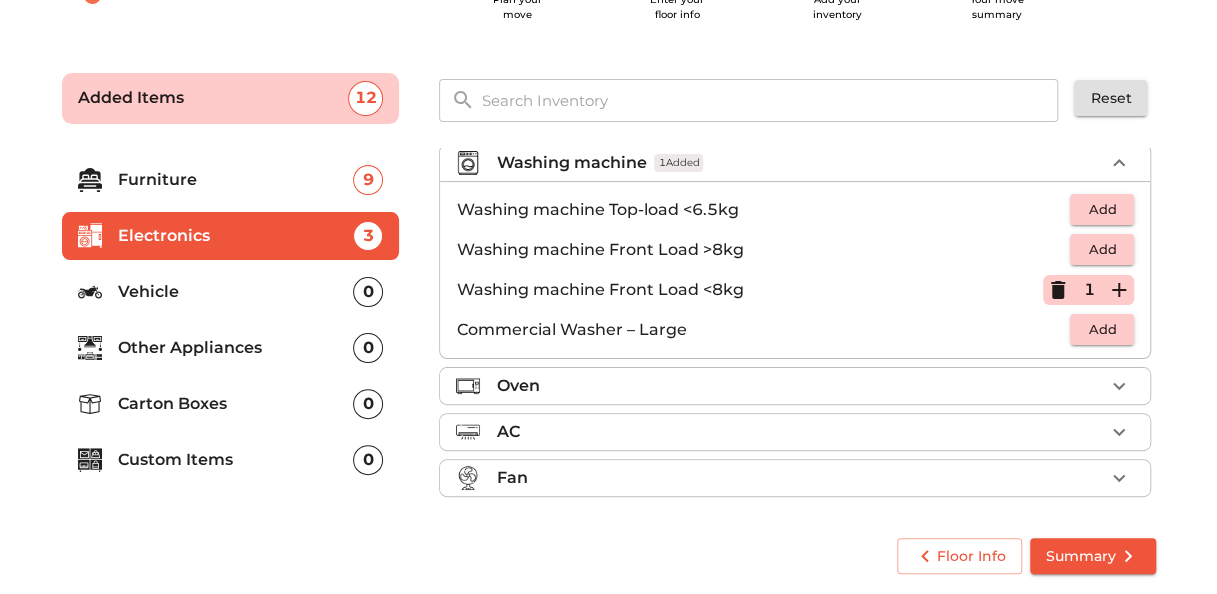 click on "AC" at bounding box center (800, 432) 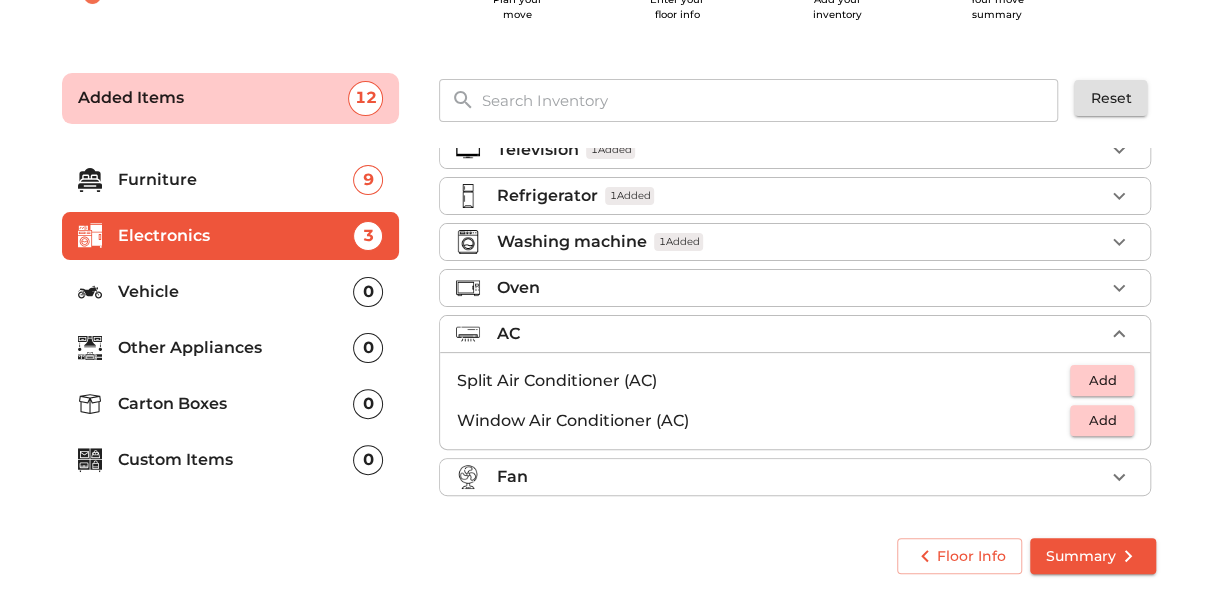 scroll, scrollTop: 24, scrollLeft: 0, axis: vertical 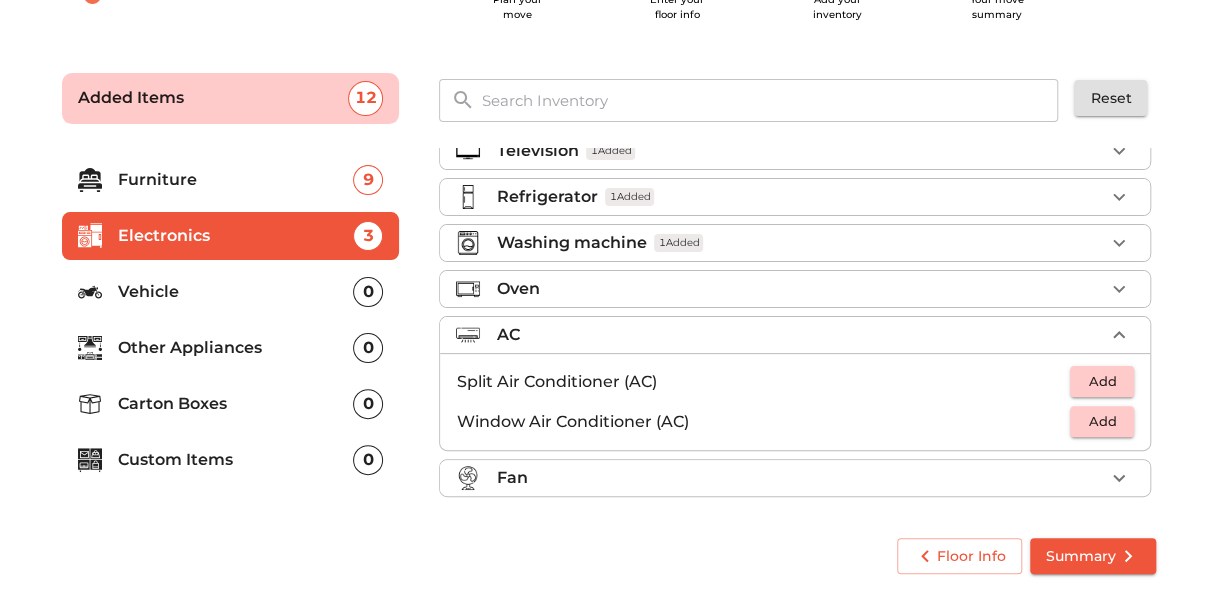 click on "Add" at bounding box center (1102, 381) 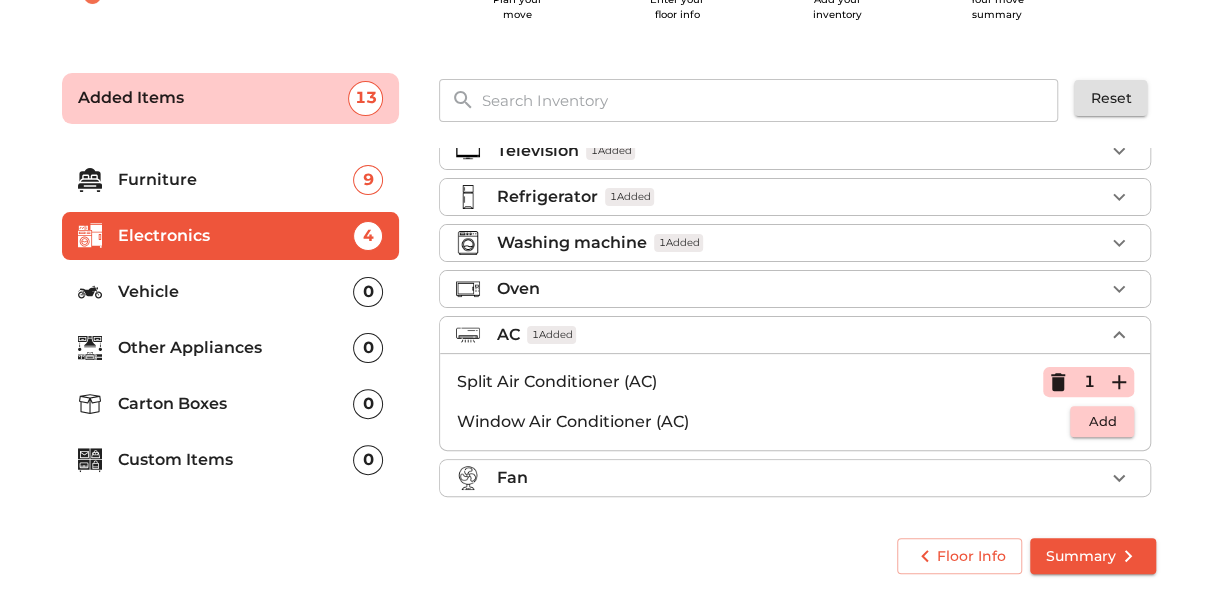 click on "Vehicle" at bounding box center (236, 292) 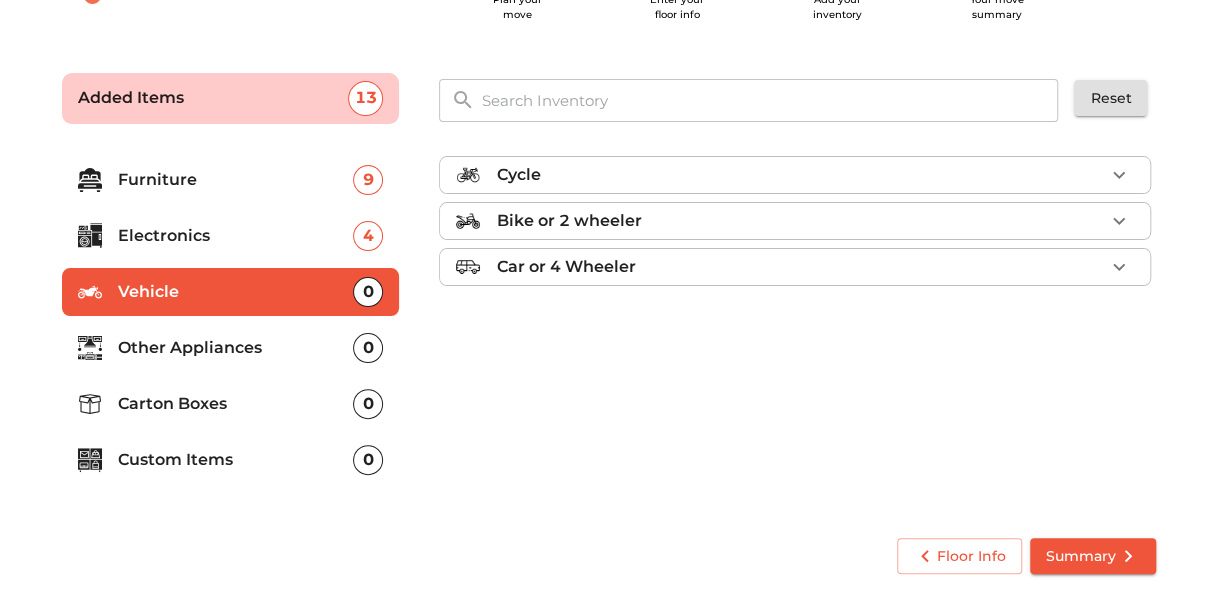 click on "Bike or 2 wheeler" at bounding box center [800, 221] 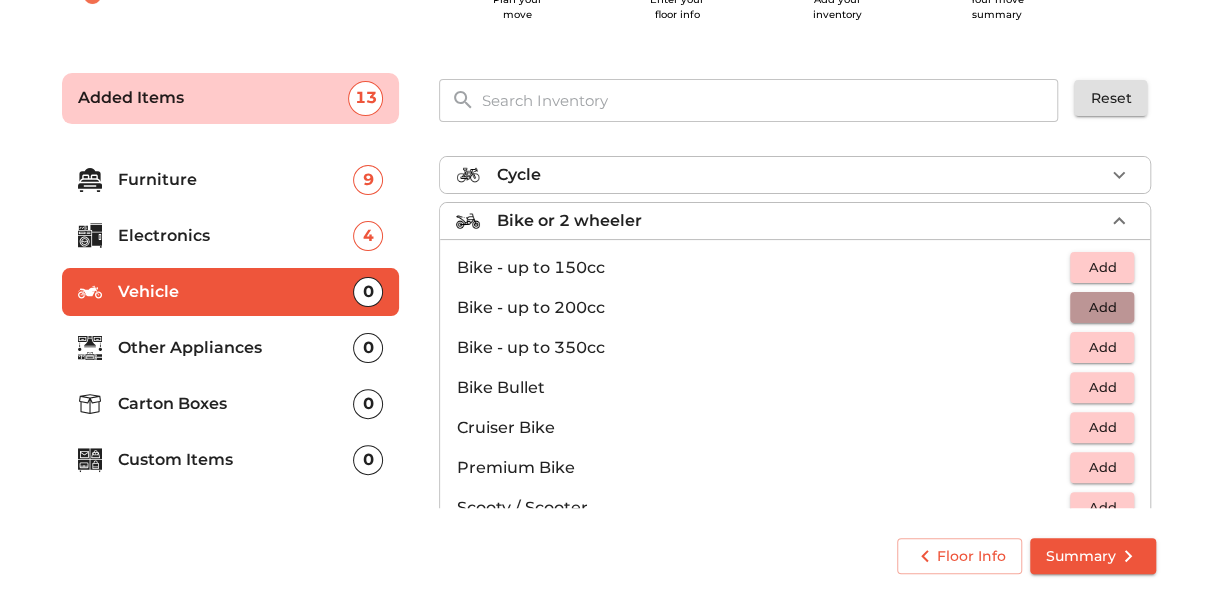 click on "Add" at bounding box center [1102, 307] 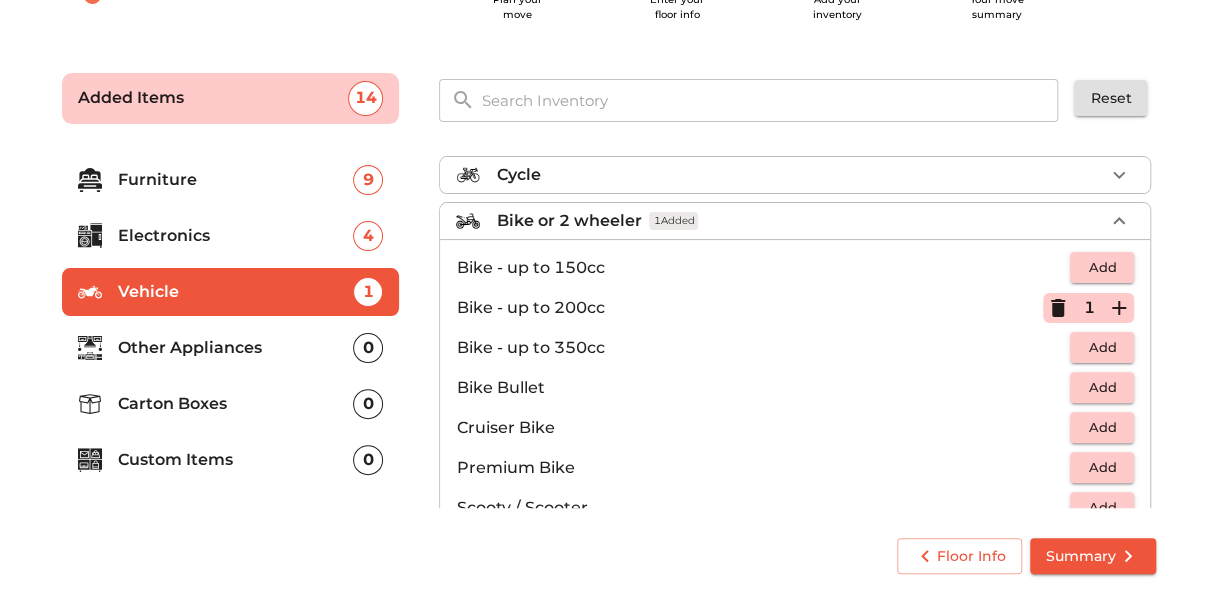 click on "Cycle" at bounding box center [800, 175] 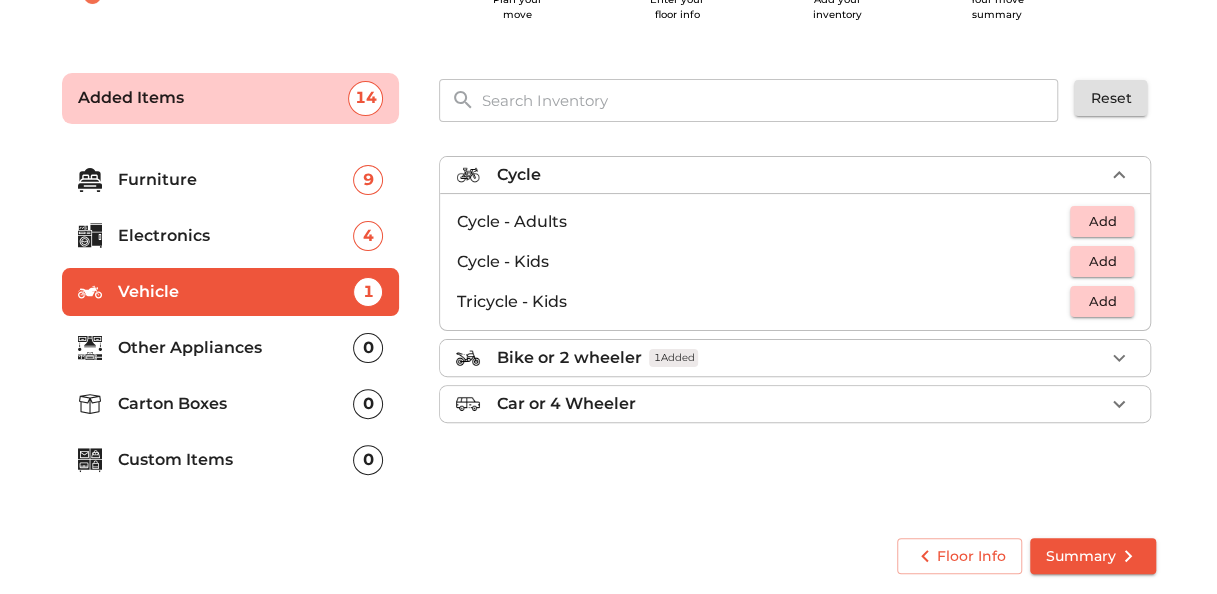 click on "Add" at bounding box center (1102, 261) 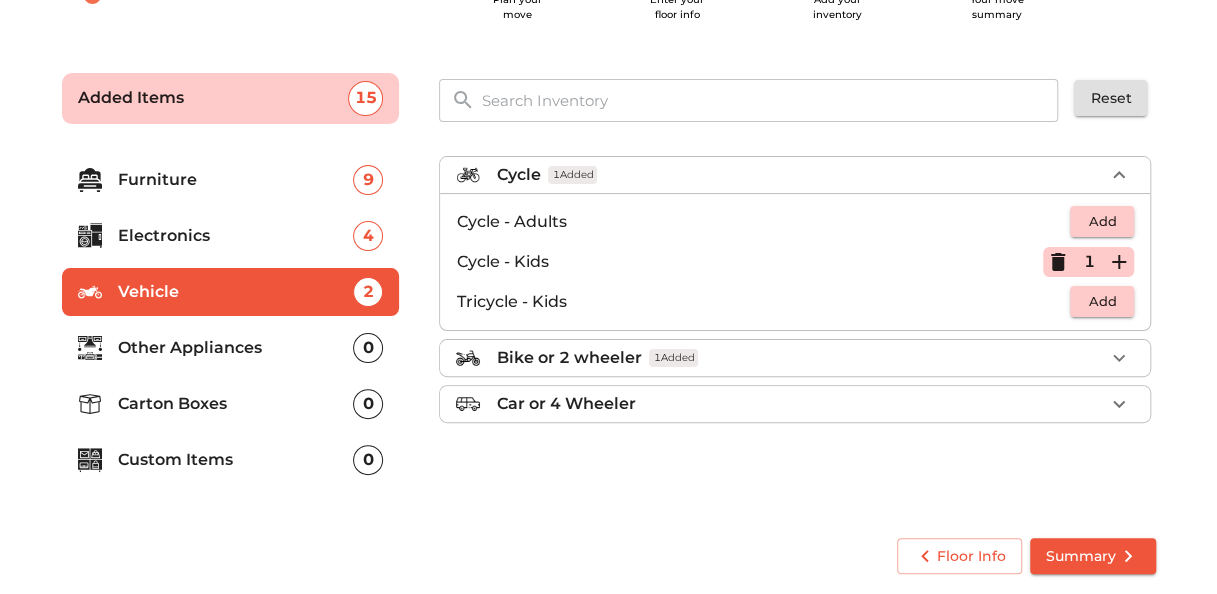 click on "Cycle 1 Added Cycle - Adults Add Cycle - Kids 1 Tricycle - Kids Add Bike or 2 wheeler 1 Added Car or 4 Wheeler" at bounding box center [795, 293] 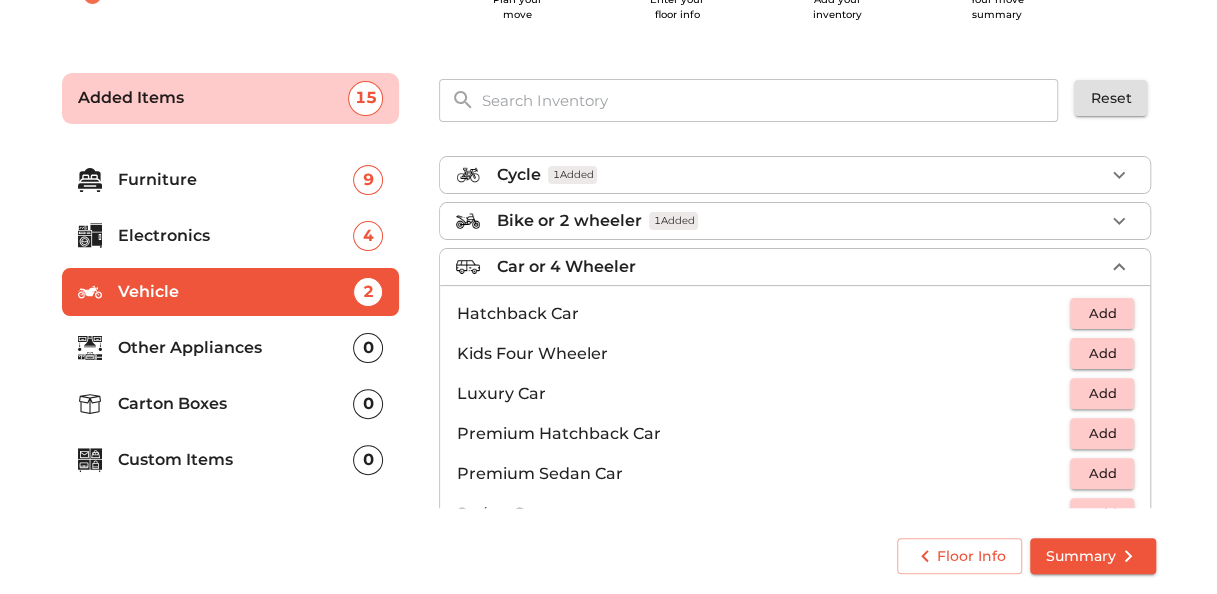 click on "Other Appliances" at bounding box center [236, 348] 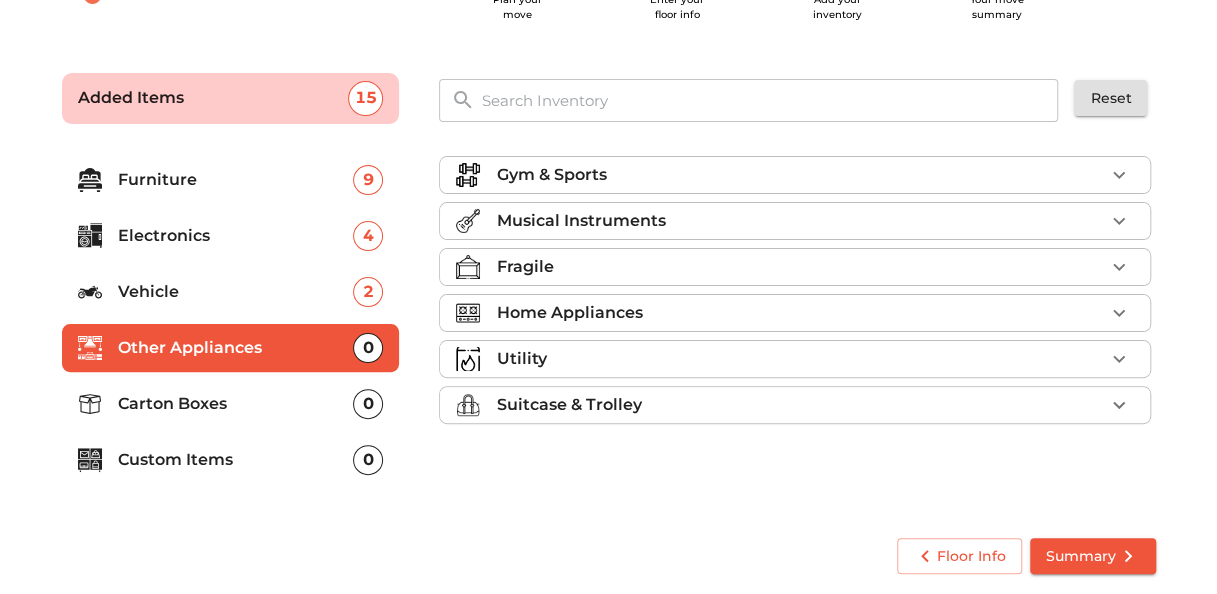 click on "Musical Instruments" at bounding box center (800, 221) 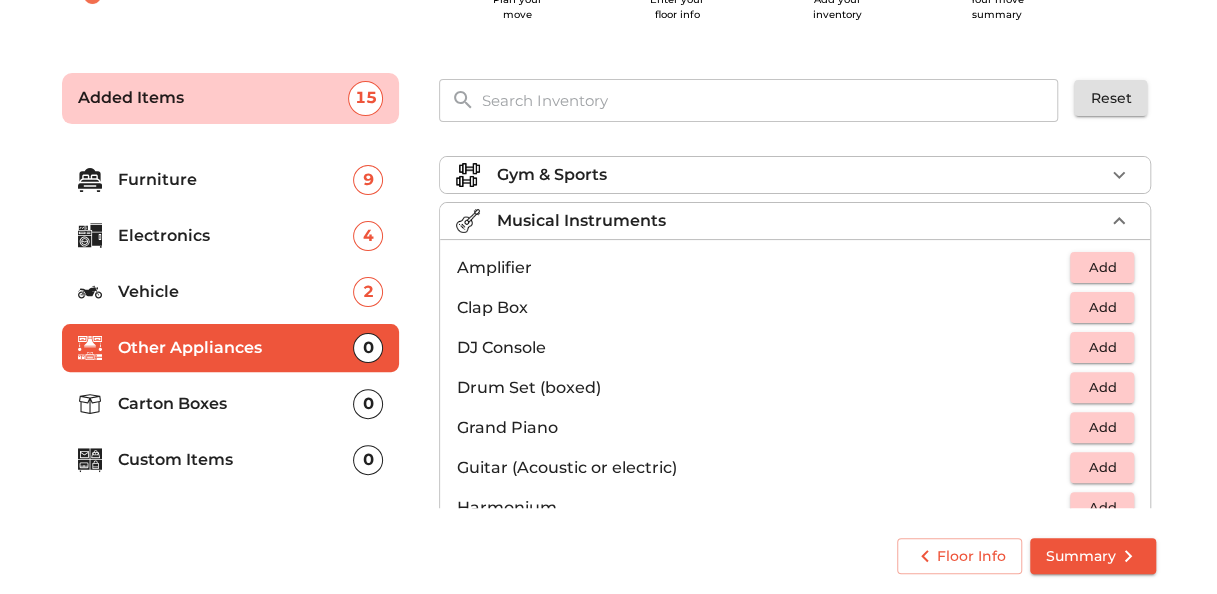 click on "Add" at bounding box center (1102, 467) 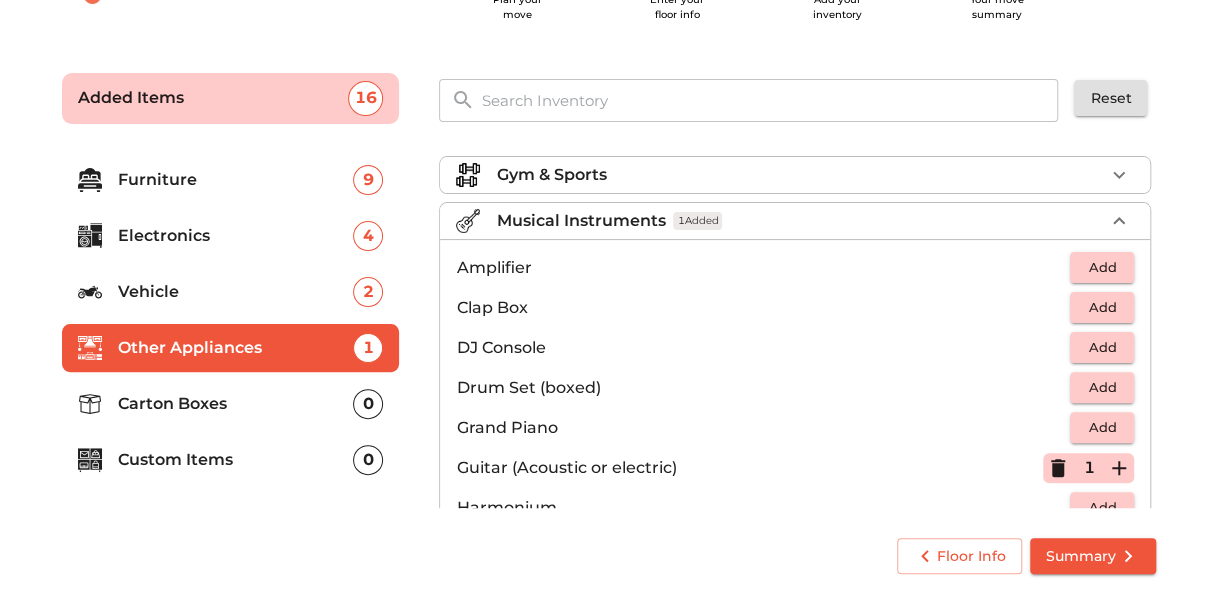 click on "Musical Instruments 1 Added" at bounding box center (800, 221) 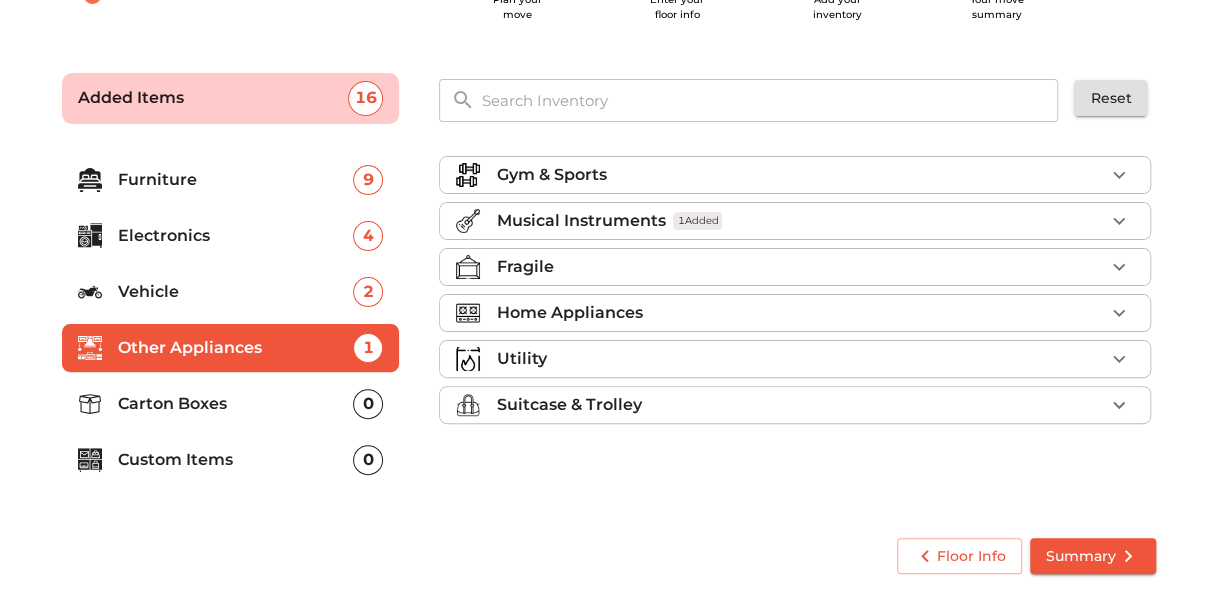 click on "Fragile" at bounding box center [800, 267] 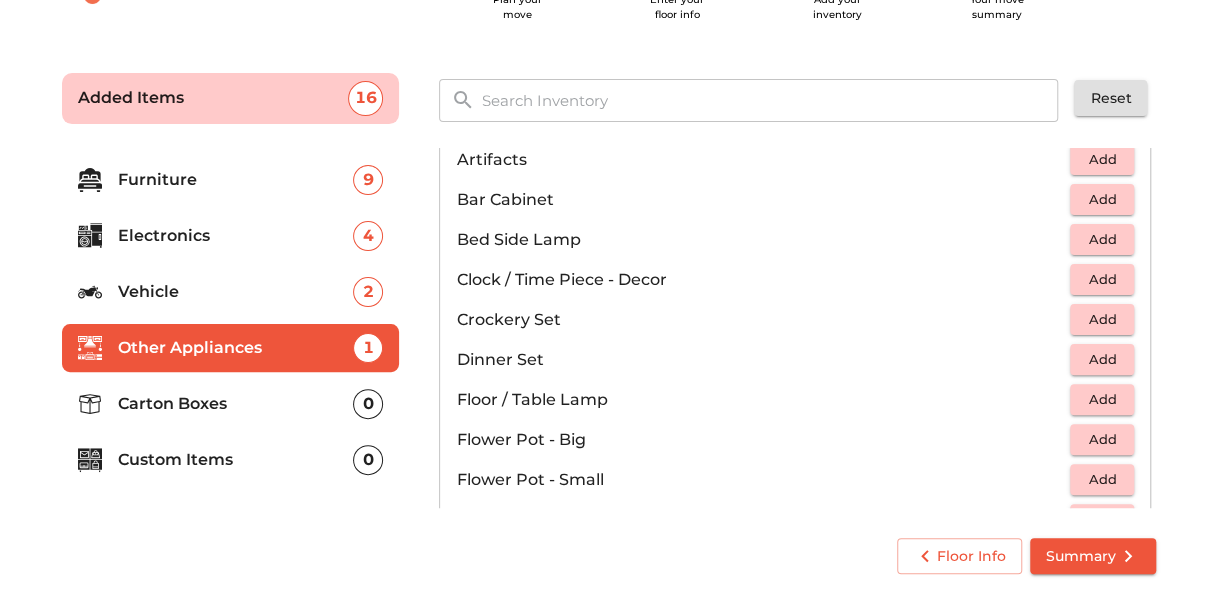 scroll, scrollTop: 629, scrollLeft: 0, axis: vertical 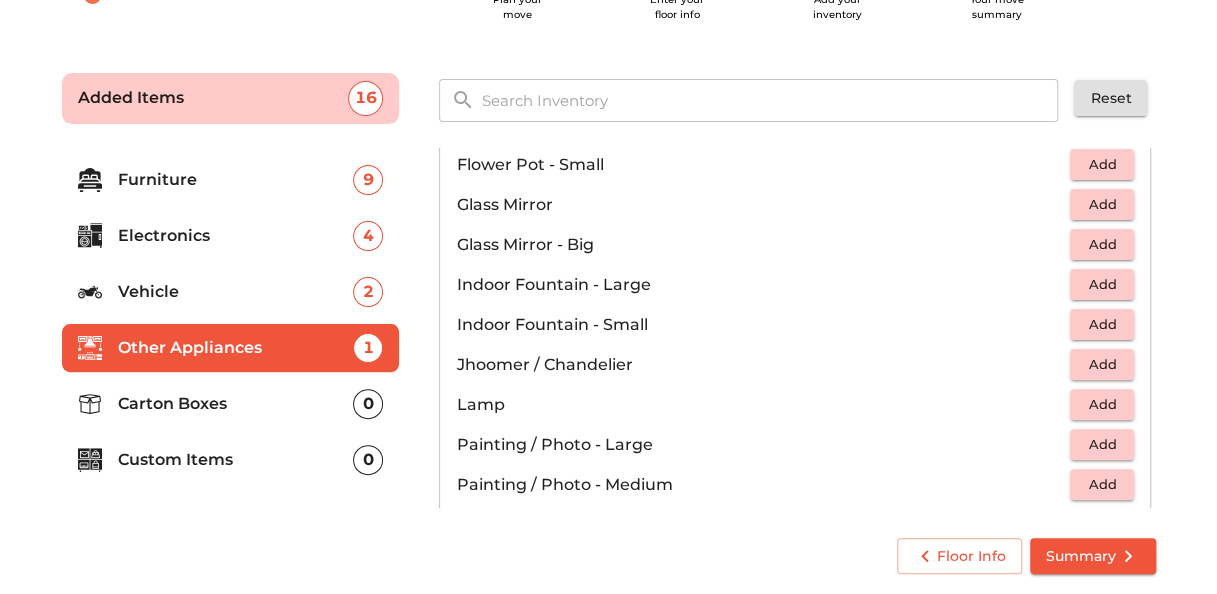 click on "Add" at bounding box center (1102, 244) 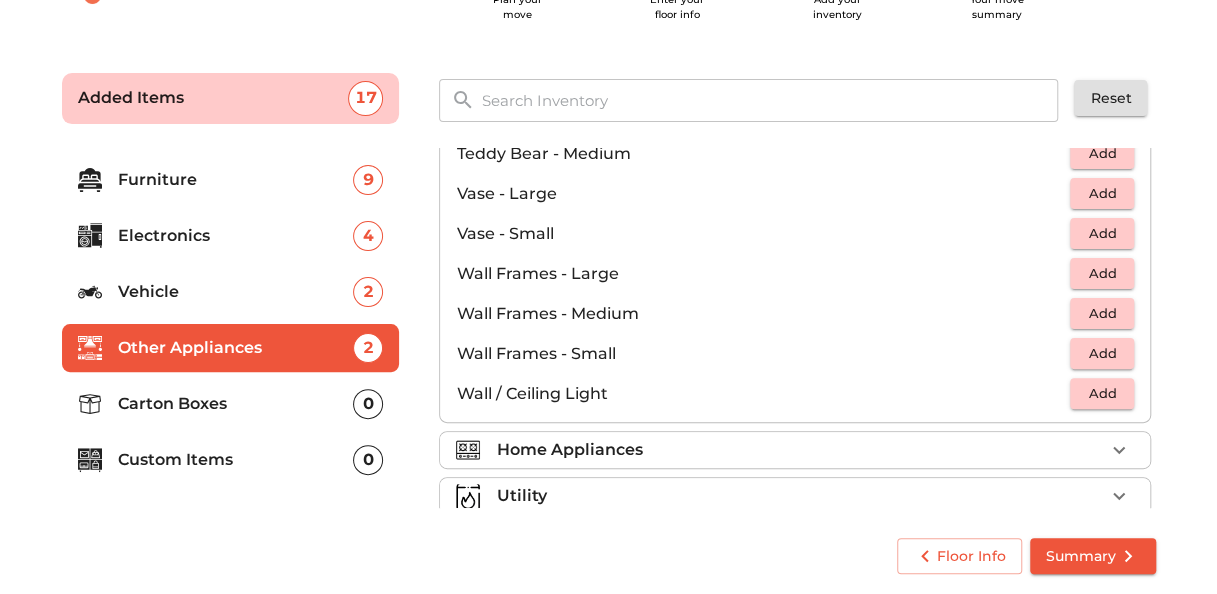 scroll, scrollTop: 1344, scrollLeft: 0, axis: vertical 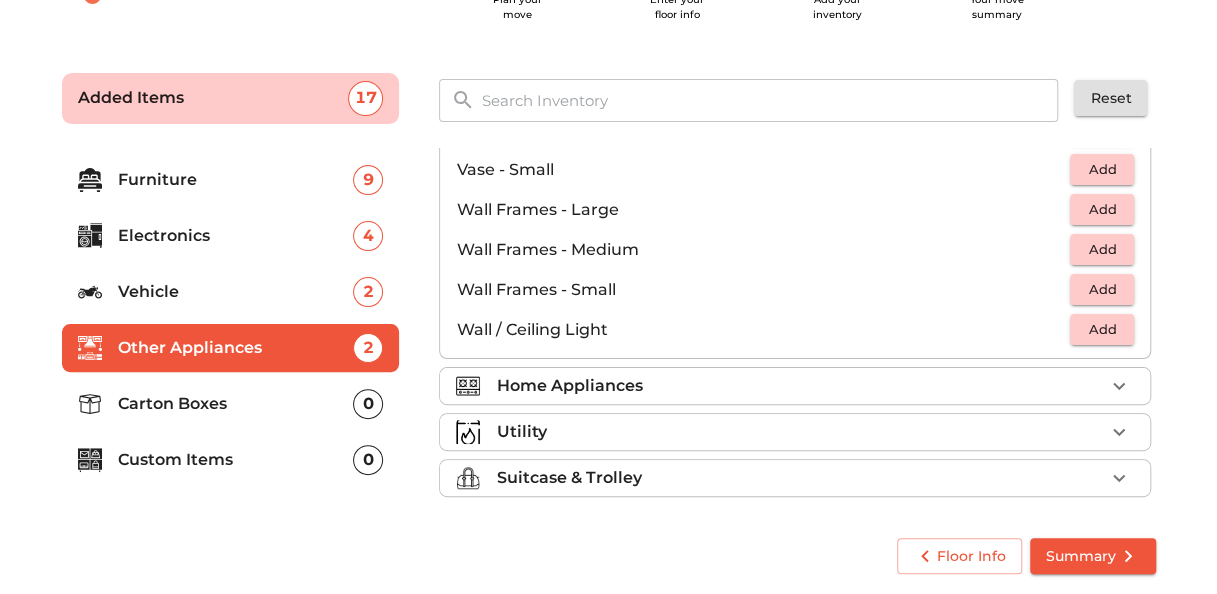 click on "Home Appliances" at bounding box center (800, 386) 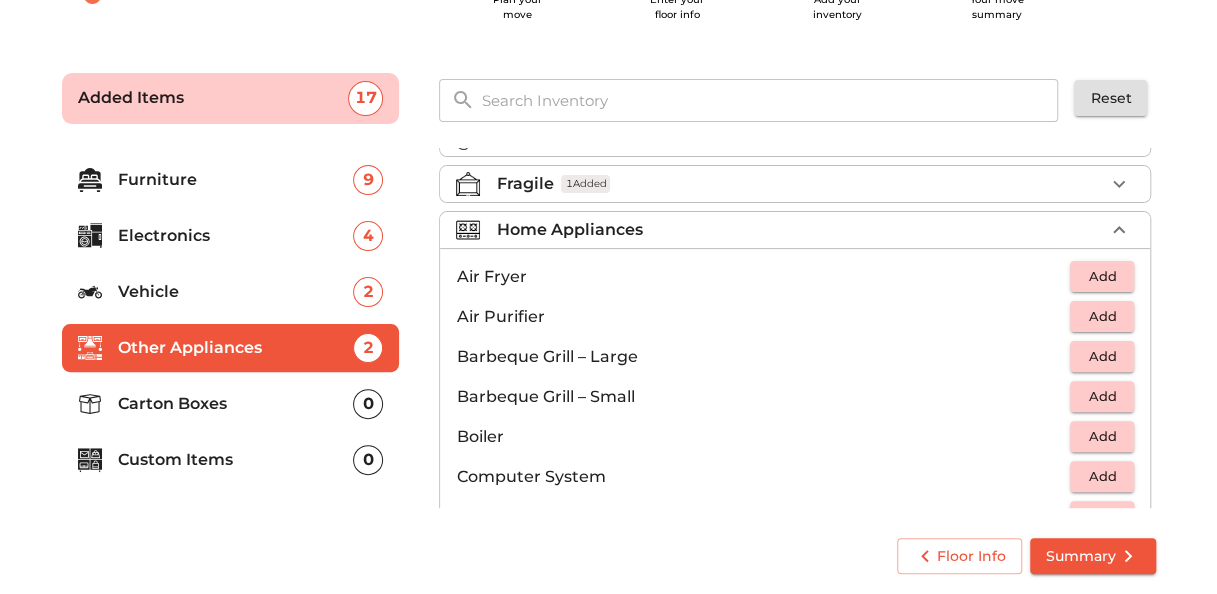 scroll, scrollTop: 48, scrollLeft: 0, axis: vertical 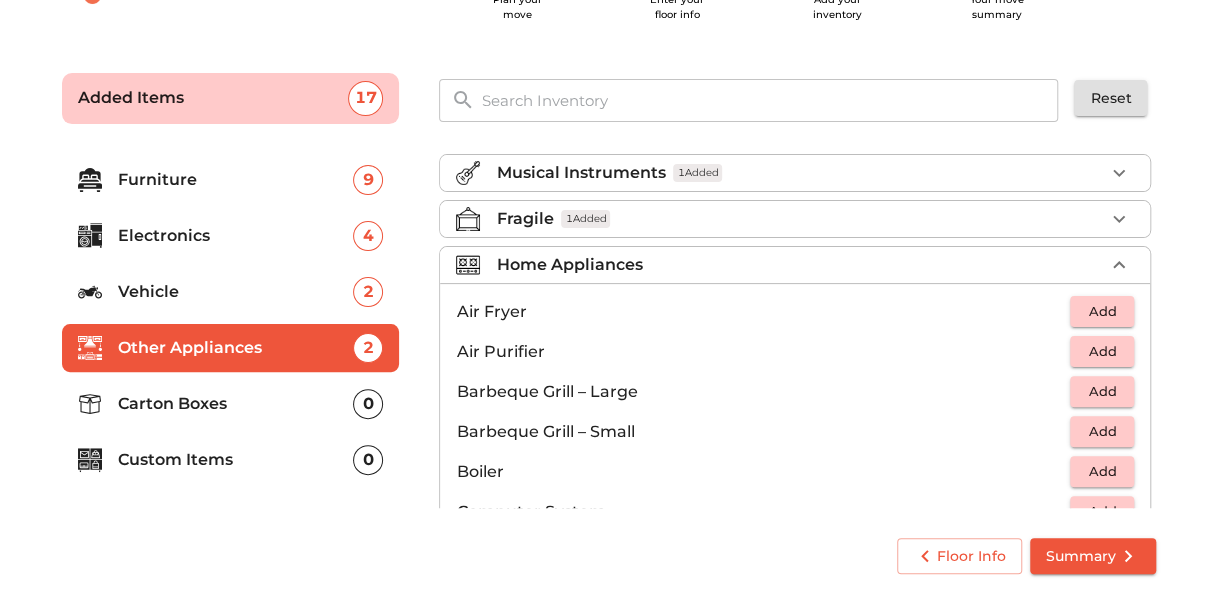 click on "Home Appliances" at bounding box center [800, 265] 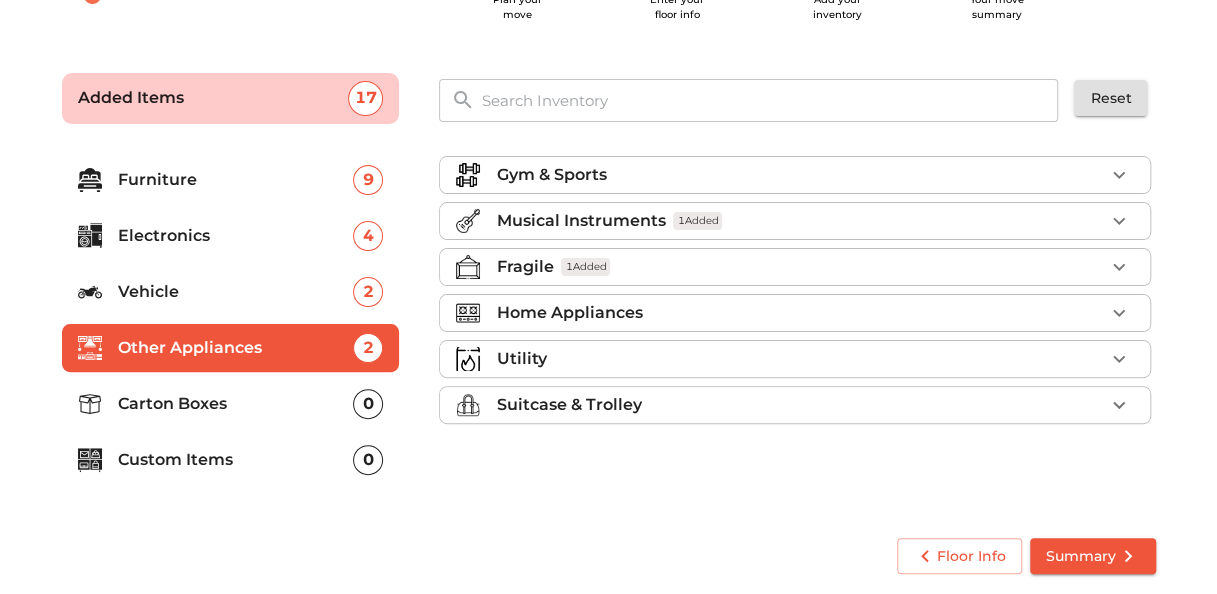 scroll, scrollTop: 0, scrollLeft: 0, axis: both 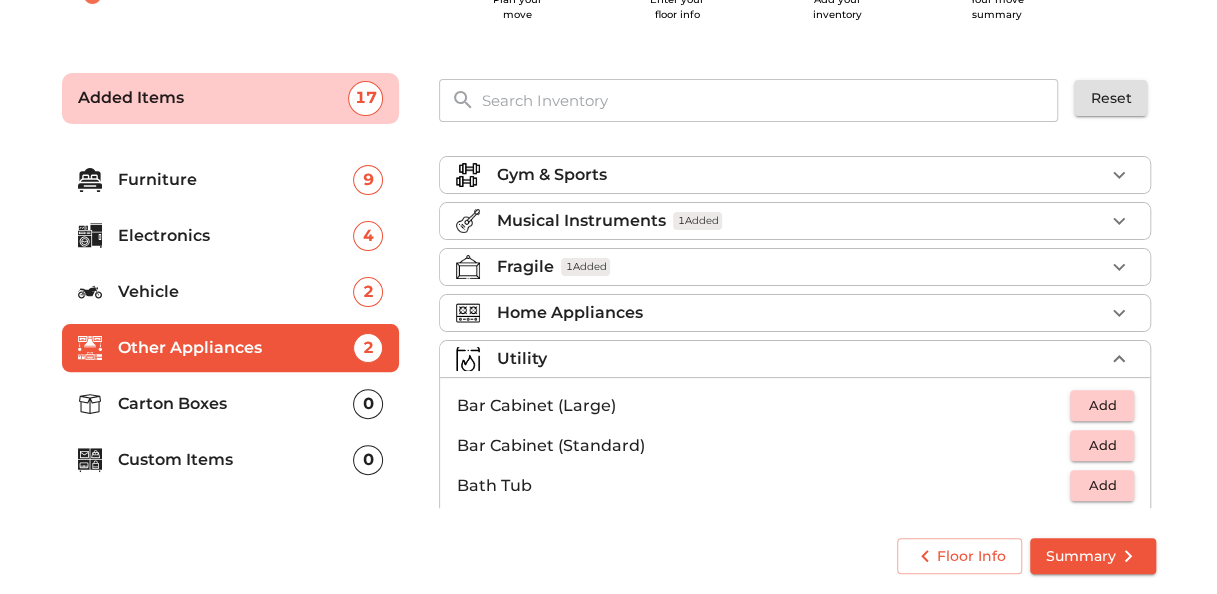 click on "Home Appliances" at bounding box center [800, 313] 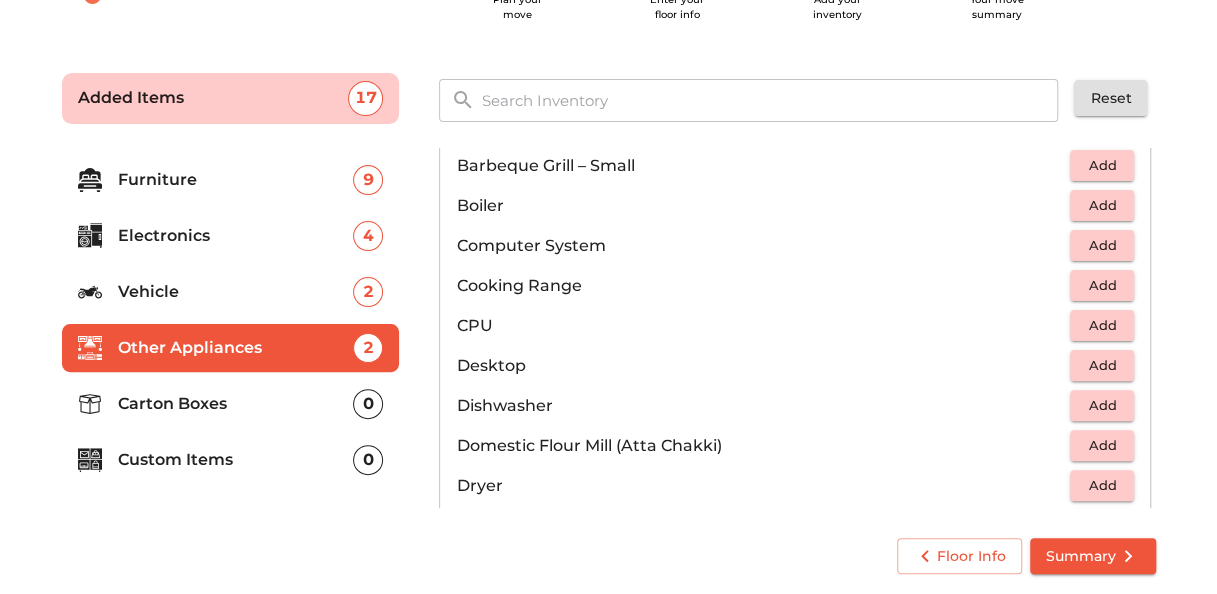 scroll, scrollTop: 629, scrollLeft: 0, axis: vertical 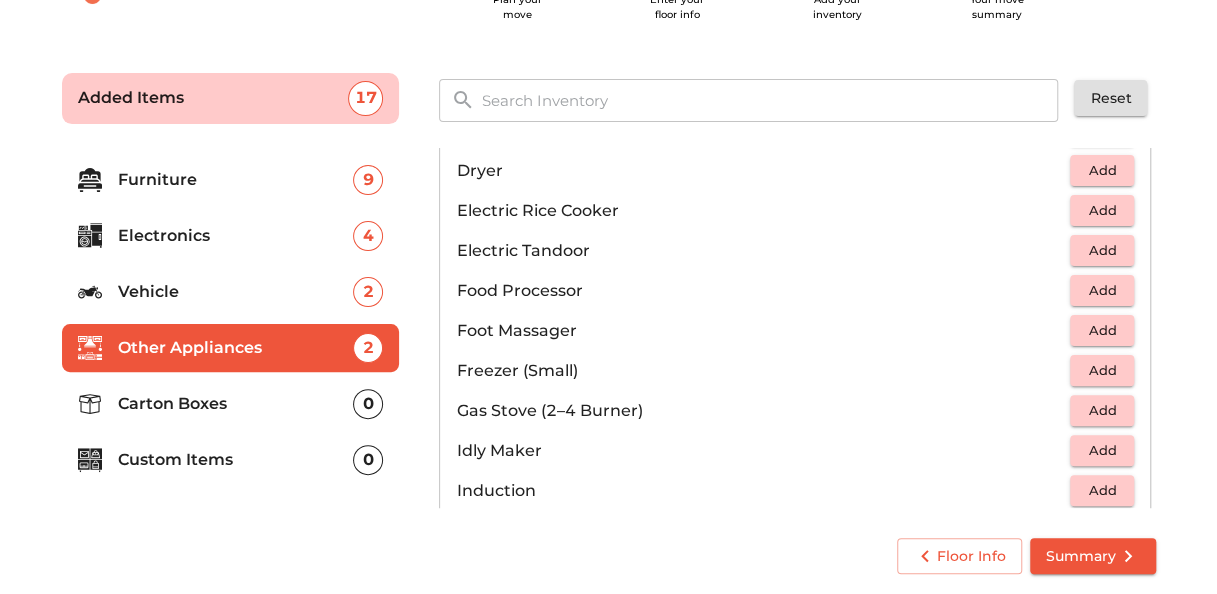 click on "Add" at bounding box center [1102, 410] 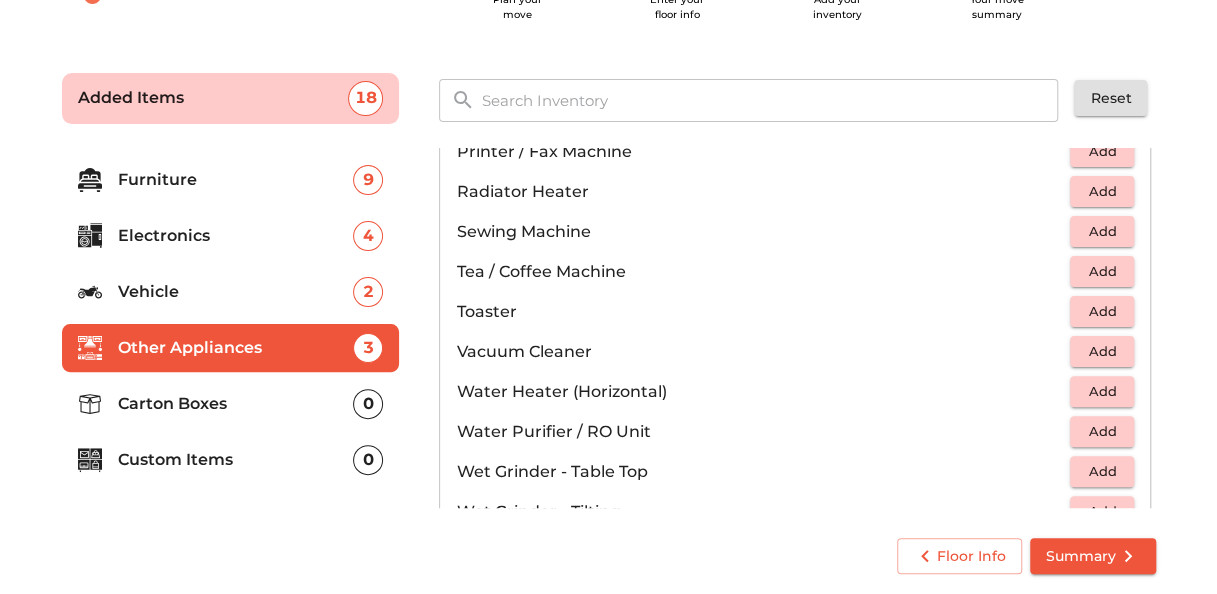 scroll, scrollTop: 1272, scrollLeft: 0, axis: vertical 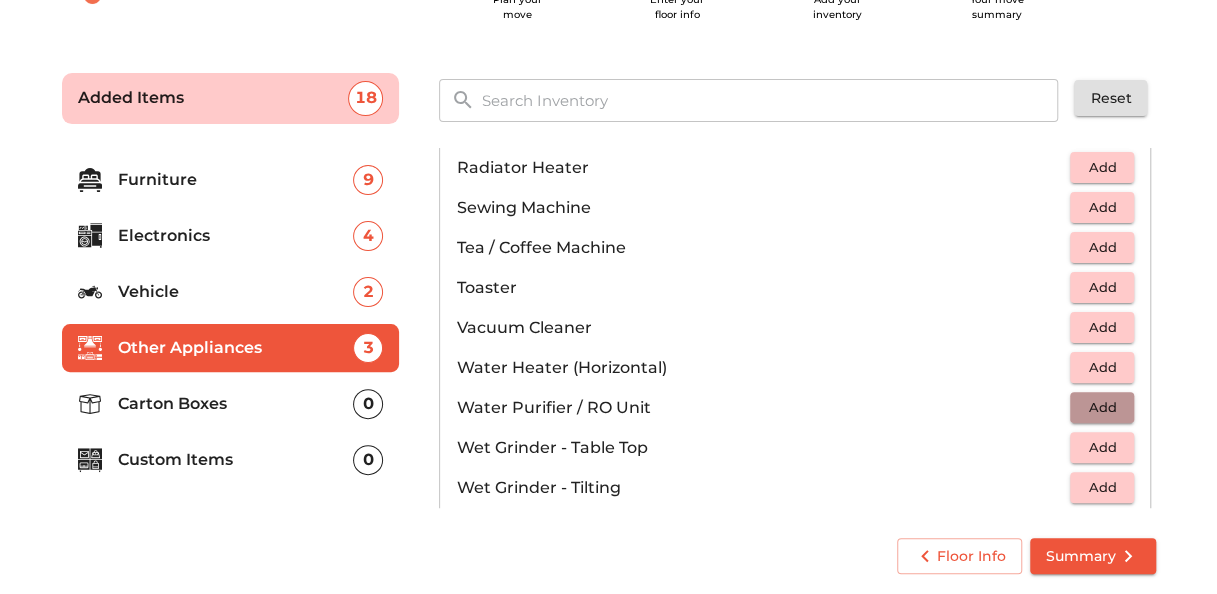click on "Add" at bounding box center (1102, 407) 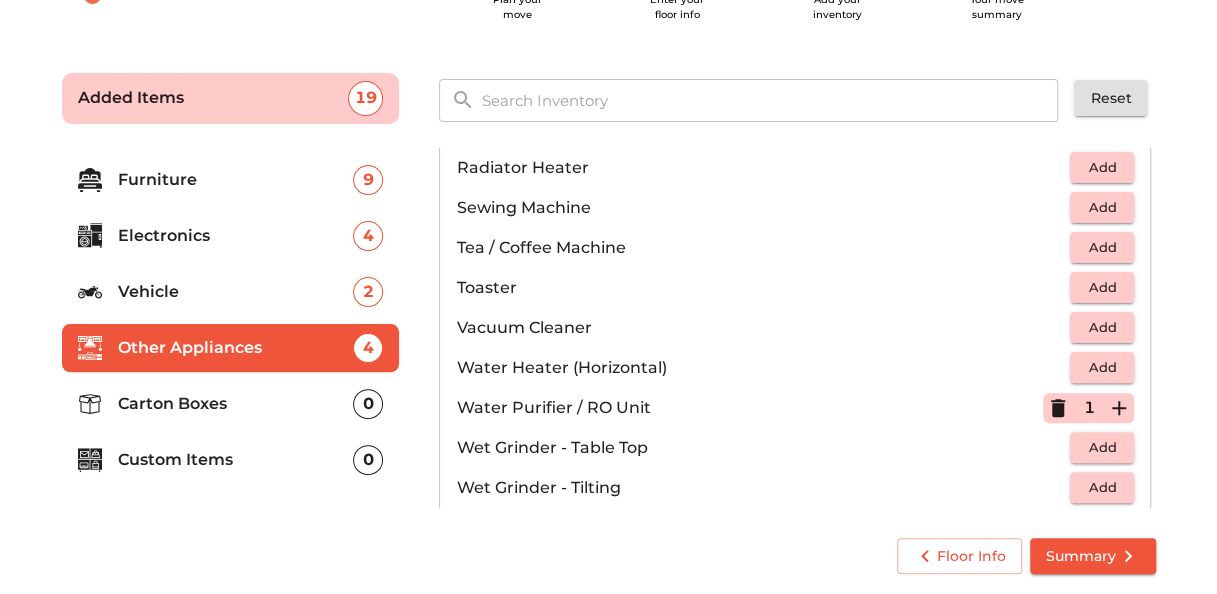 click on "Carton Boxes" at bounding box center (236, 404) 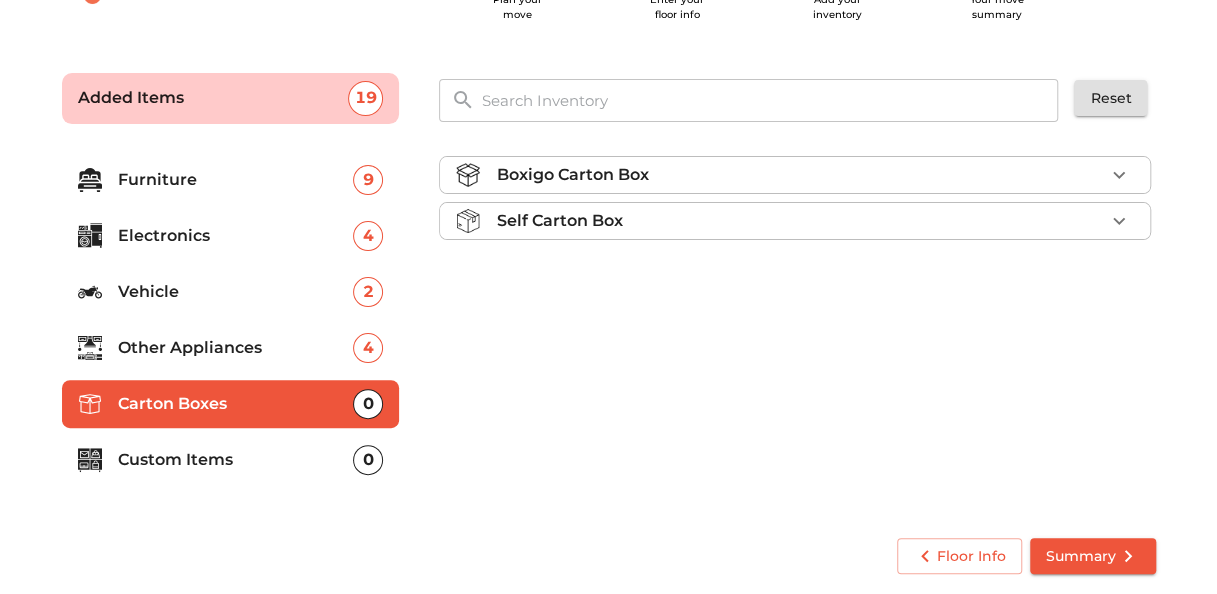 scroll, scrollTop: 0, scrollLeft: 0, axis: both 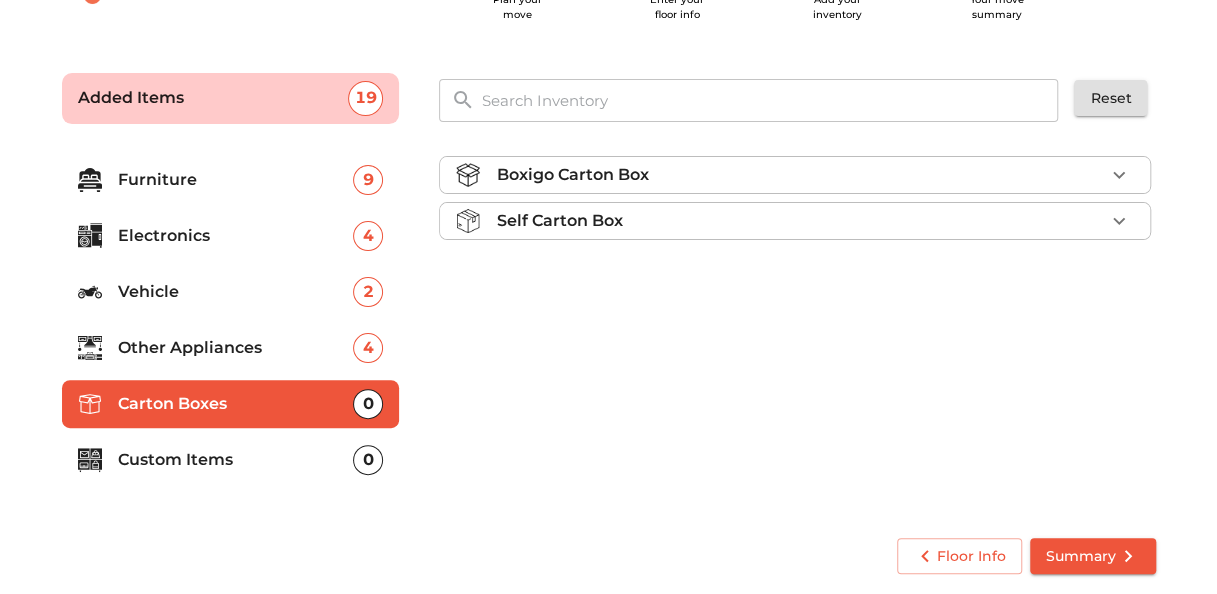 click on "Boxigo Carton Box" at bounding box center (800, 175) 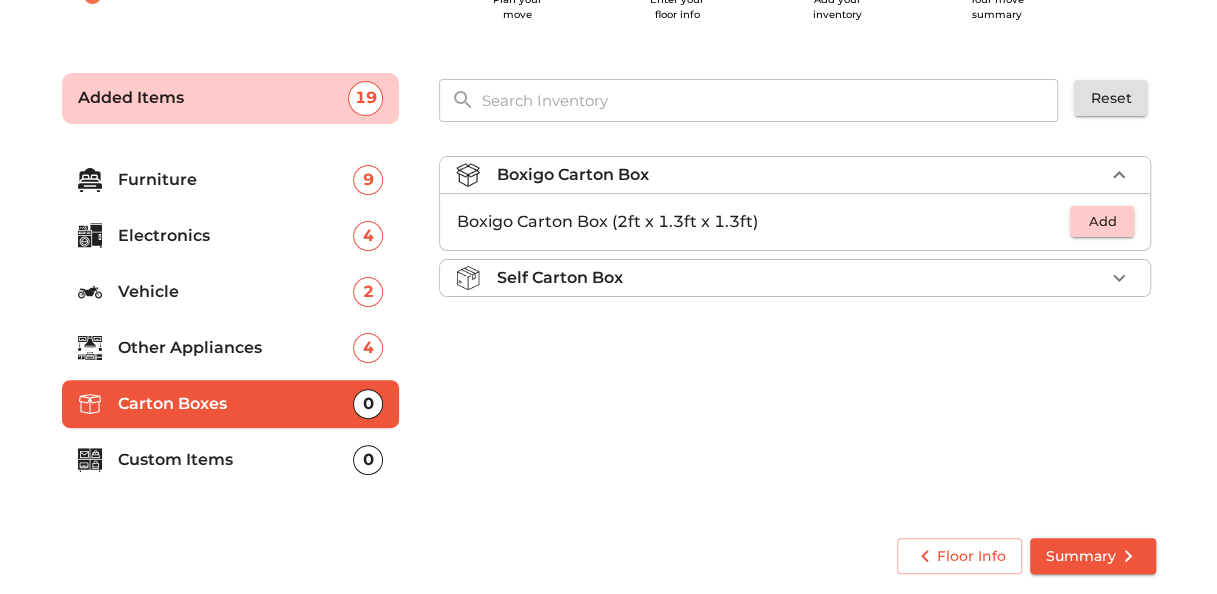 click on "Self Carton Box" at bounding box center (800, 278) 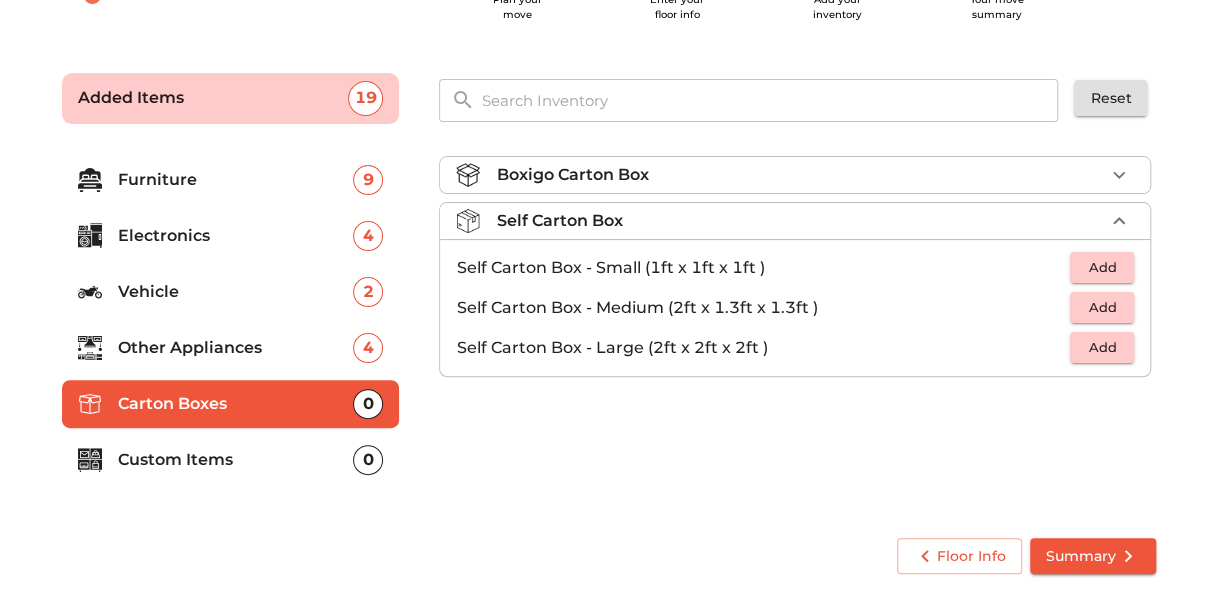 click on "Boxigo Carton Box" at bounding box center (800, 175) 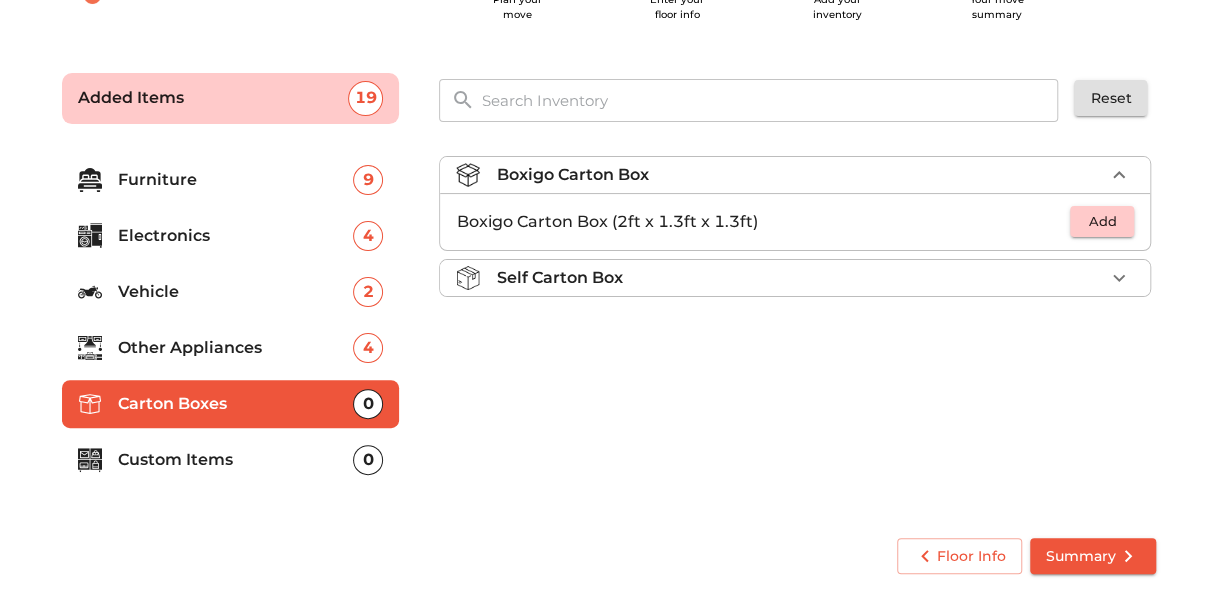 click on "Self Carton Box" at bounding box center [800, 278] 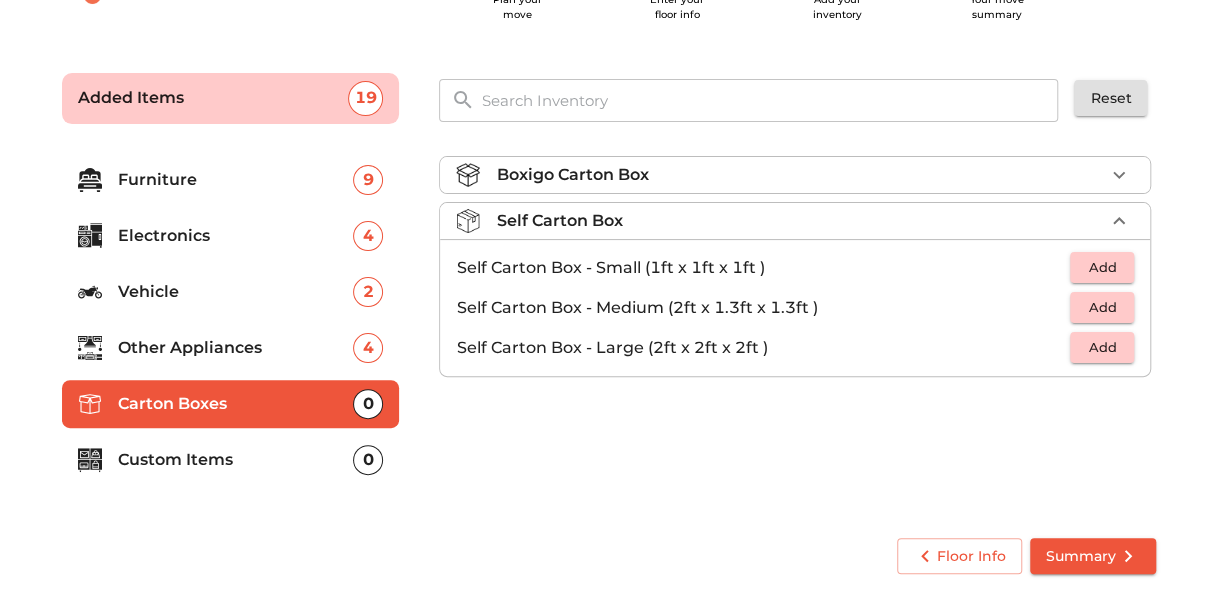 click on "Add" at bounding box center [1102, 347] 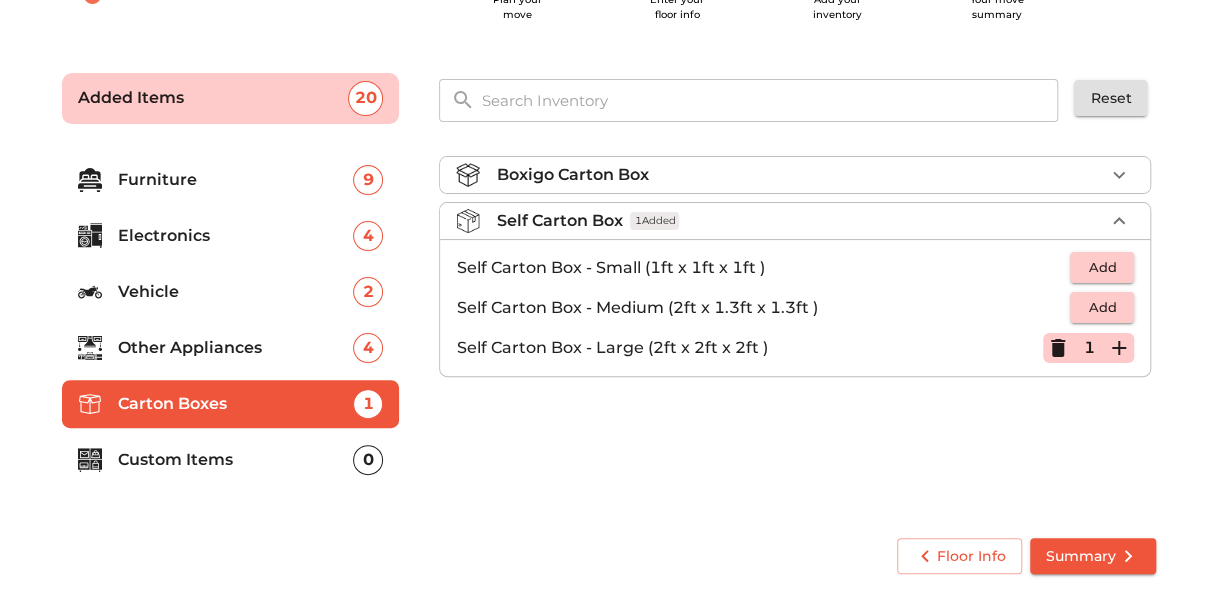 click 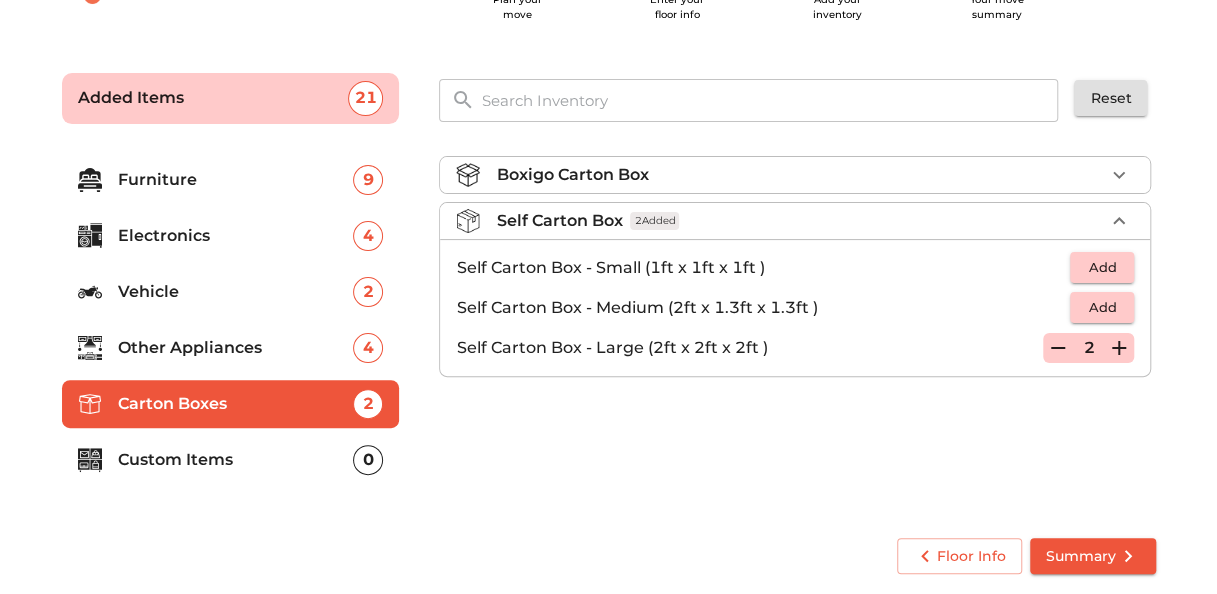 click 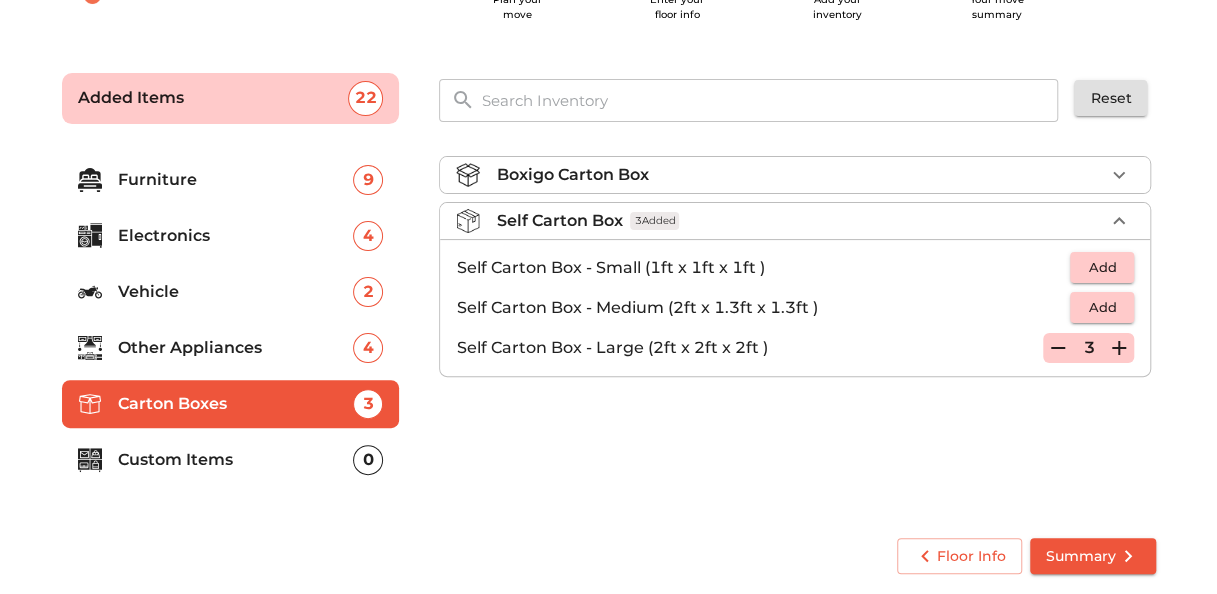 click 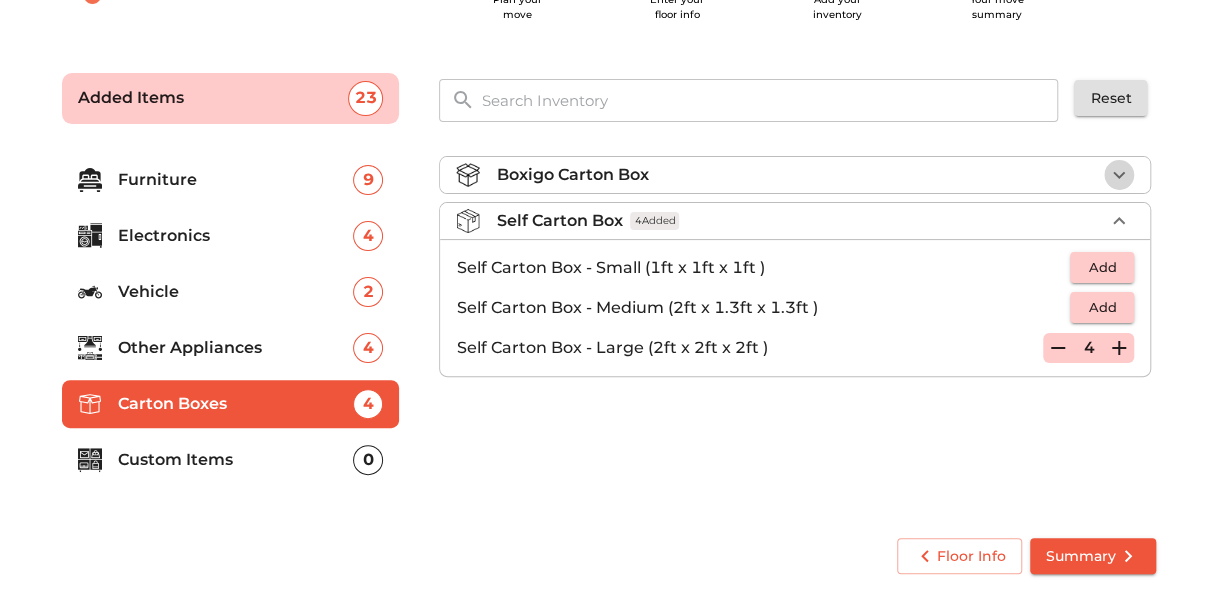 click 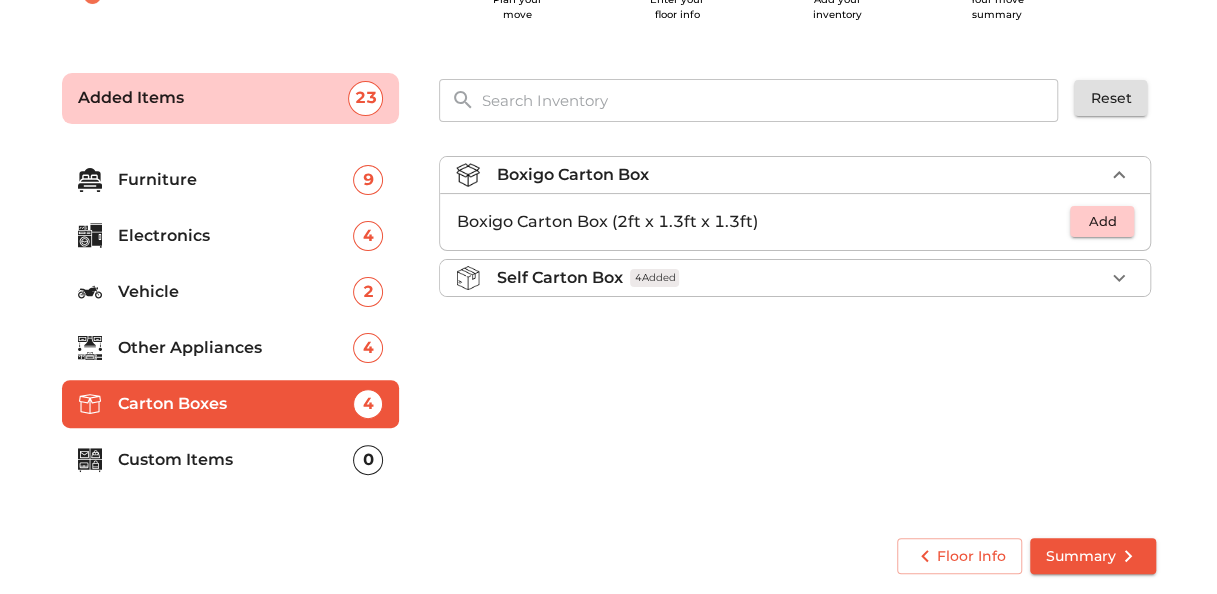 click on "Add" at bounding box center [1102, 221] 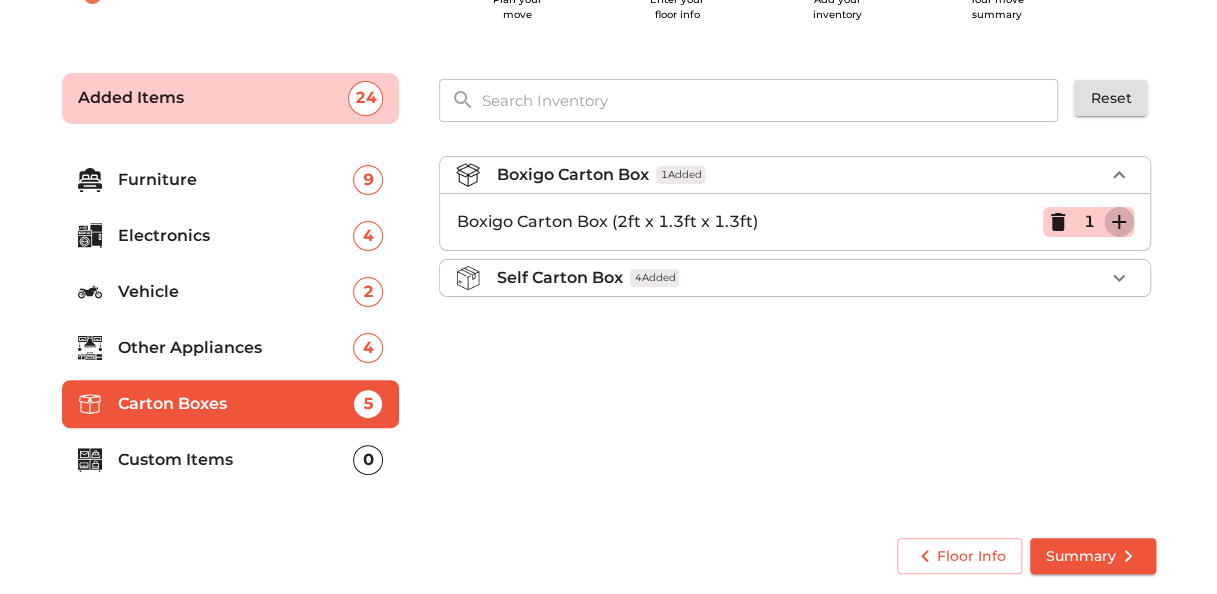 click 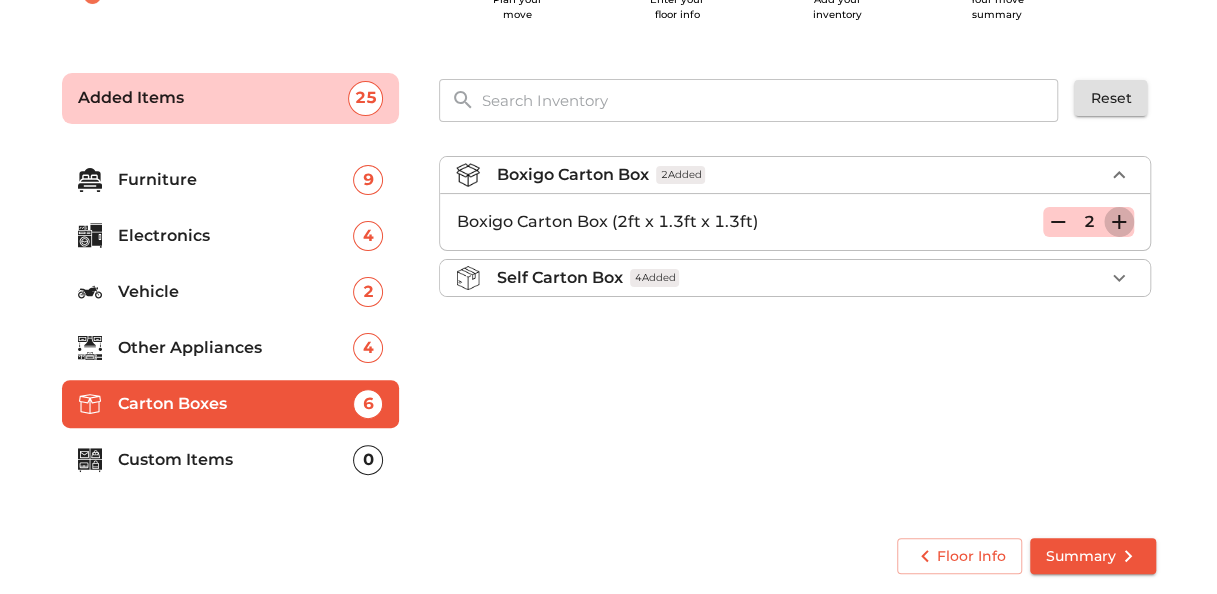 click 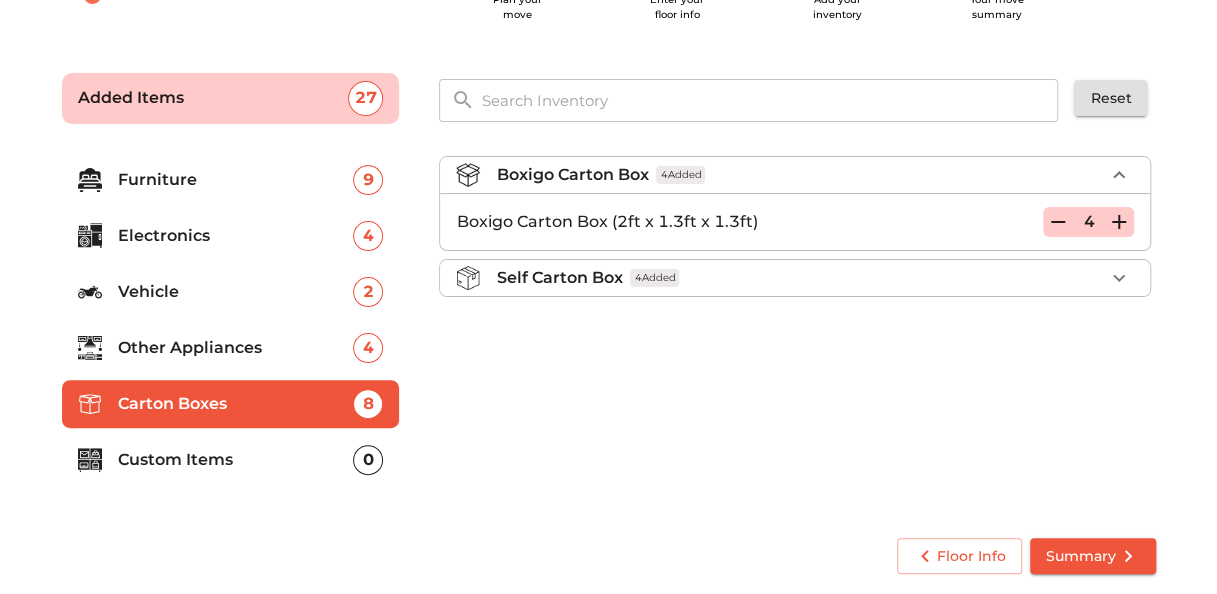 click 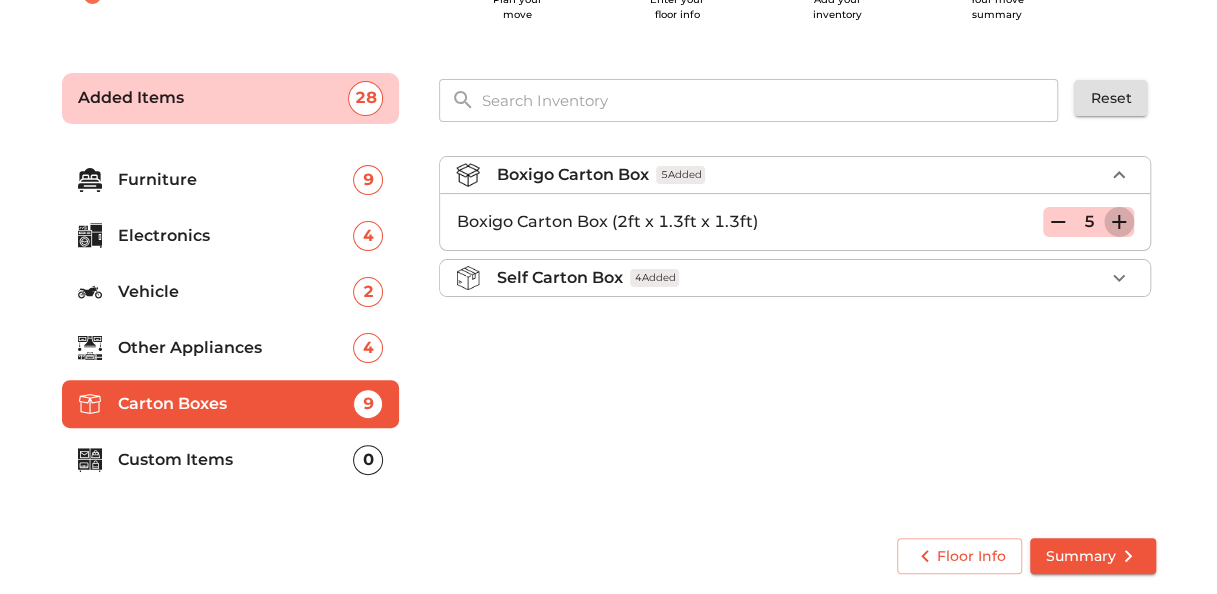 click 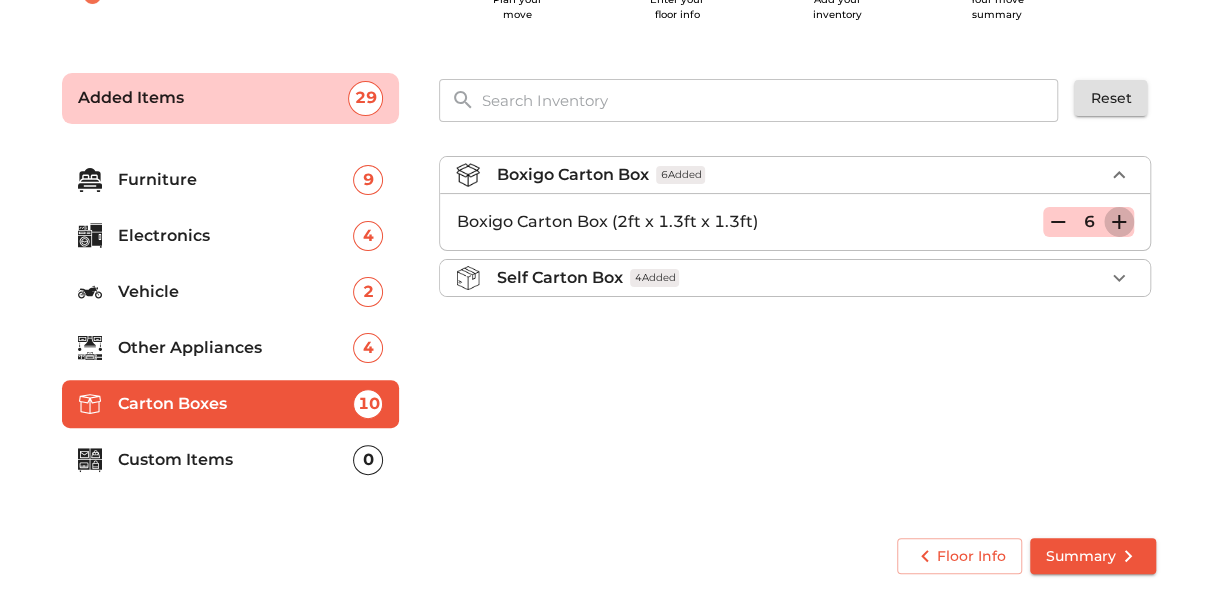 click 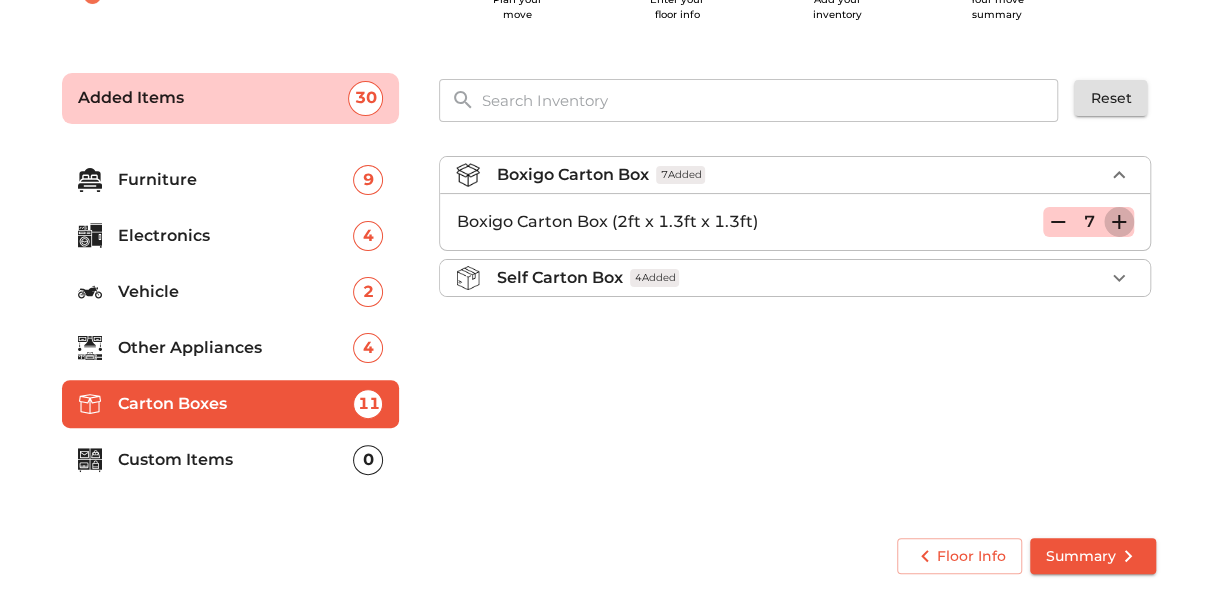click 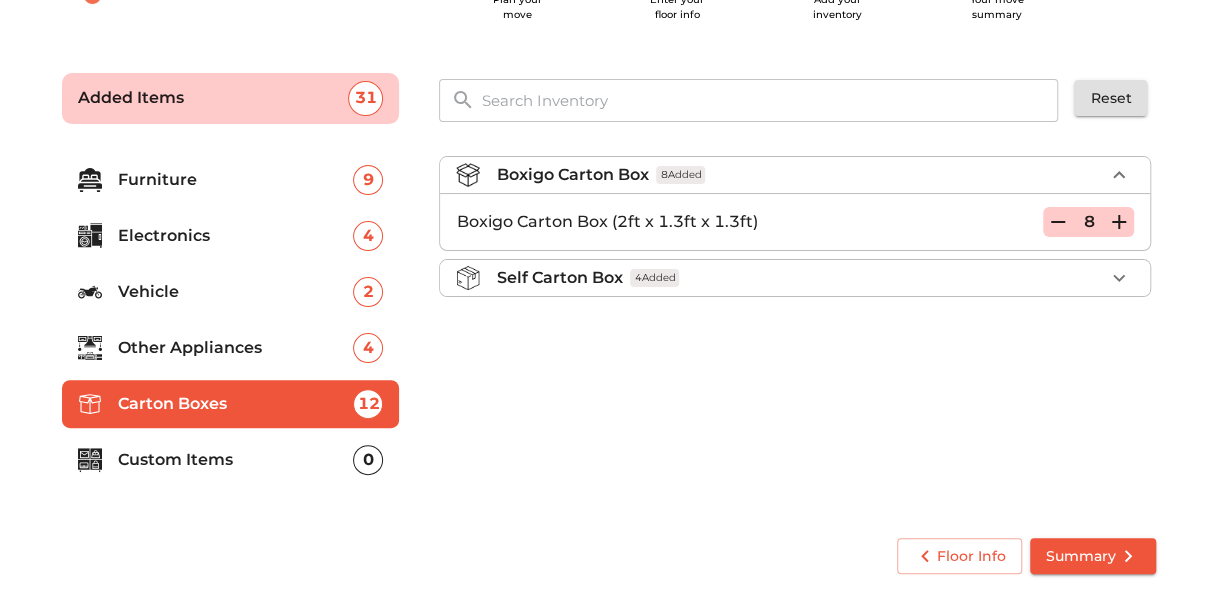 click 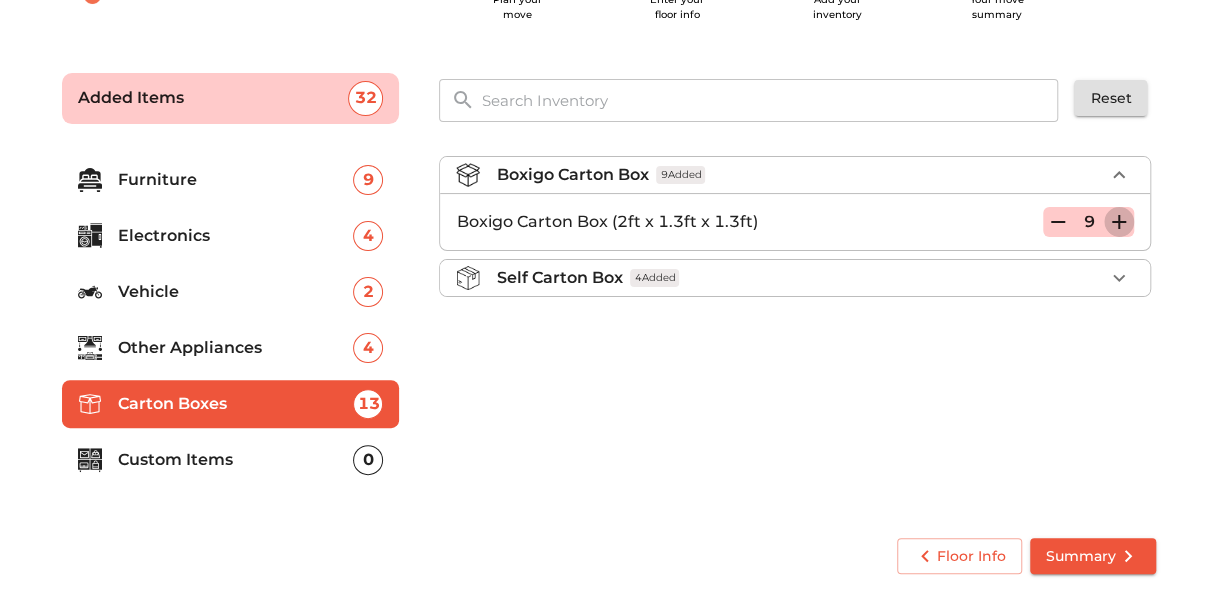 click 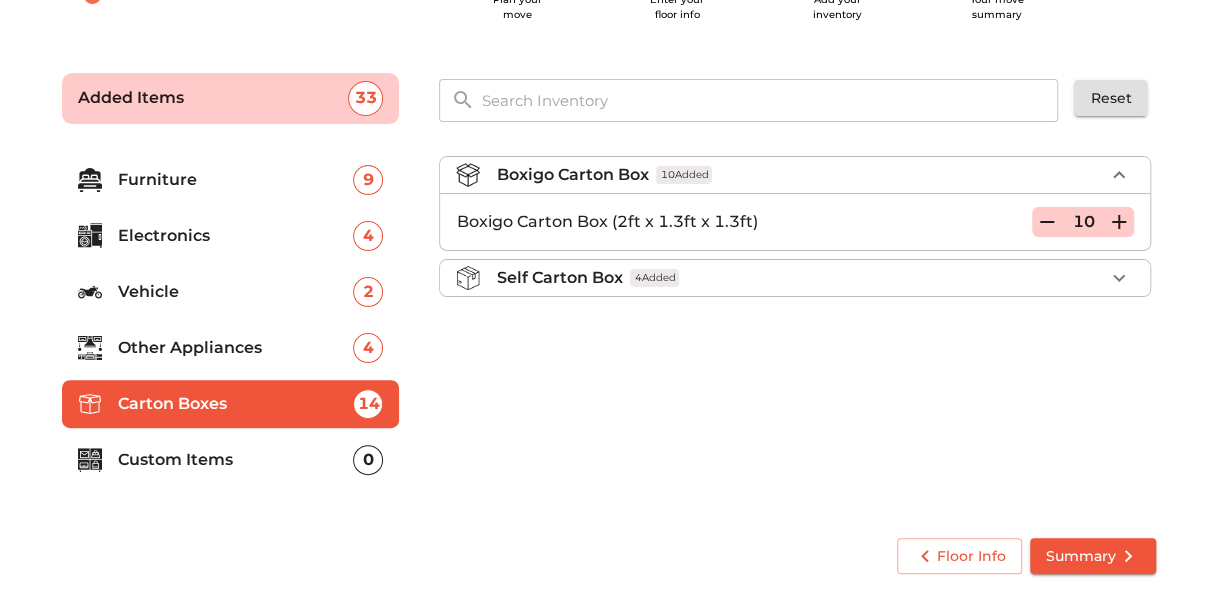 click on "0" at bounding box center [368, 460] 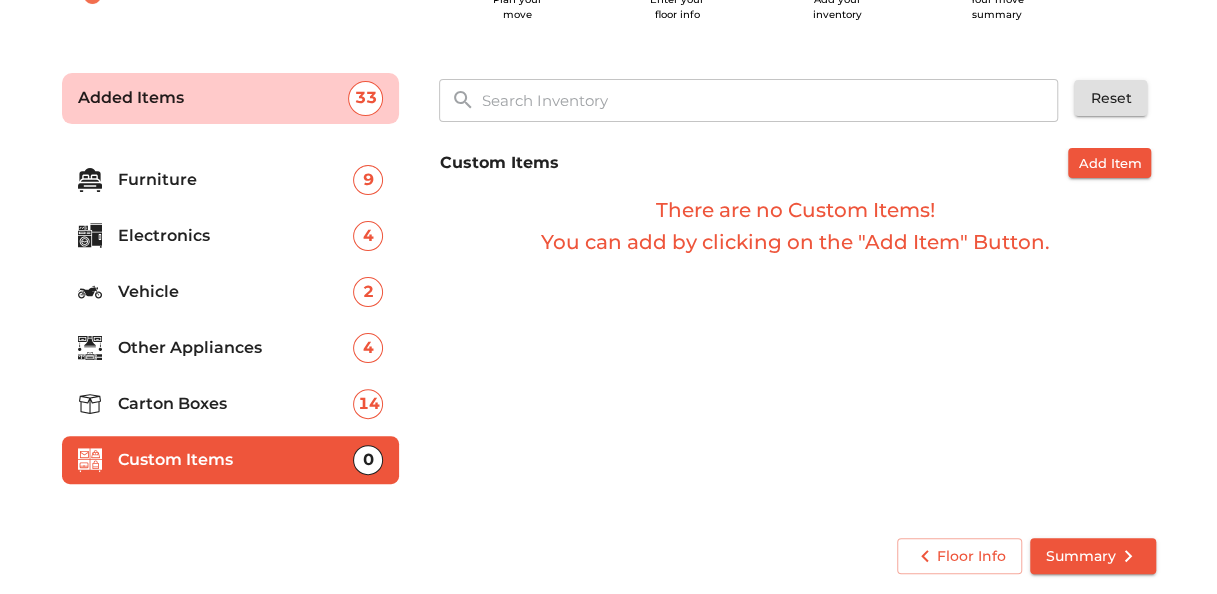 click on "Carton Boxes" at bounding box center (236, 404) 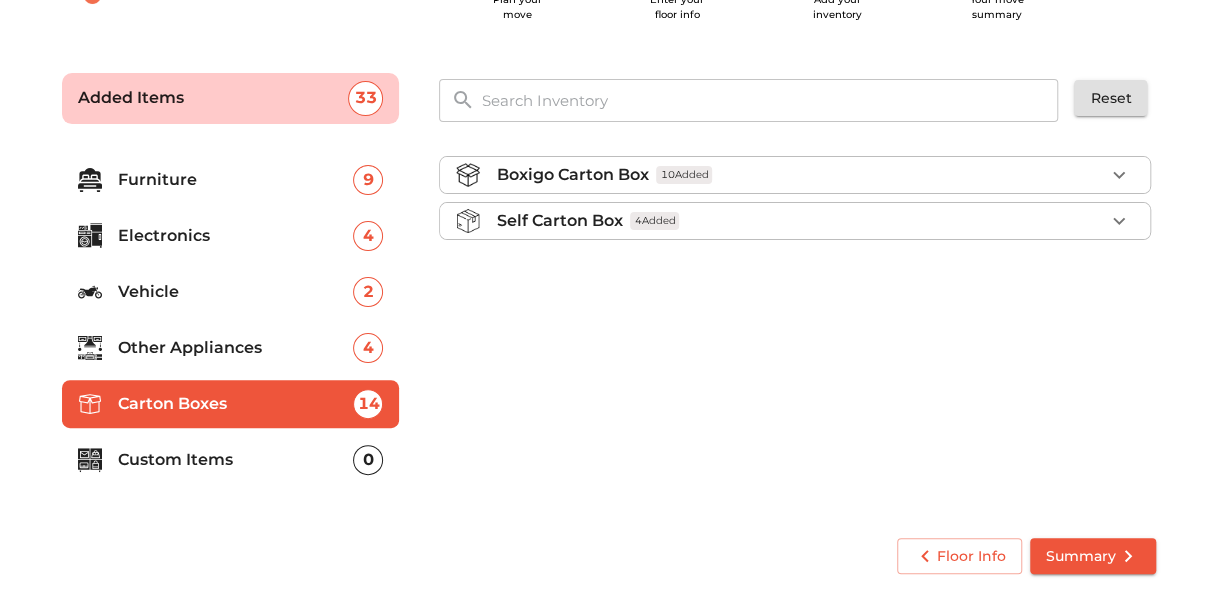 click on "Custom Items 0" at bounding box center (231, 460) 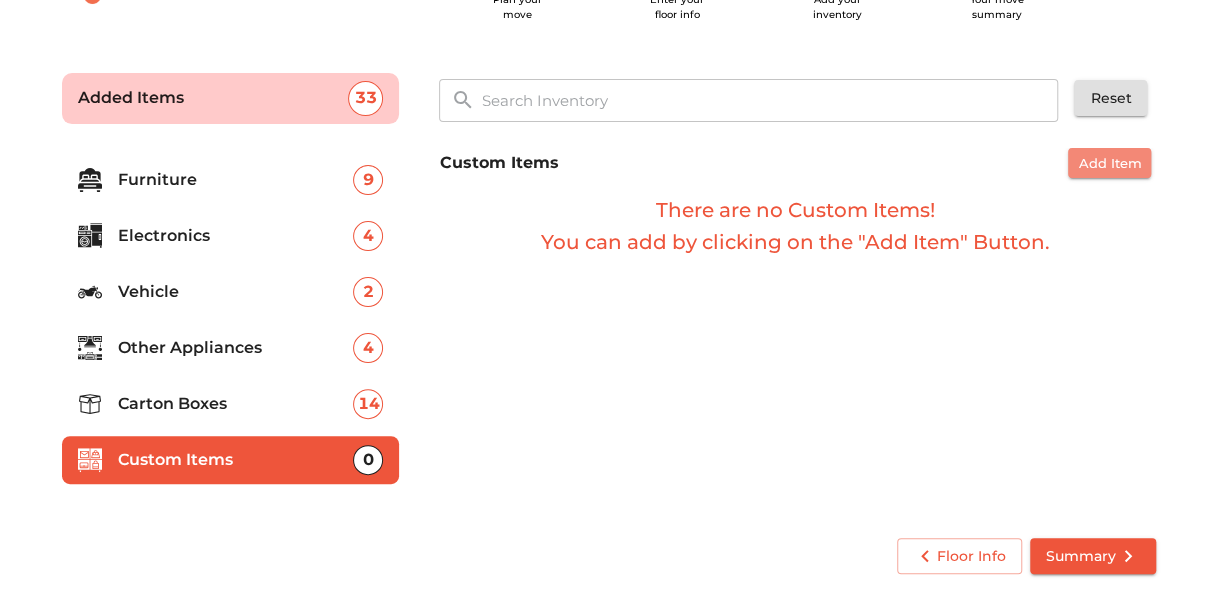 click on "Add Item" at bounding box center [1109, 163] 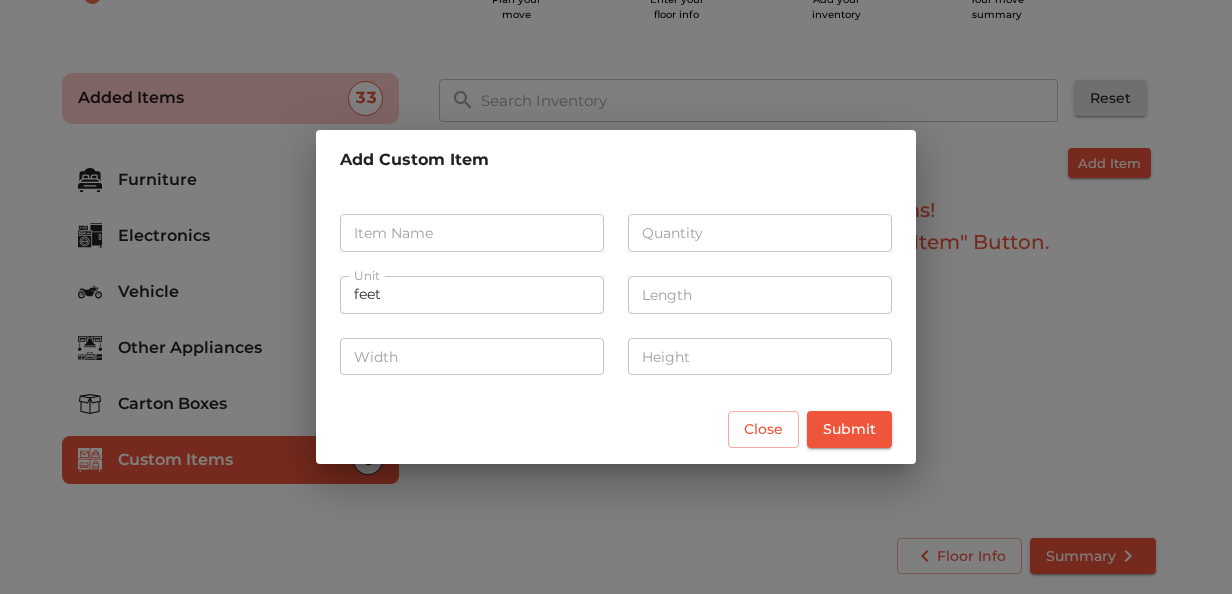 click at bounding box center [472, 233] 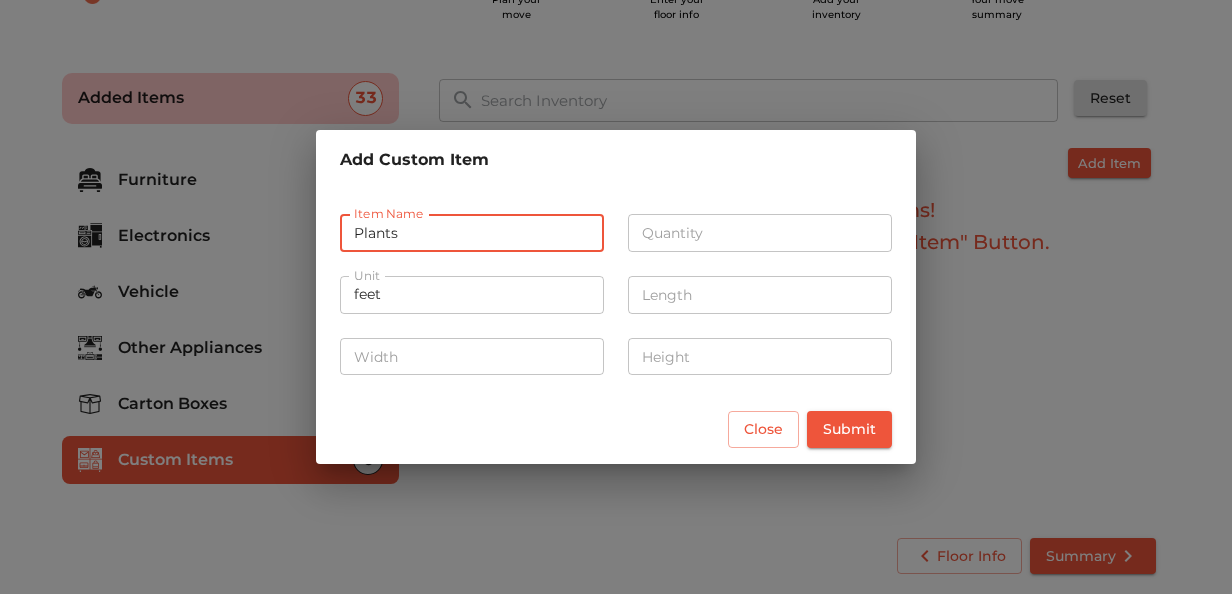 type on "Plants" 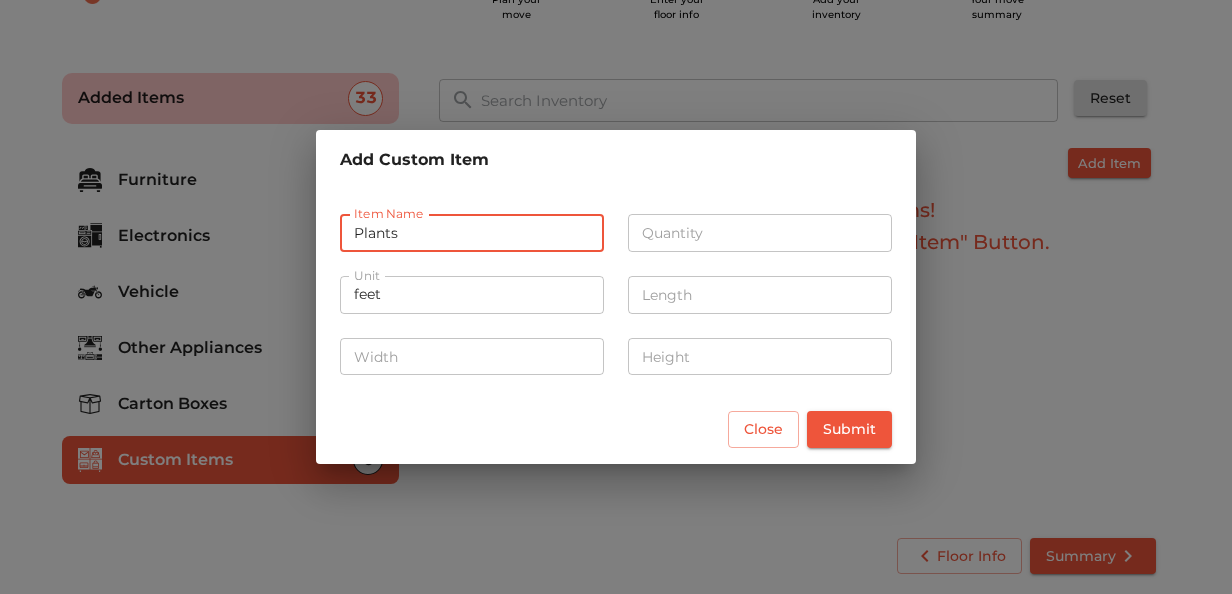 click at bounding box center [760, 233] 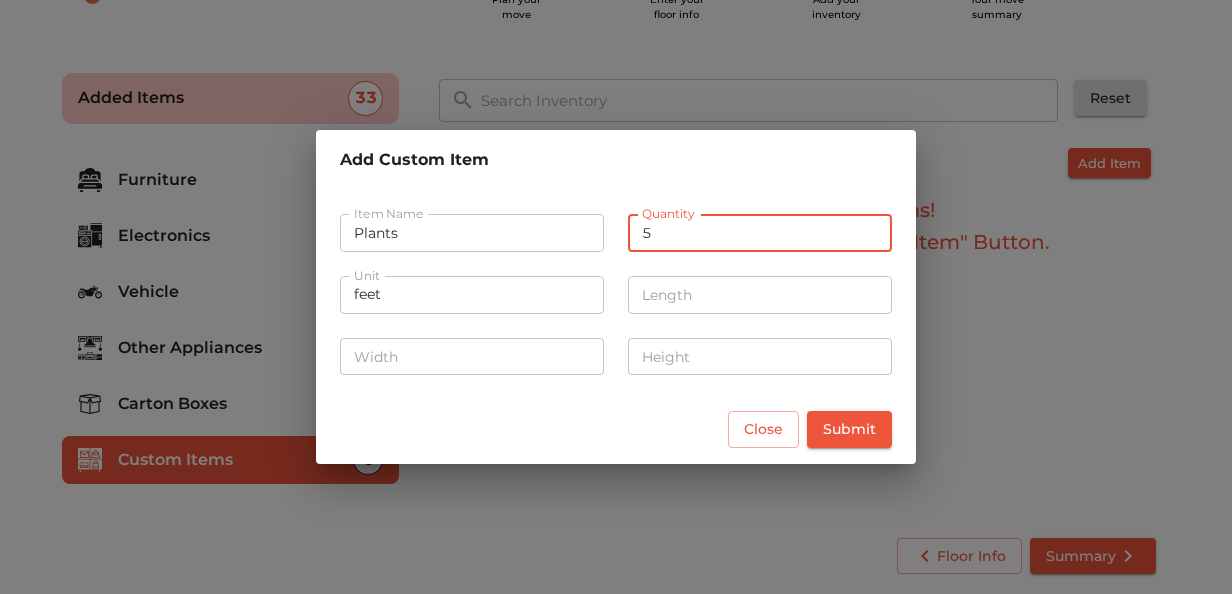 type on "5" 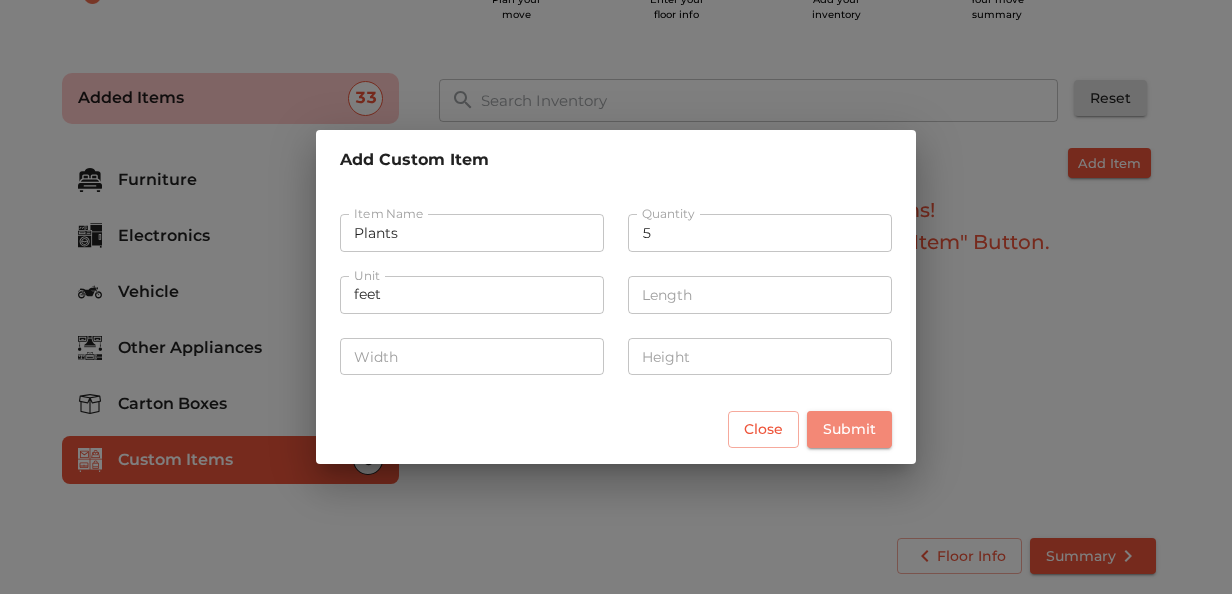 click on "Submit" at bounding box center (849, 429) 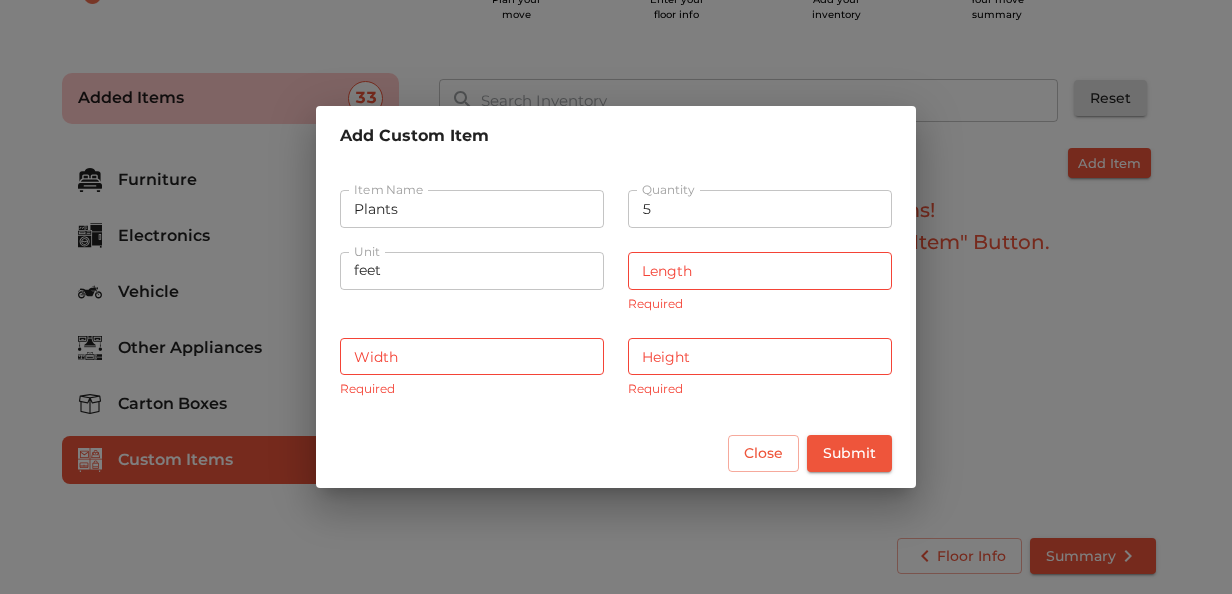 click on "feet" at bounding box center [472, 271] 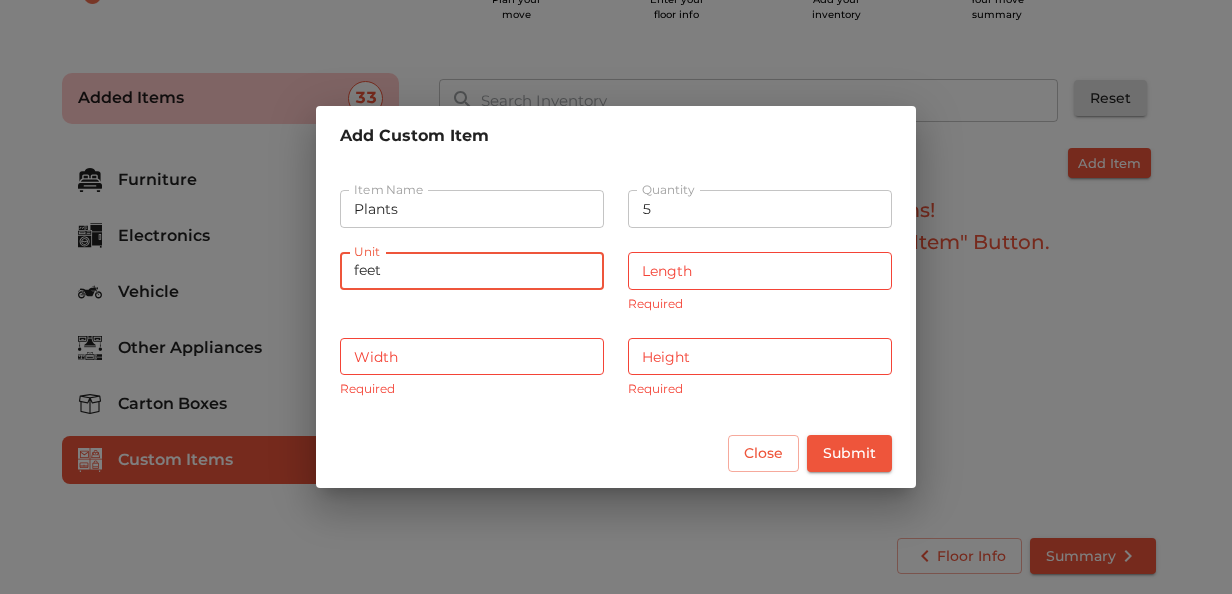 click at bounding box center (760, 271) 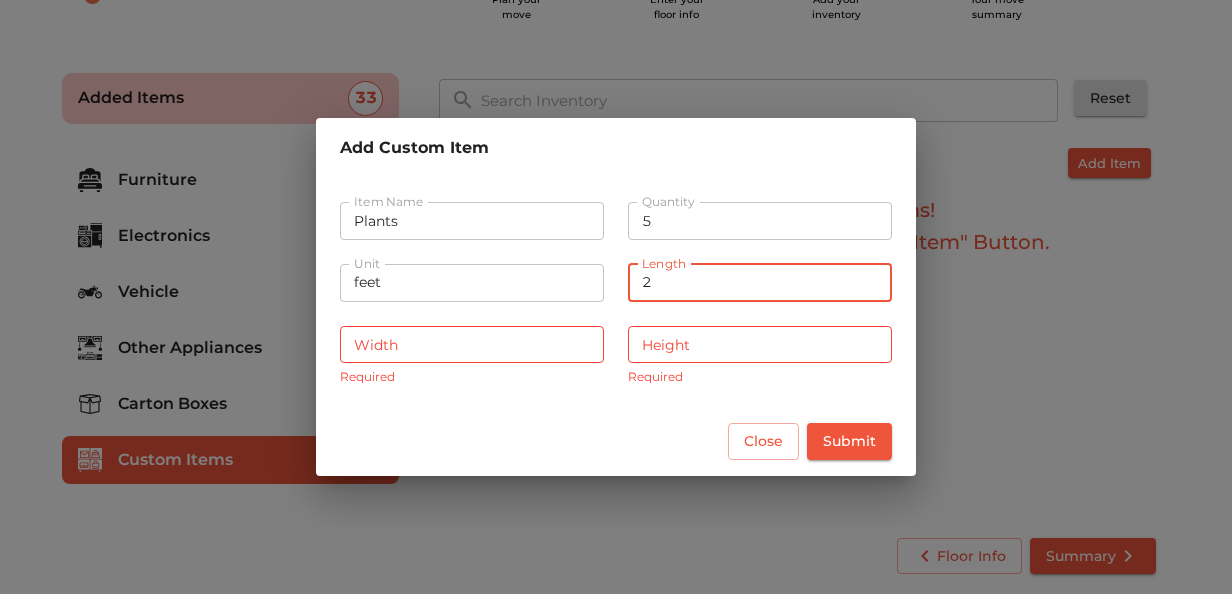 type on "2" 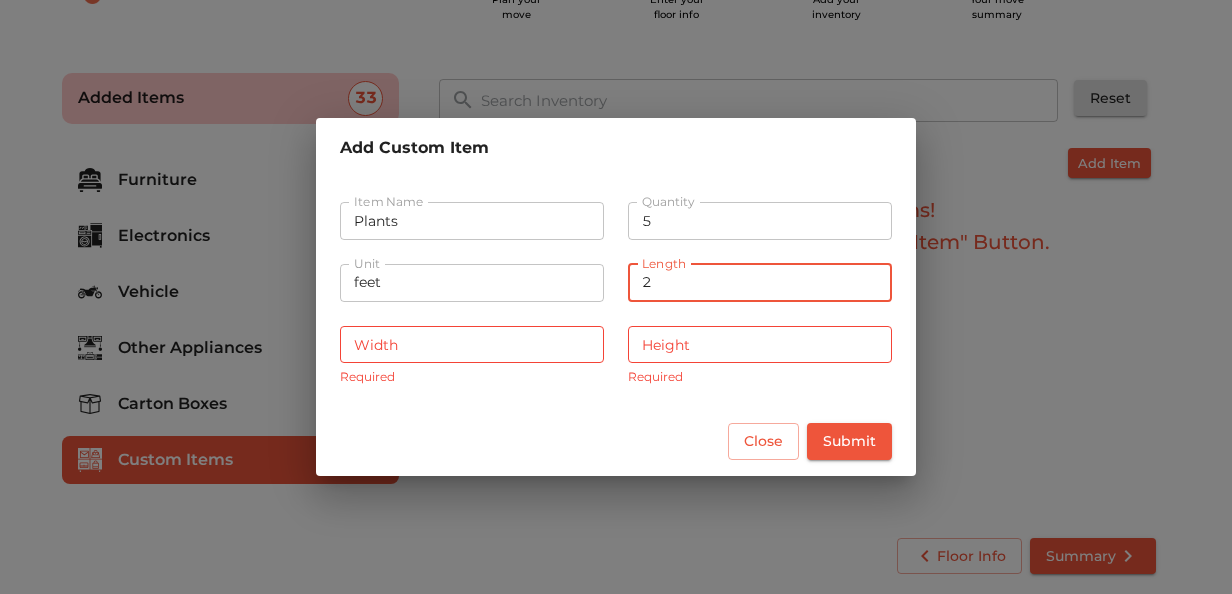 click at bounding box center (472, 345) 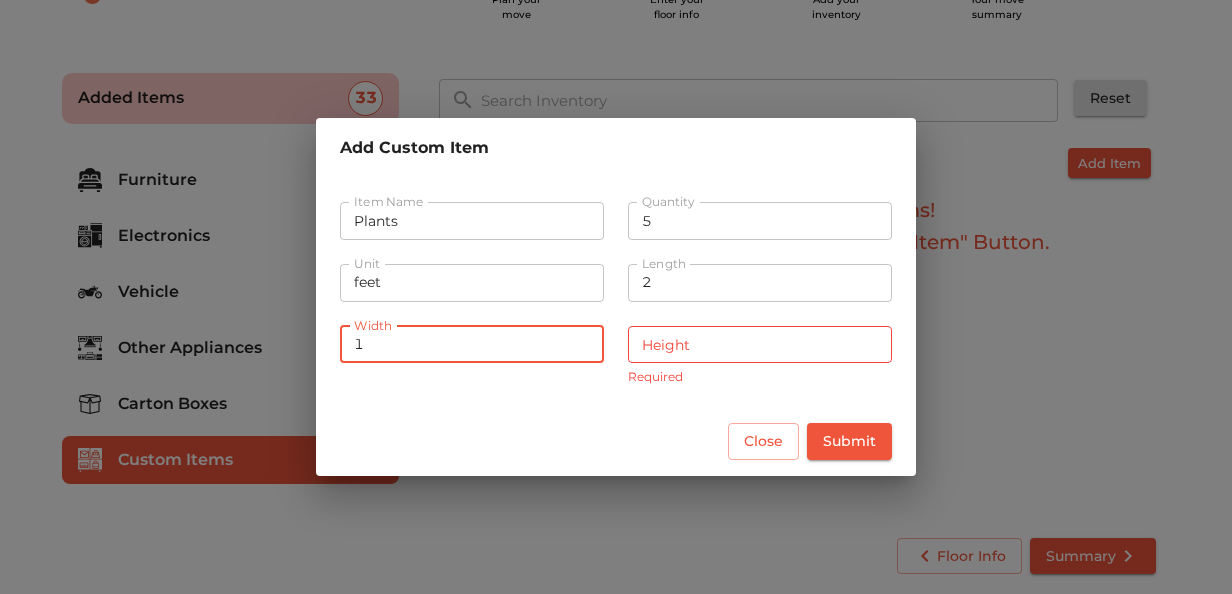type on "1" 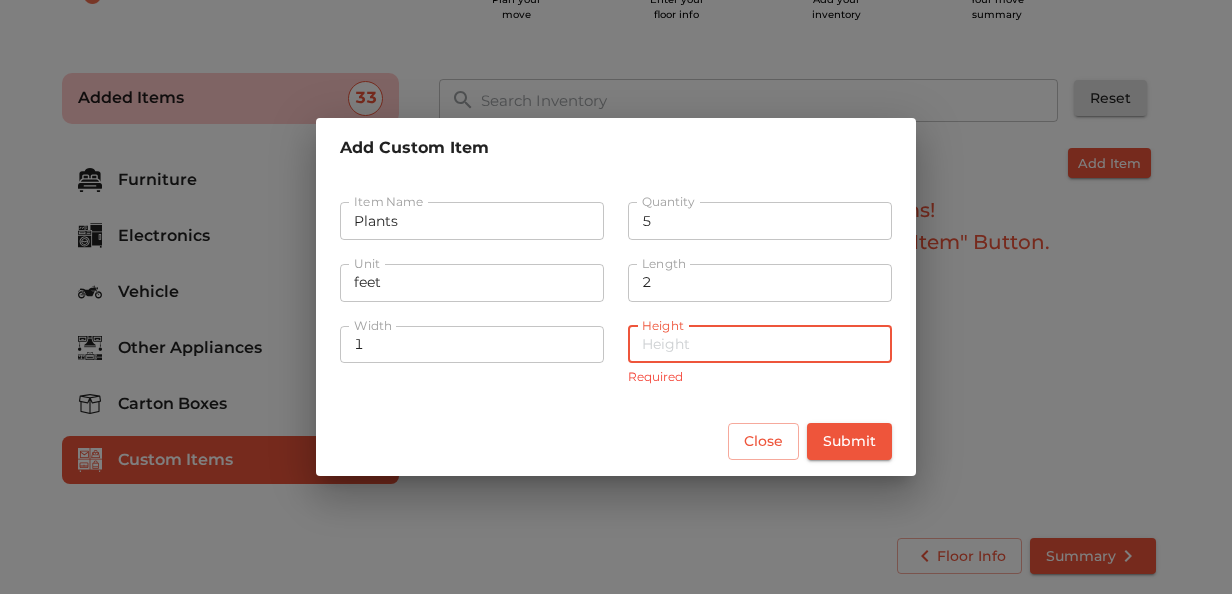 click at bounding box center (760, 345) 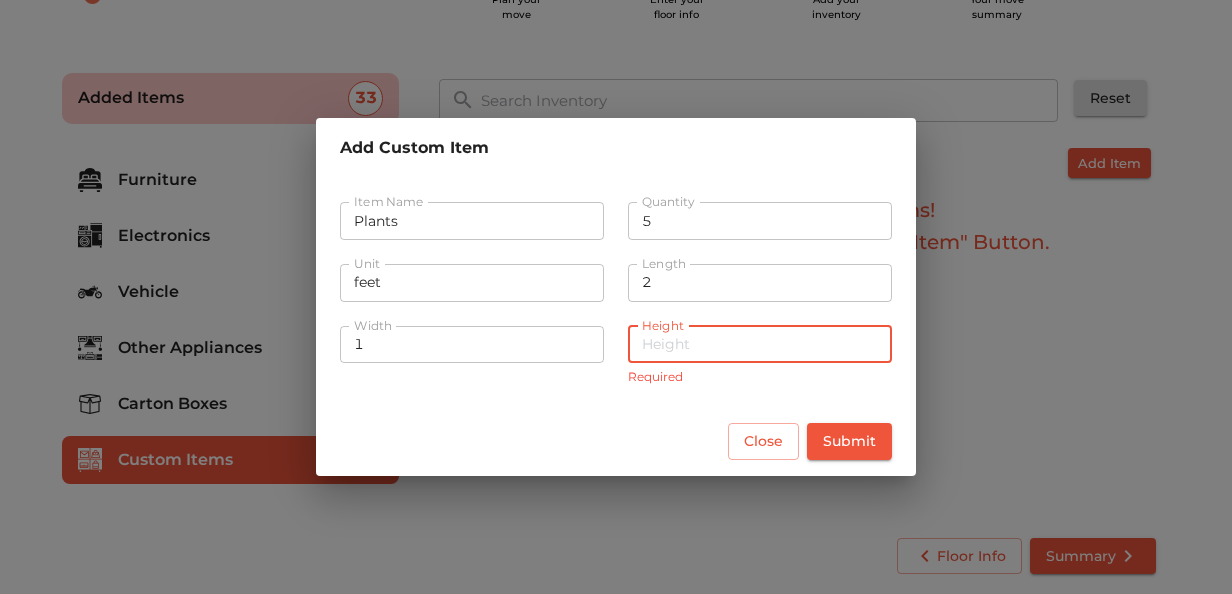 type on "2" 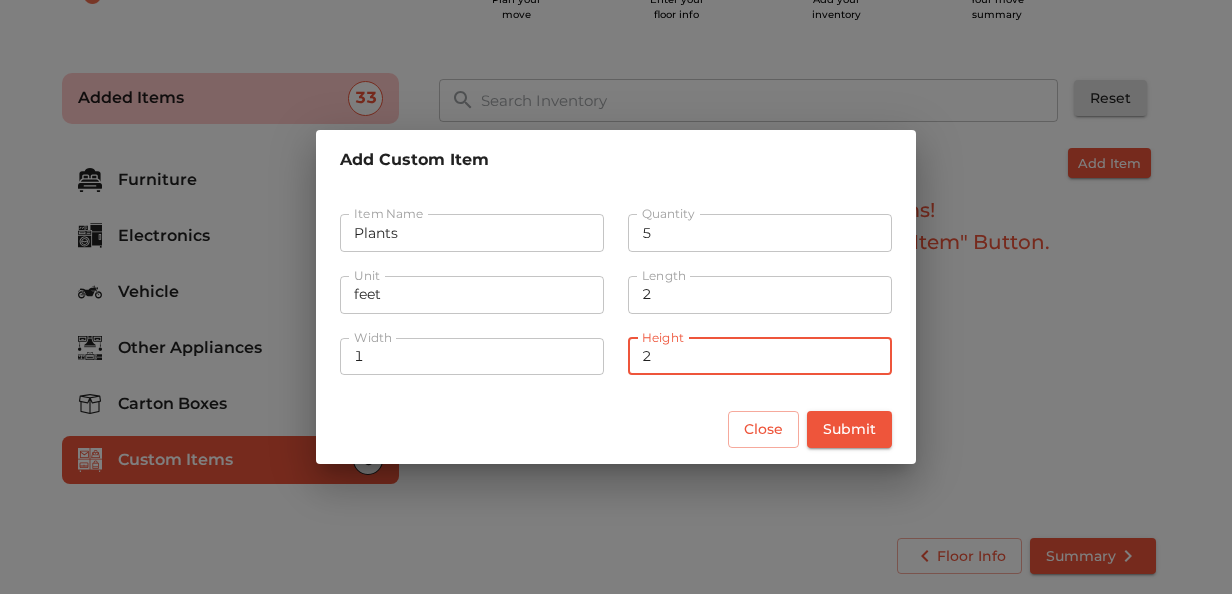 type on "2" 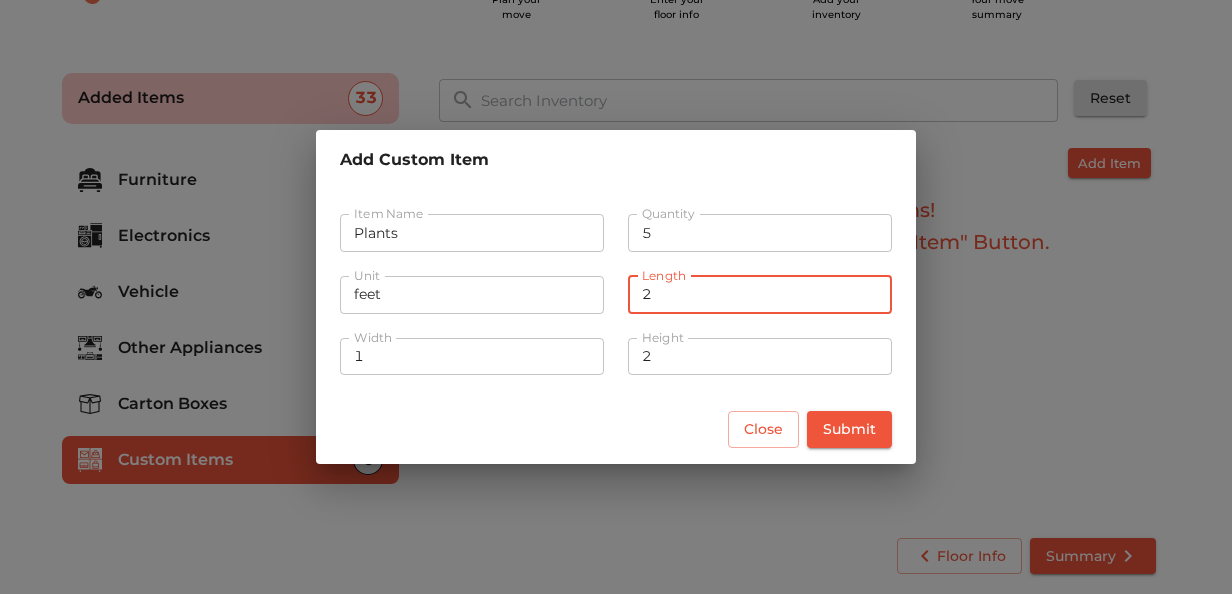 click on "2" at bounding box center (760, 295) 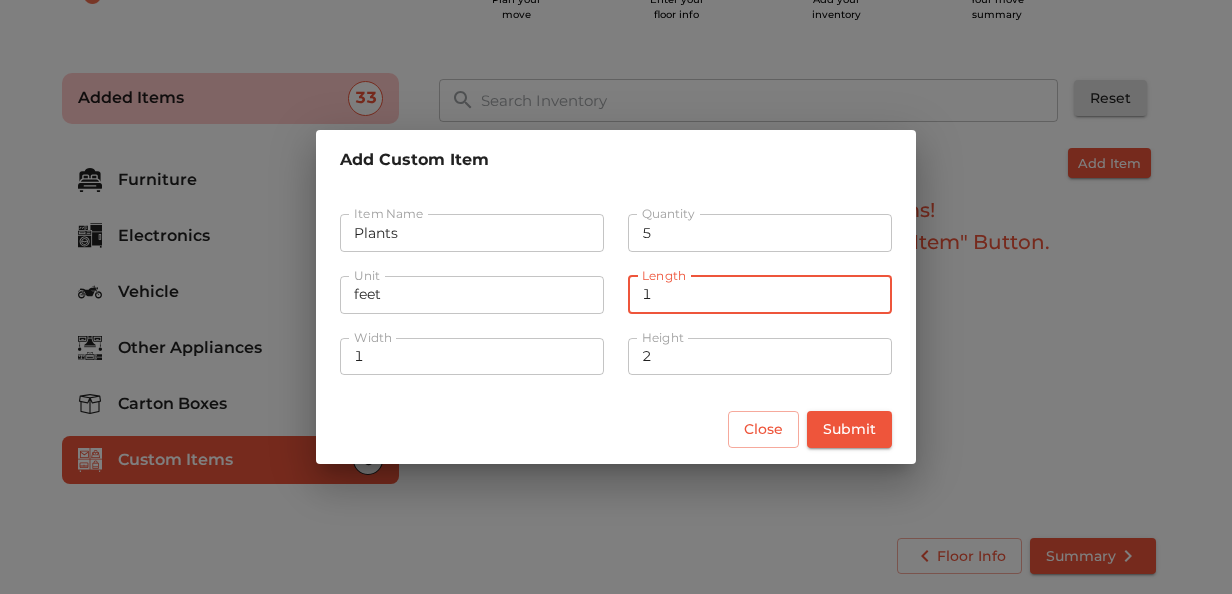 type on "1" 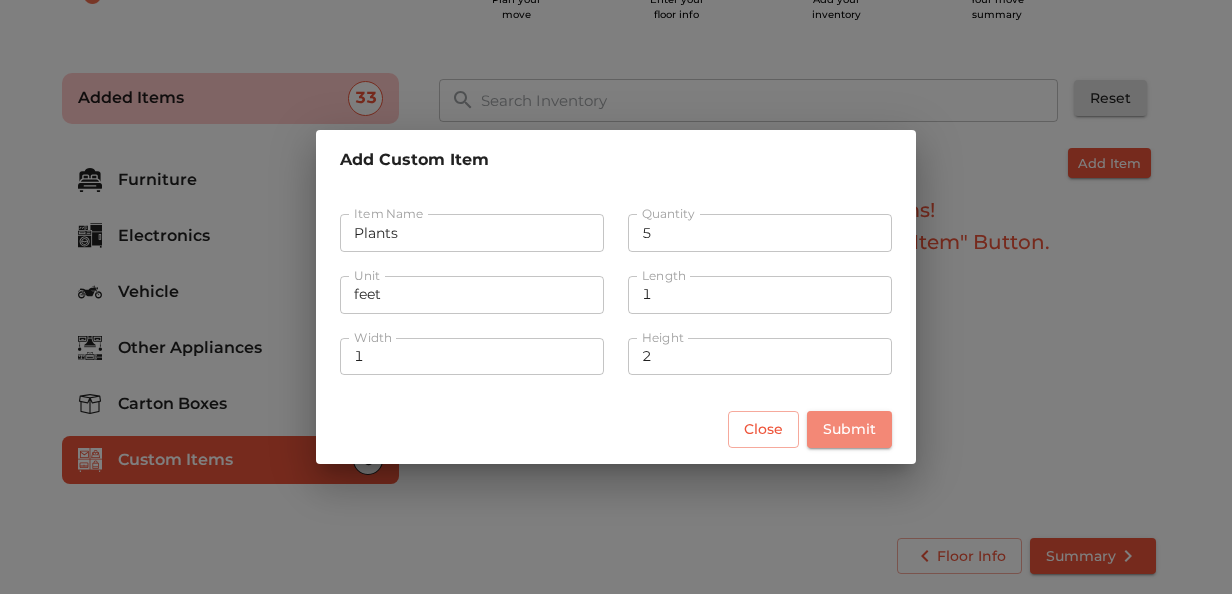 click on "Submit" at bounding box center (849, 429) 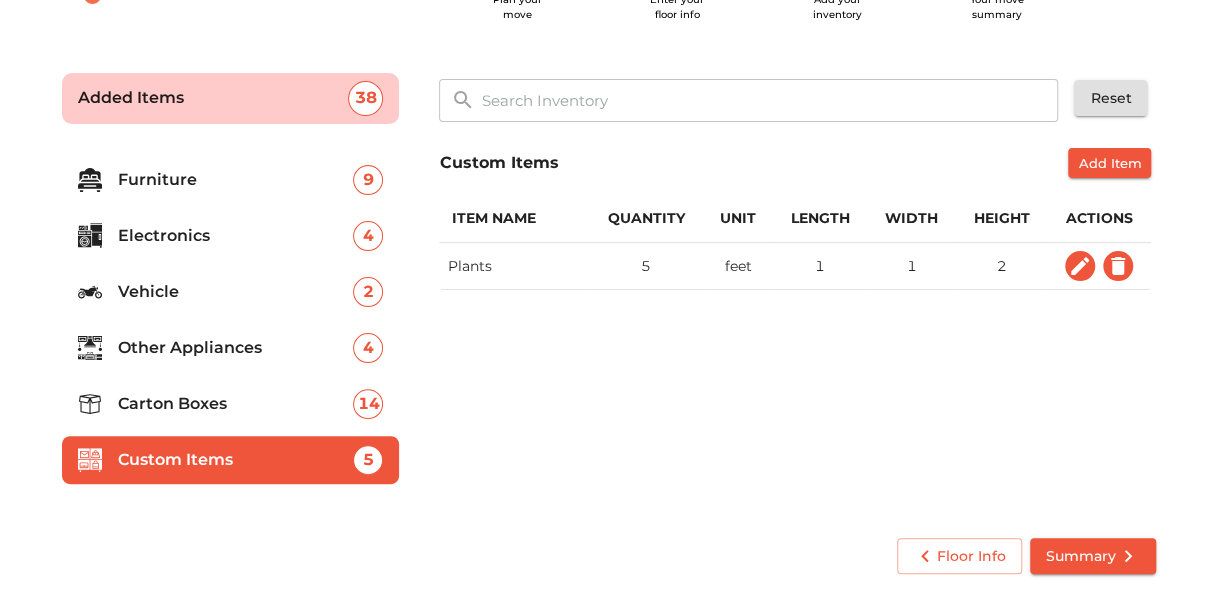 click on "Summary" at bounding box center (1093, 556) 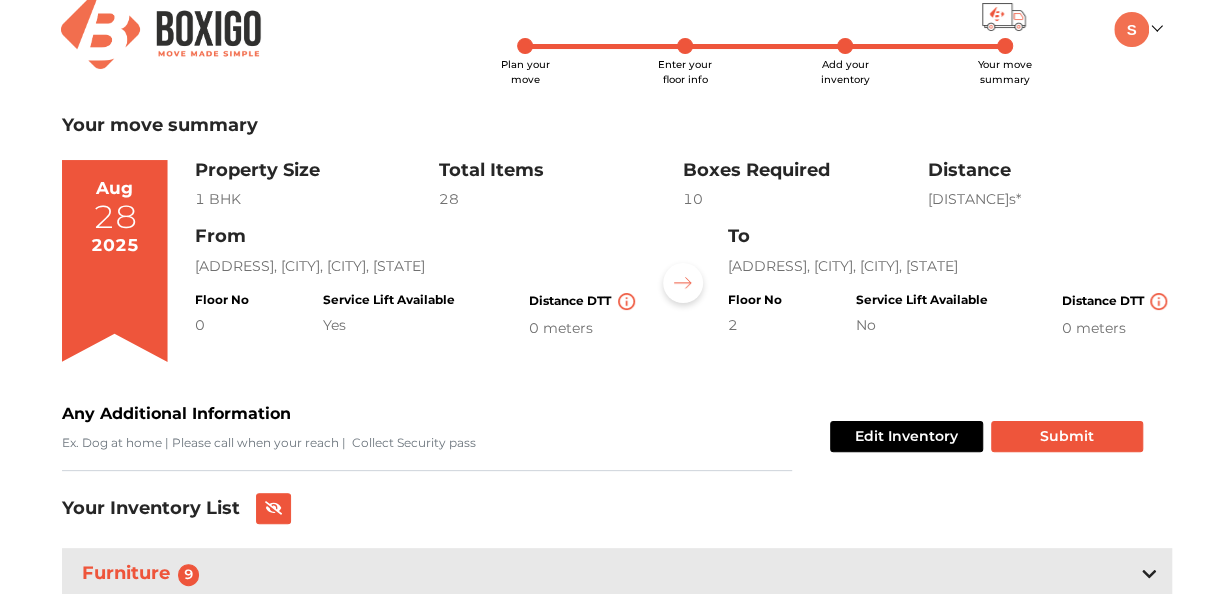scroll, scrollTop: 15, scrollLeft: 0, axis: vertical 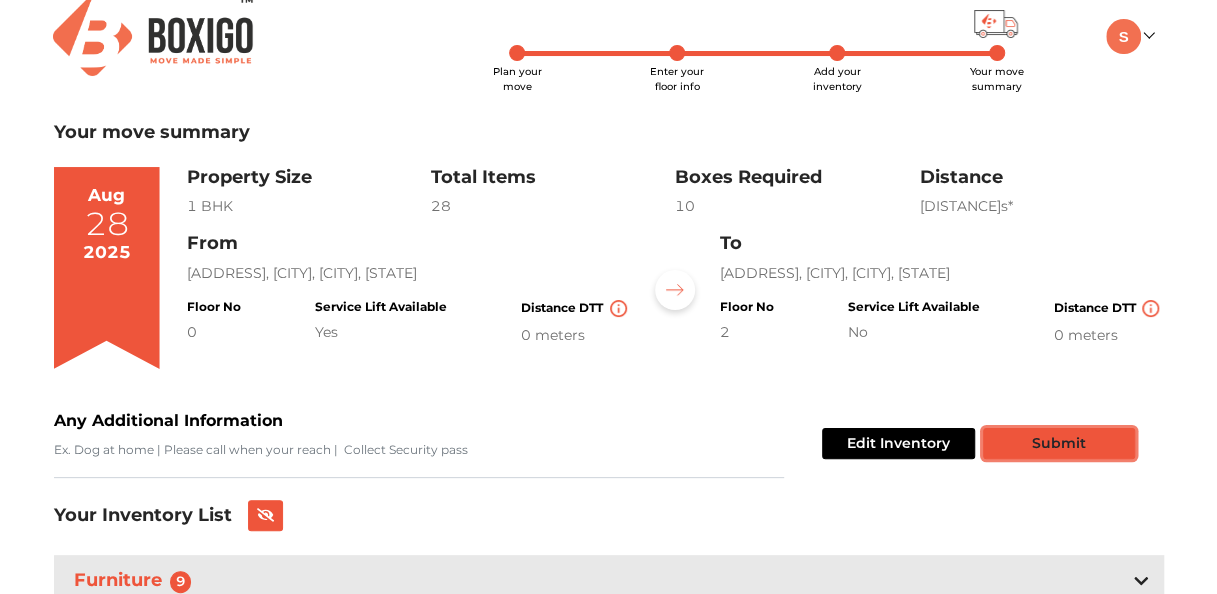 click on "Submit" at bounding box center [1059, 443] 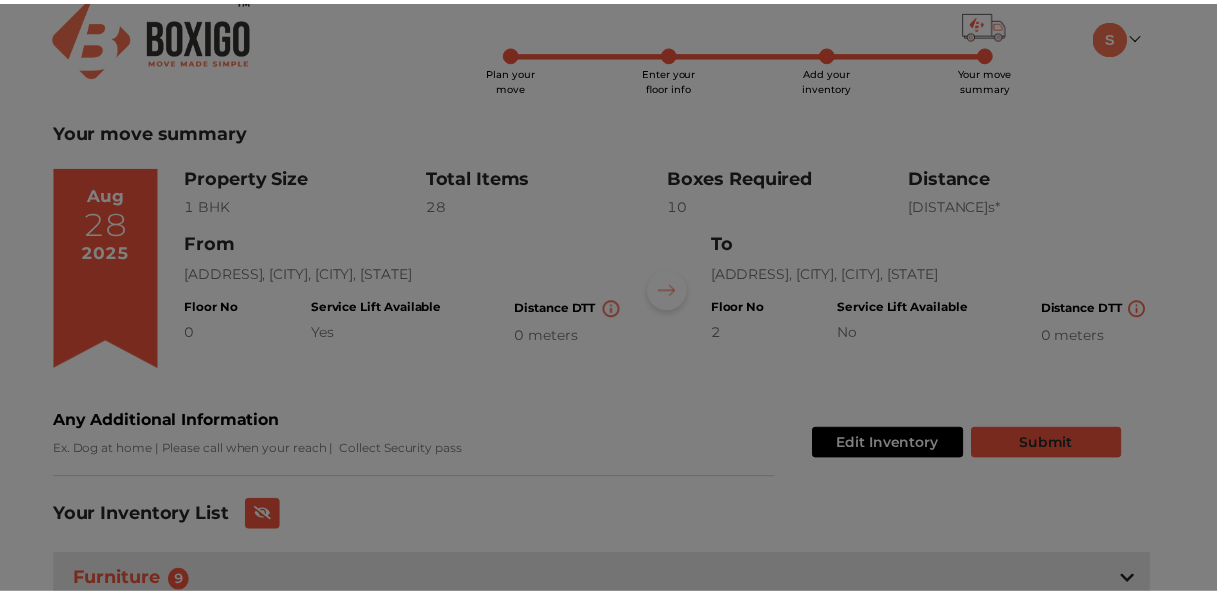 scroll, scrollTop: 0, scrollLeft: 0, axis: both 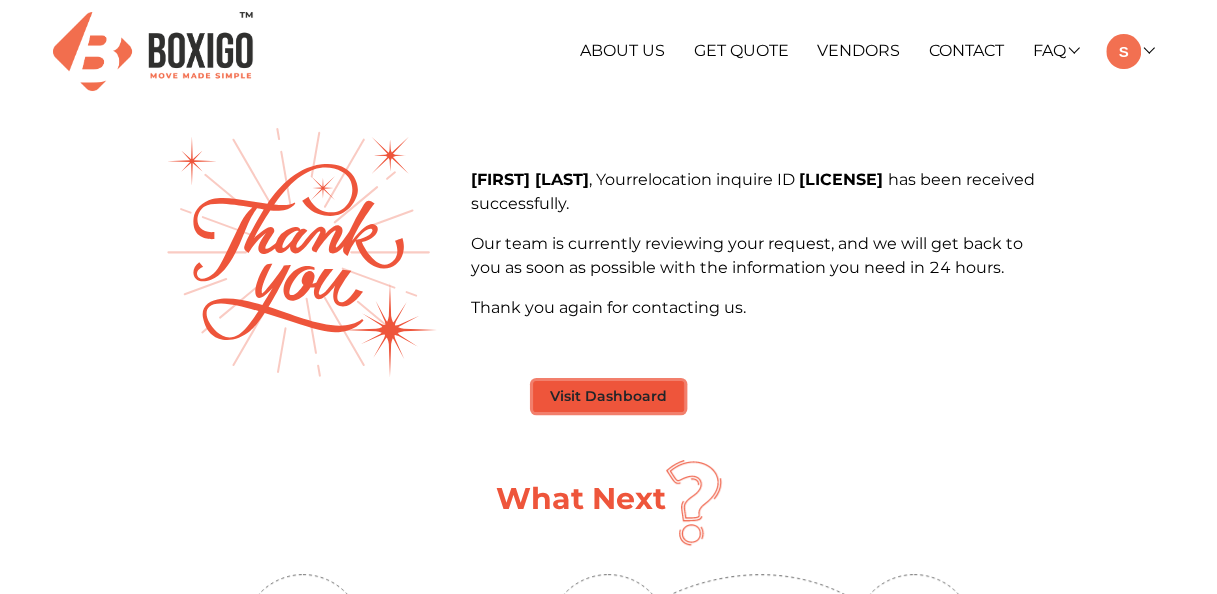 click on "Visit Dashboard" at bounding box center (608, 396) 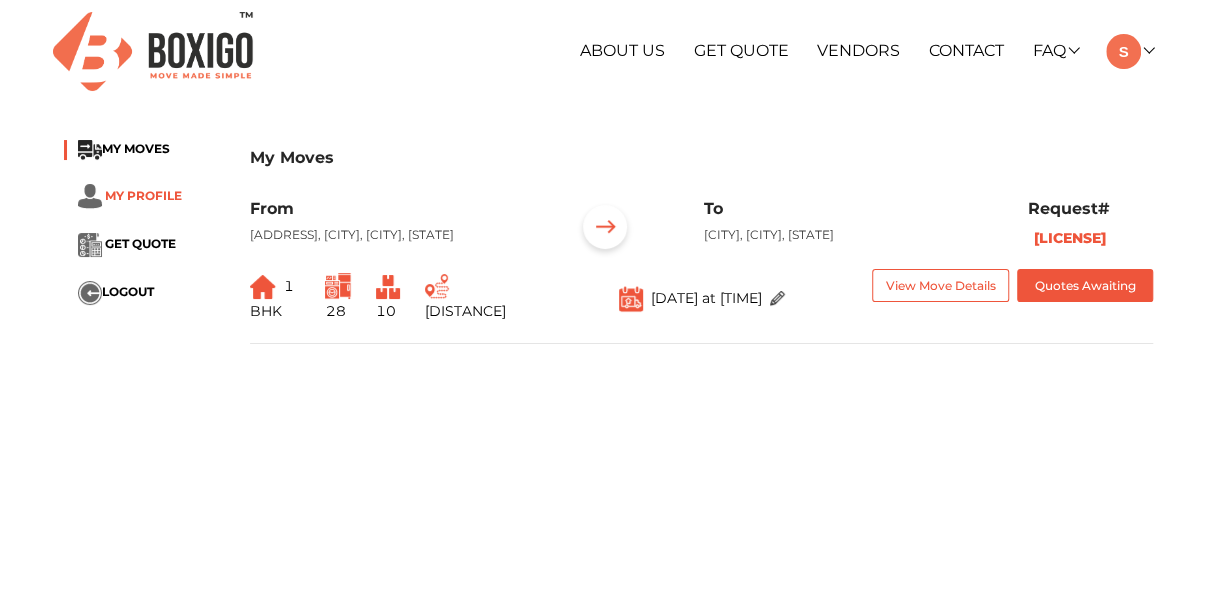 click on "MY PROFILE" at bounding box center (143, 195) 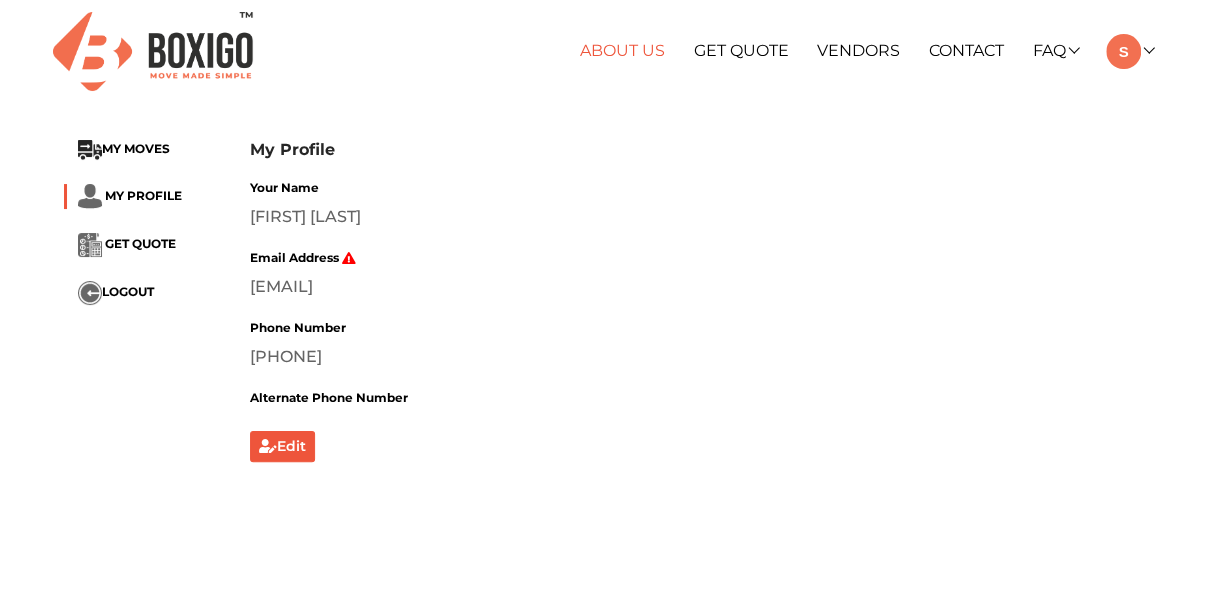 click on "About Us" at bounding box center [622, 50] 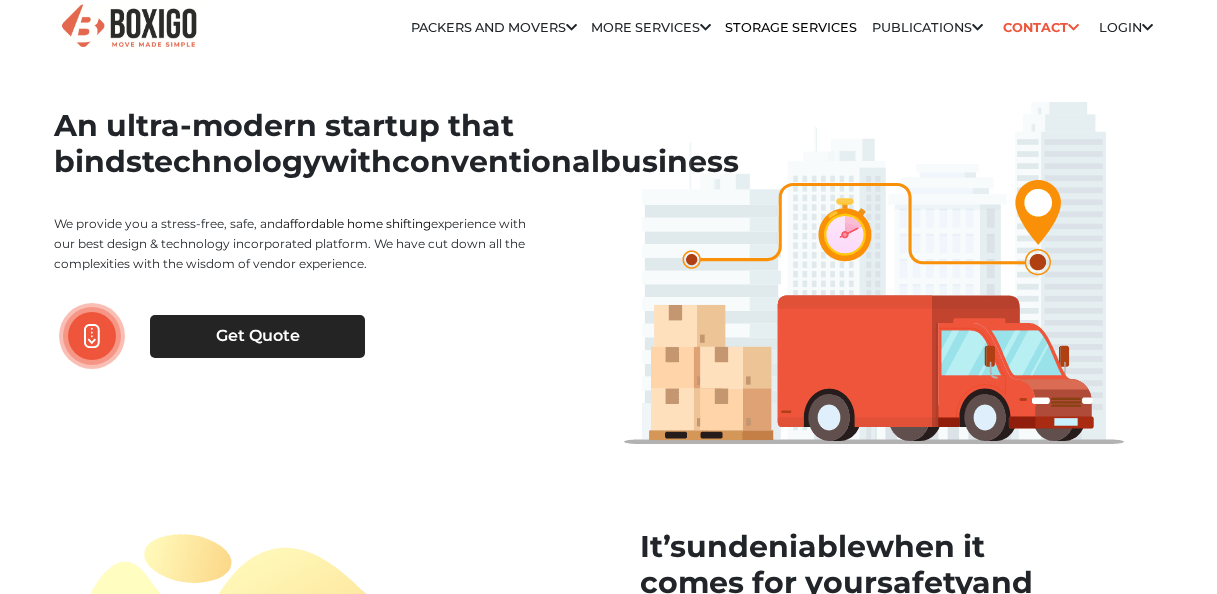 scroll, scrollTop: 0, scrollLeft: 0, axis: both 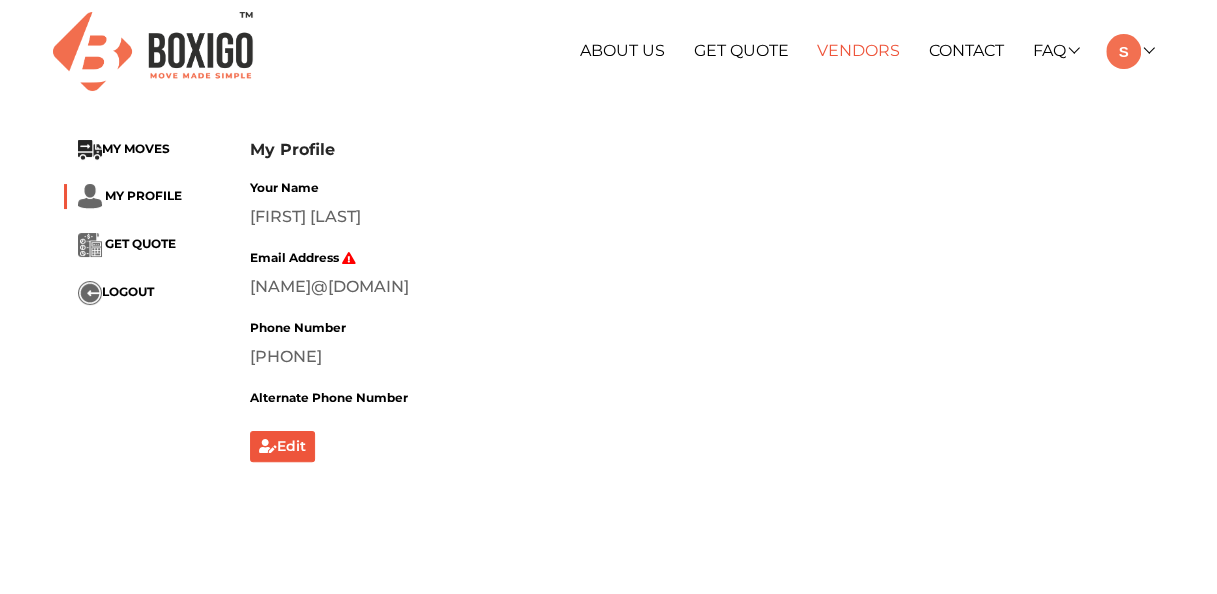 click on "Vendors" at bounding box center (858, 50) 